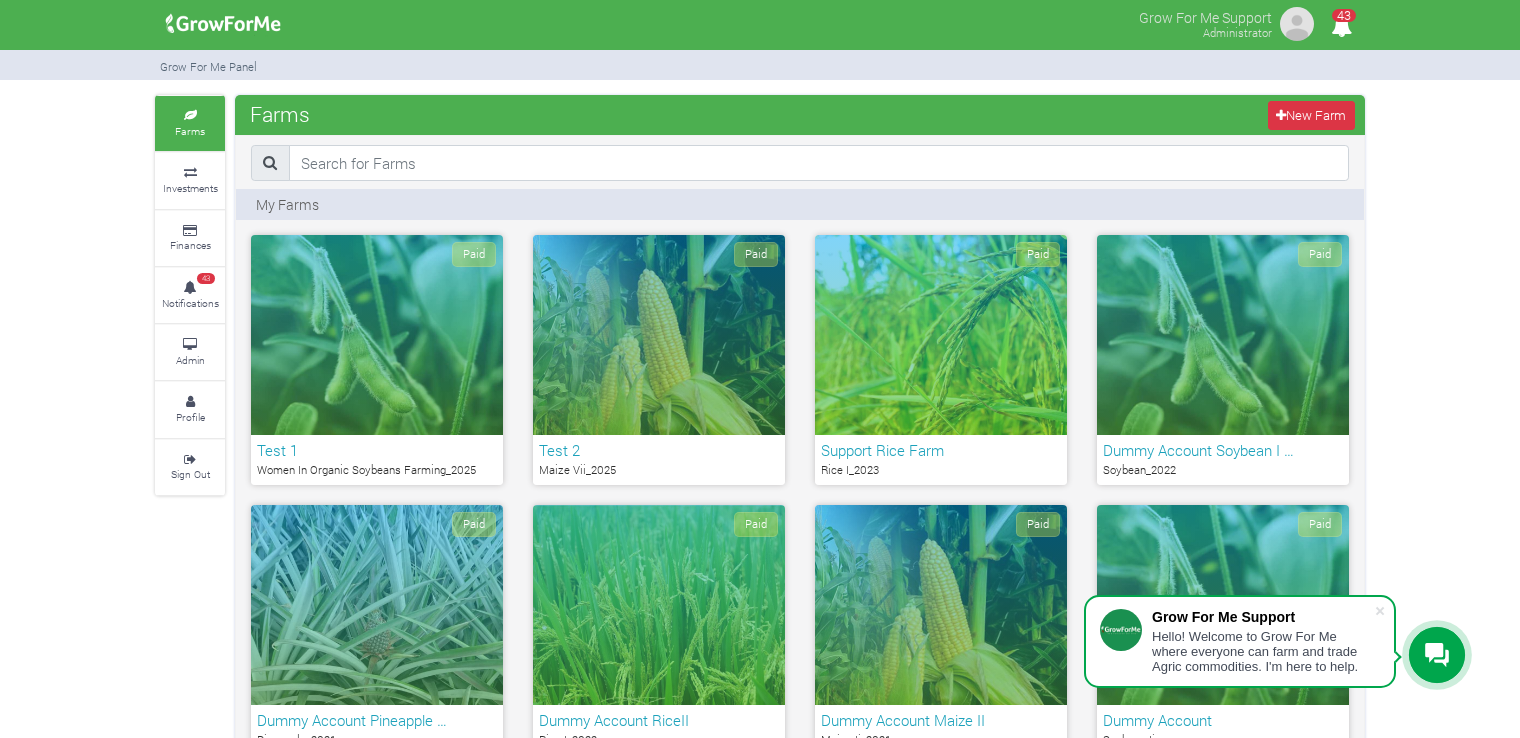 scroll, scrollTop: 0, scrollLeft: 0, axis: both 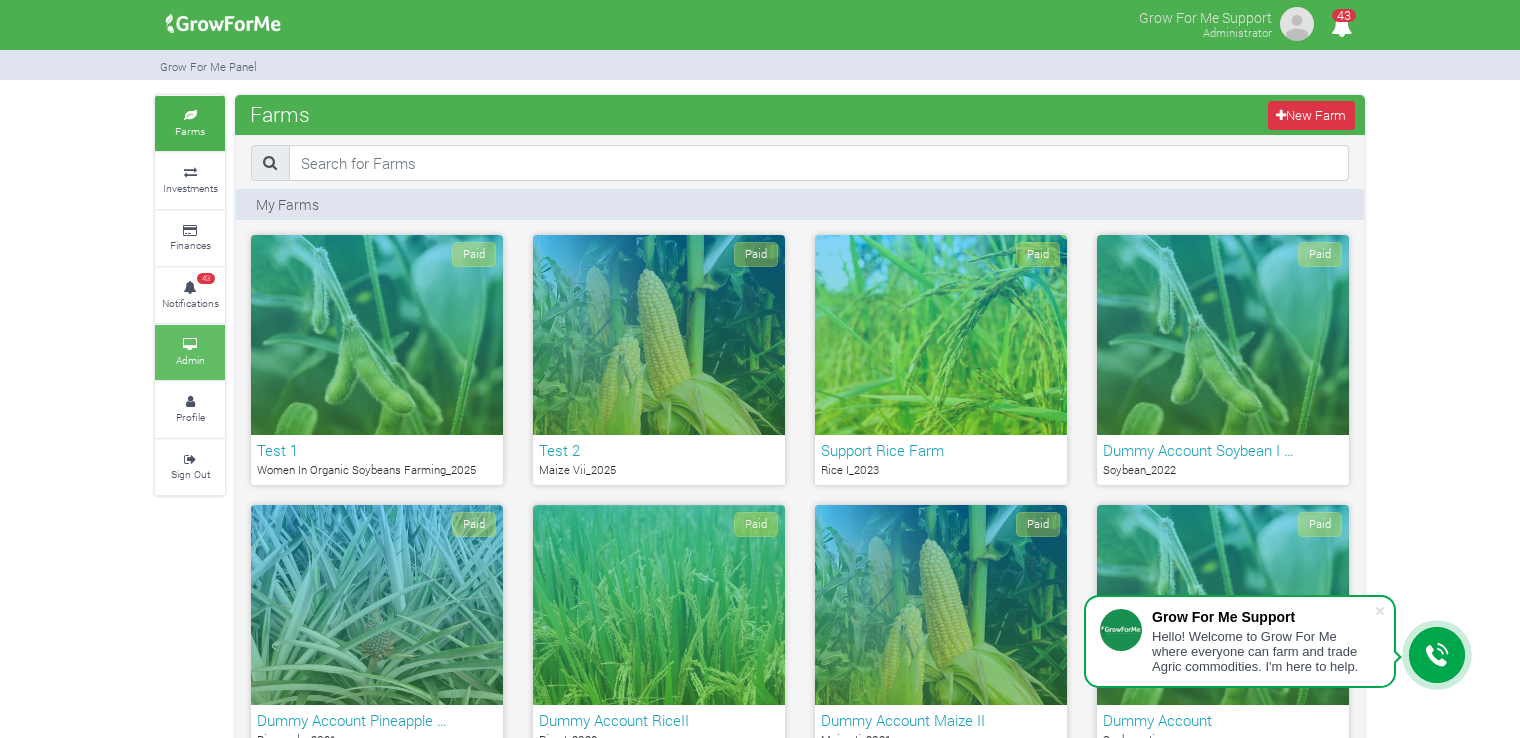 click on "Admin" at bounding box center (190, 360) 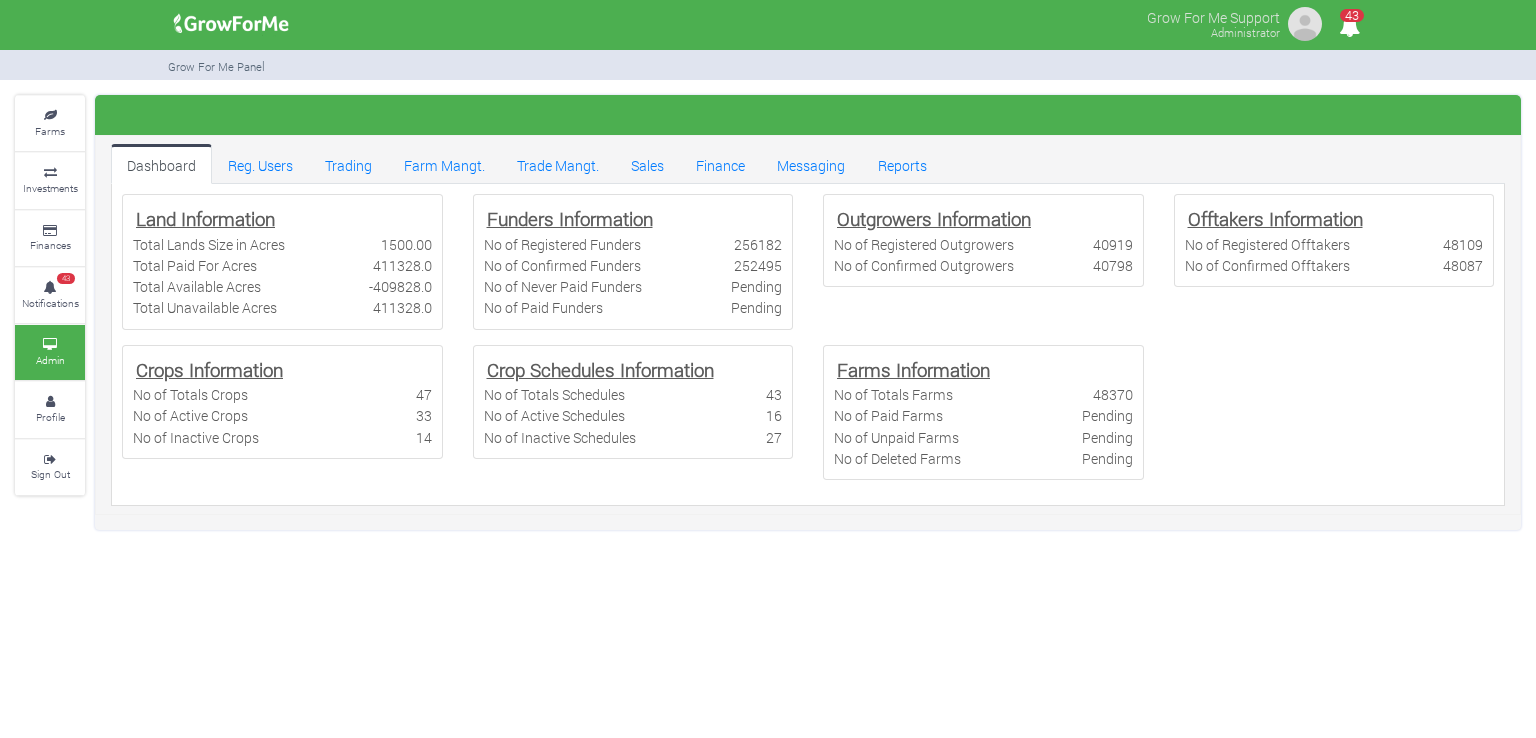 scroll, scrollTop: 0, scrollLeft: 0, axis: both 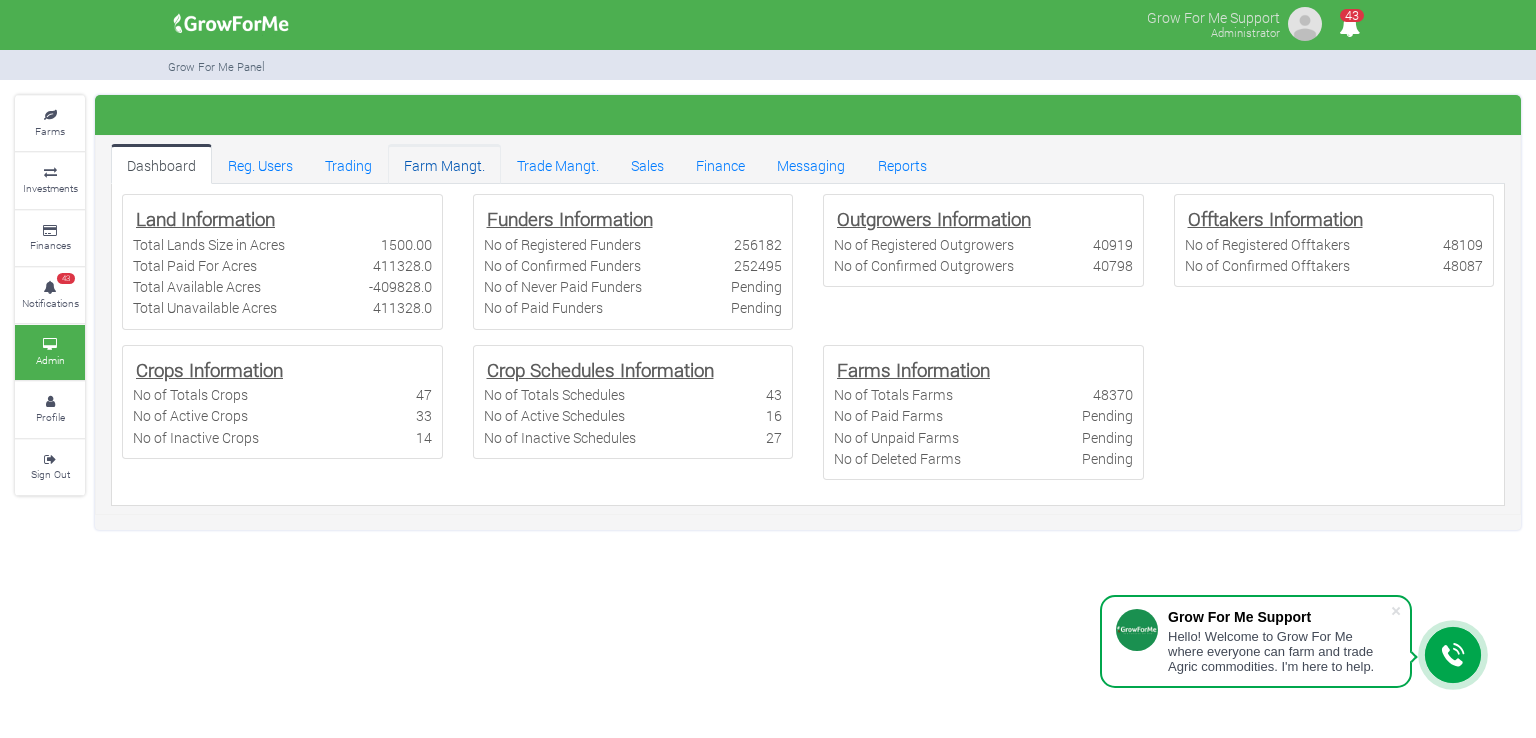 click on "Farm Mangt." at bounding box center [444, 164] 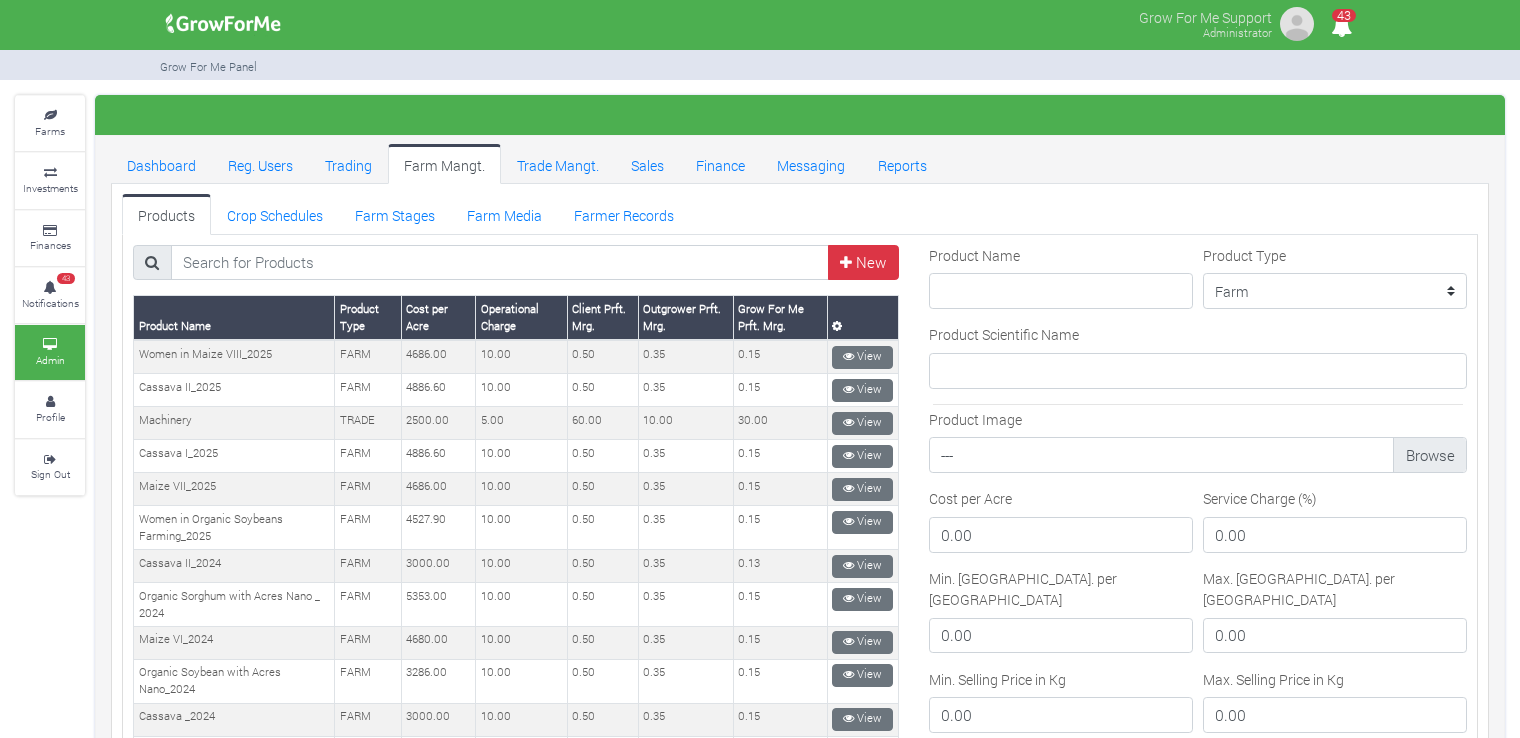 scroll, scrollTop: 0, scrollLeft: 0, axis: both 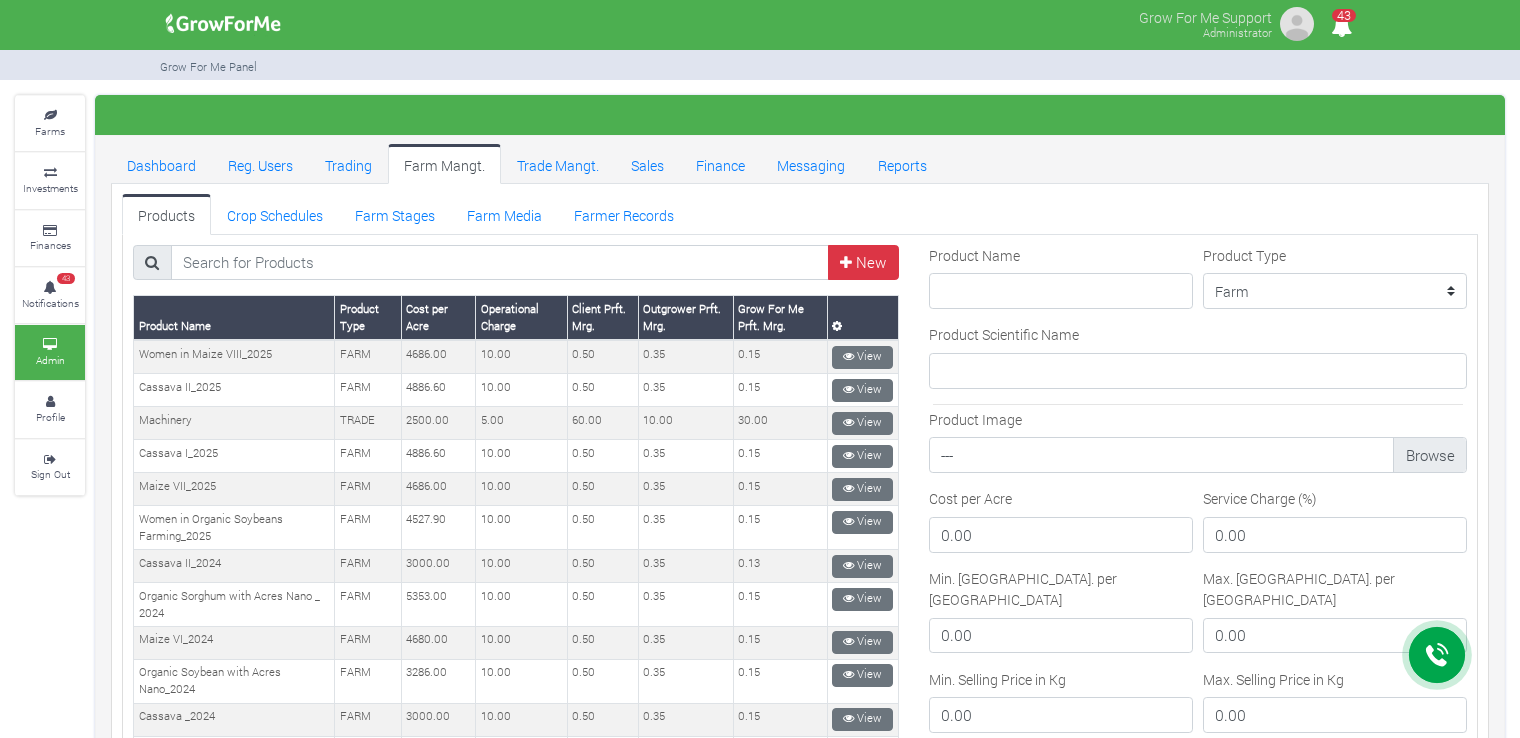 drag, startPoint x: 0, startPoint y: 0, endPoint x: 1246, endPoint y: 187, distance: 1259.9543 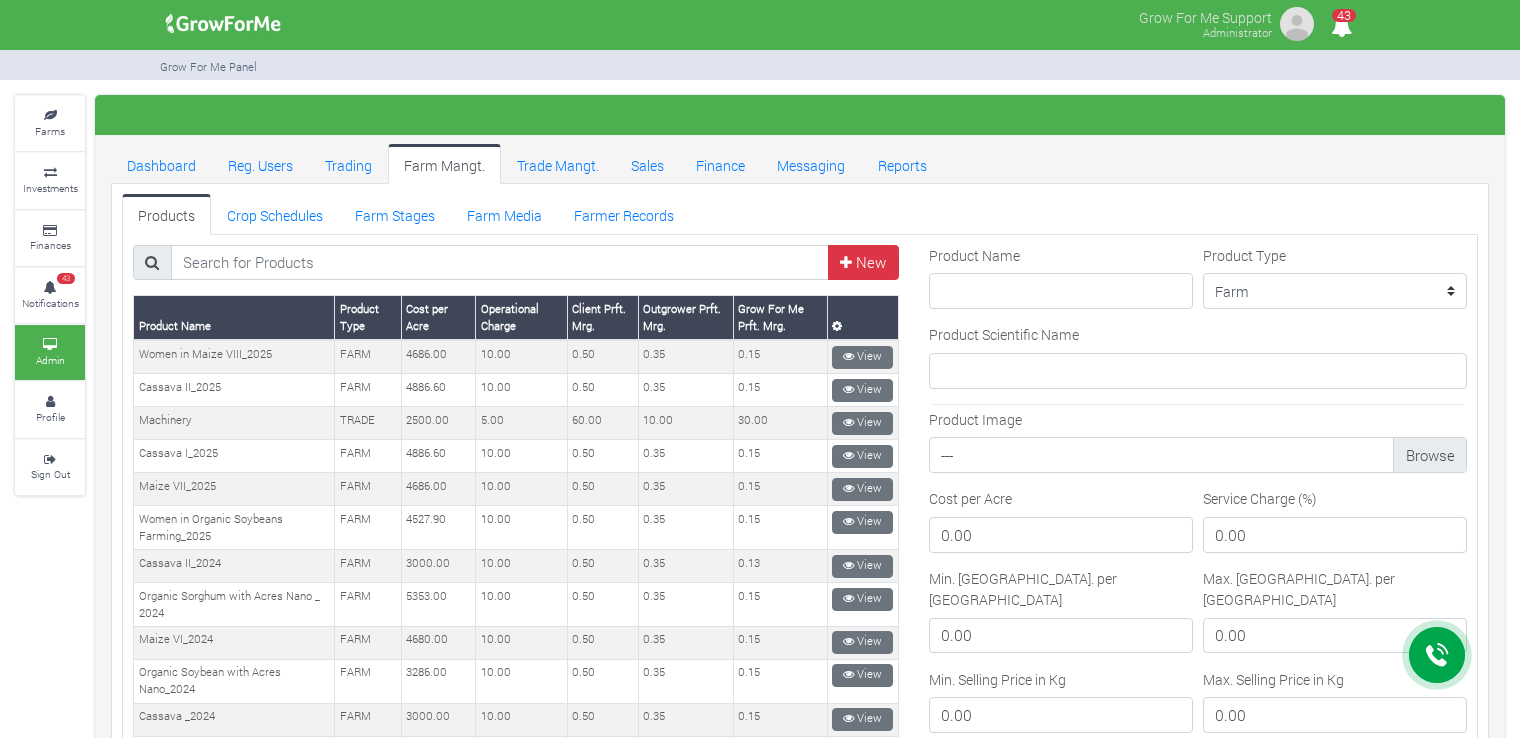 click on "Products
Crop Schedules
Farm Stages
Farm Media
Farmer Records
Product Name Product Type Cost per Acre" at bounding box center [800, 1116] 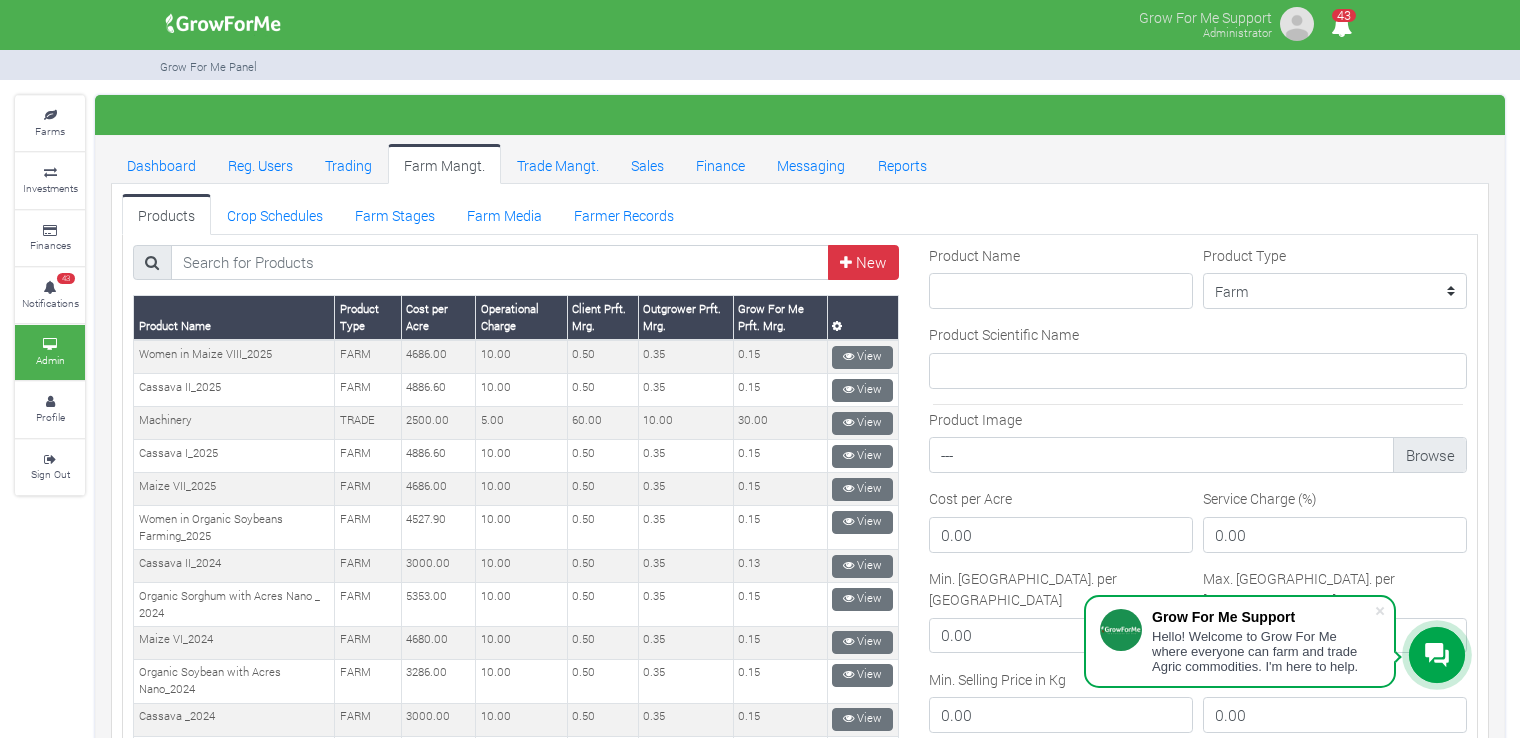 drag, startPoint x: 720, startPoint y: 211, endPoint x: 1085, endPoint y: 161, distance: 368.40875 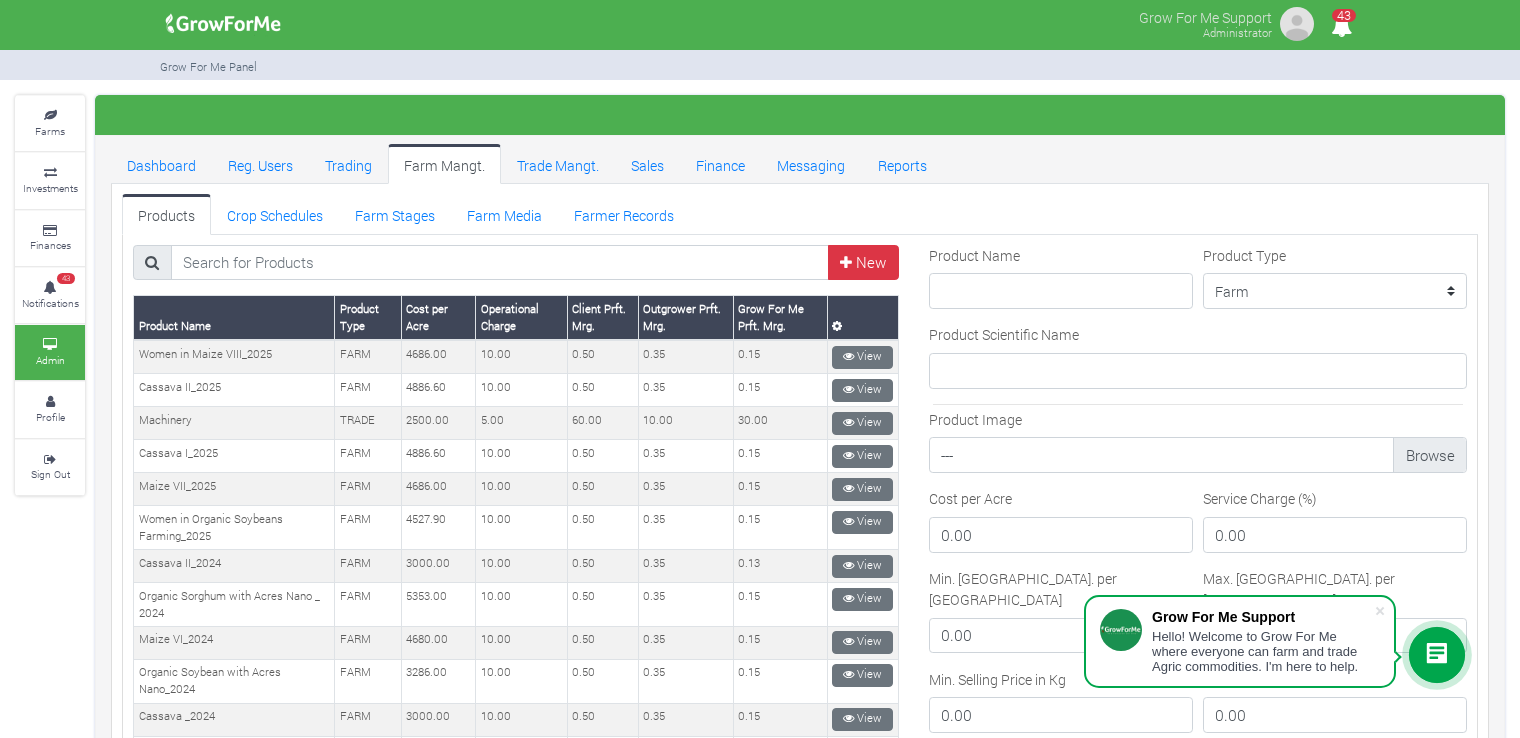drag, startPoint x: 1085, startPoint y: 161, endPoint x: 852, endPoint y: 195, distance: 235.46762 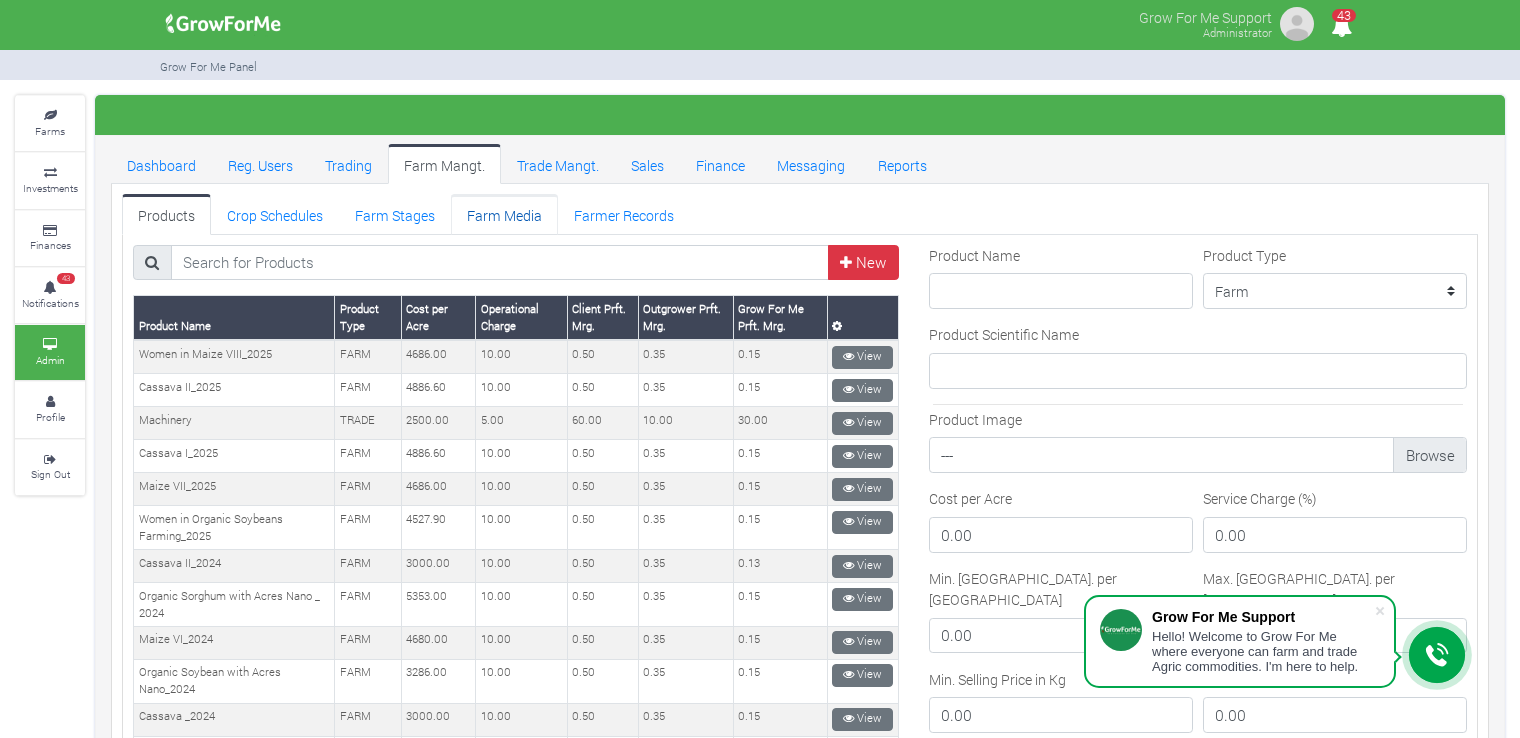 drag, startPoint x: 852, startPoint y: 195, endPoint x: 452, endPoint y: 197, distance: 400.005 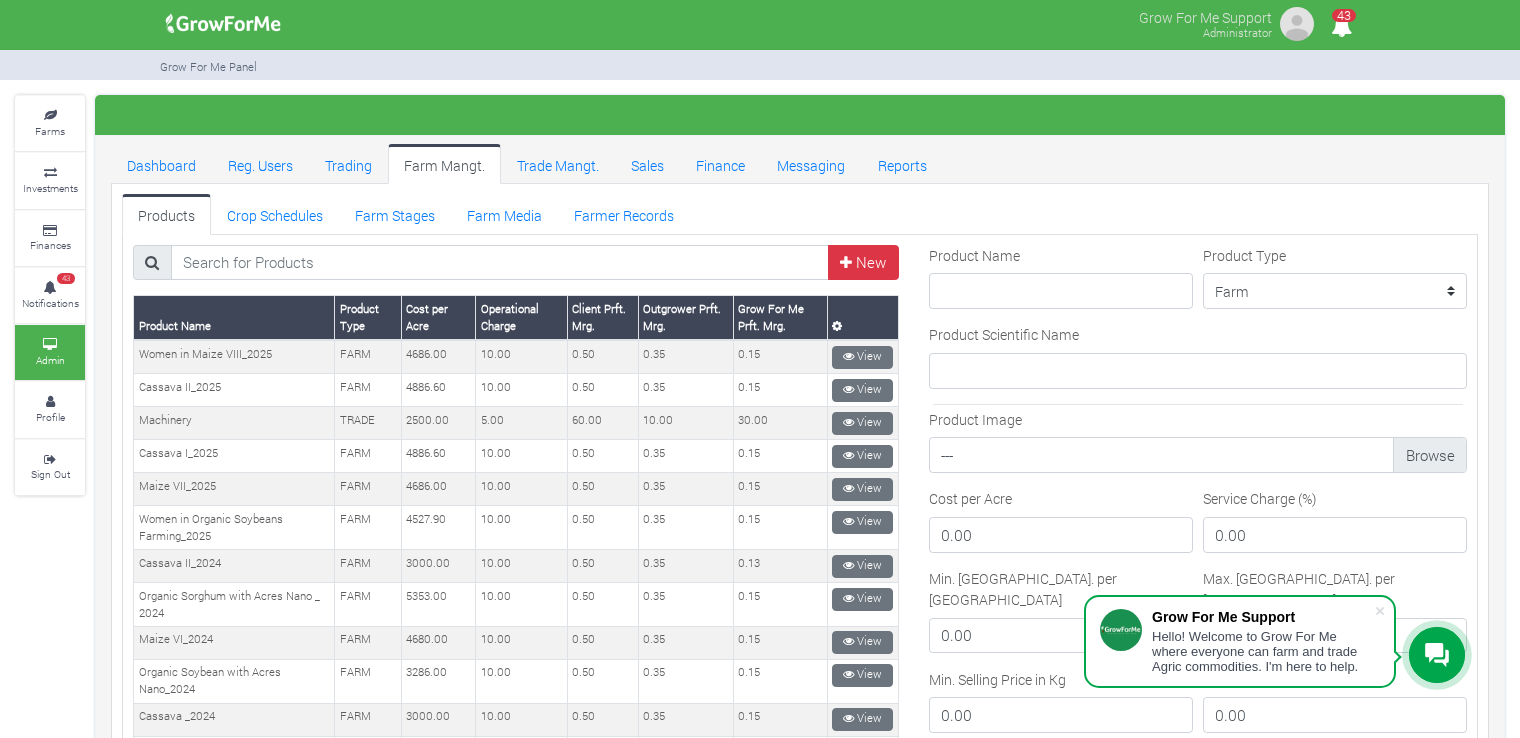 drag, startPoint x: 452, startPoint y: 197, endPoint x: 789, endPoint y: 224, distance: 338.07986 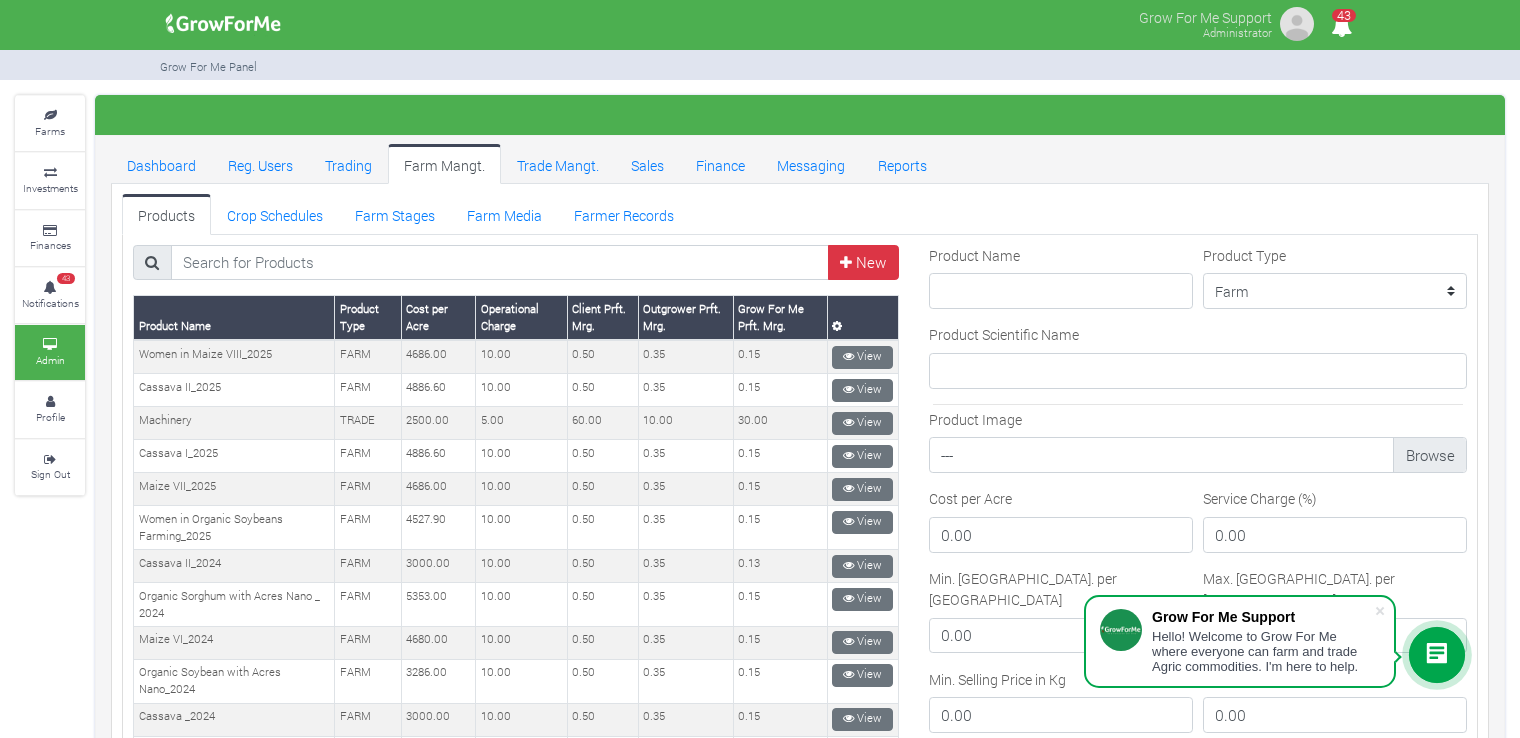 drag, startPoint x: 789, startPoint y: 224, endPoint x: 823, endPoint y: 205, distance: 38.948685 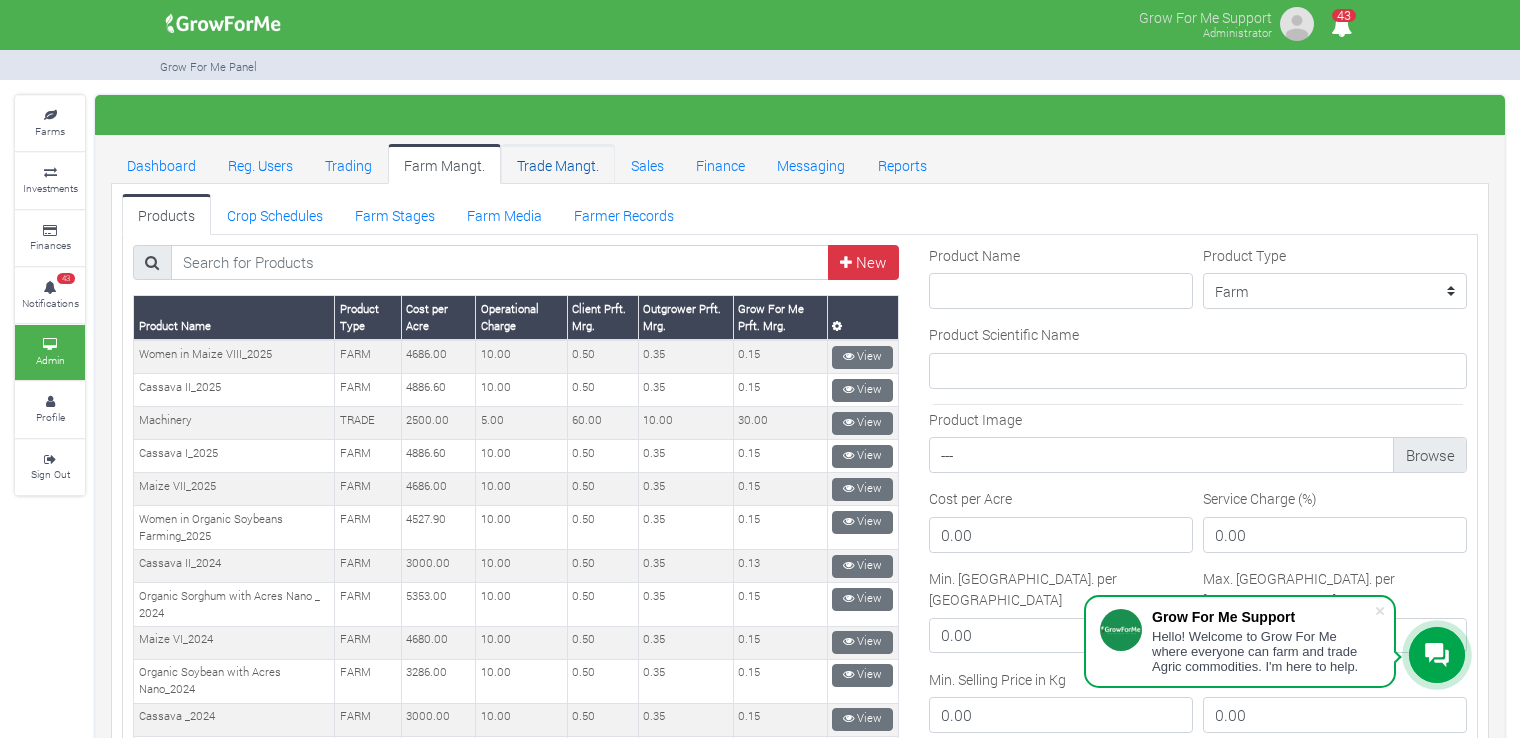 click on "Trade Mangt." at bounding box center [558, 164] 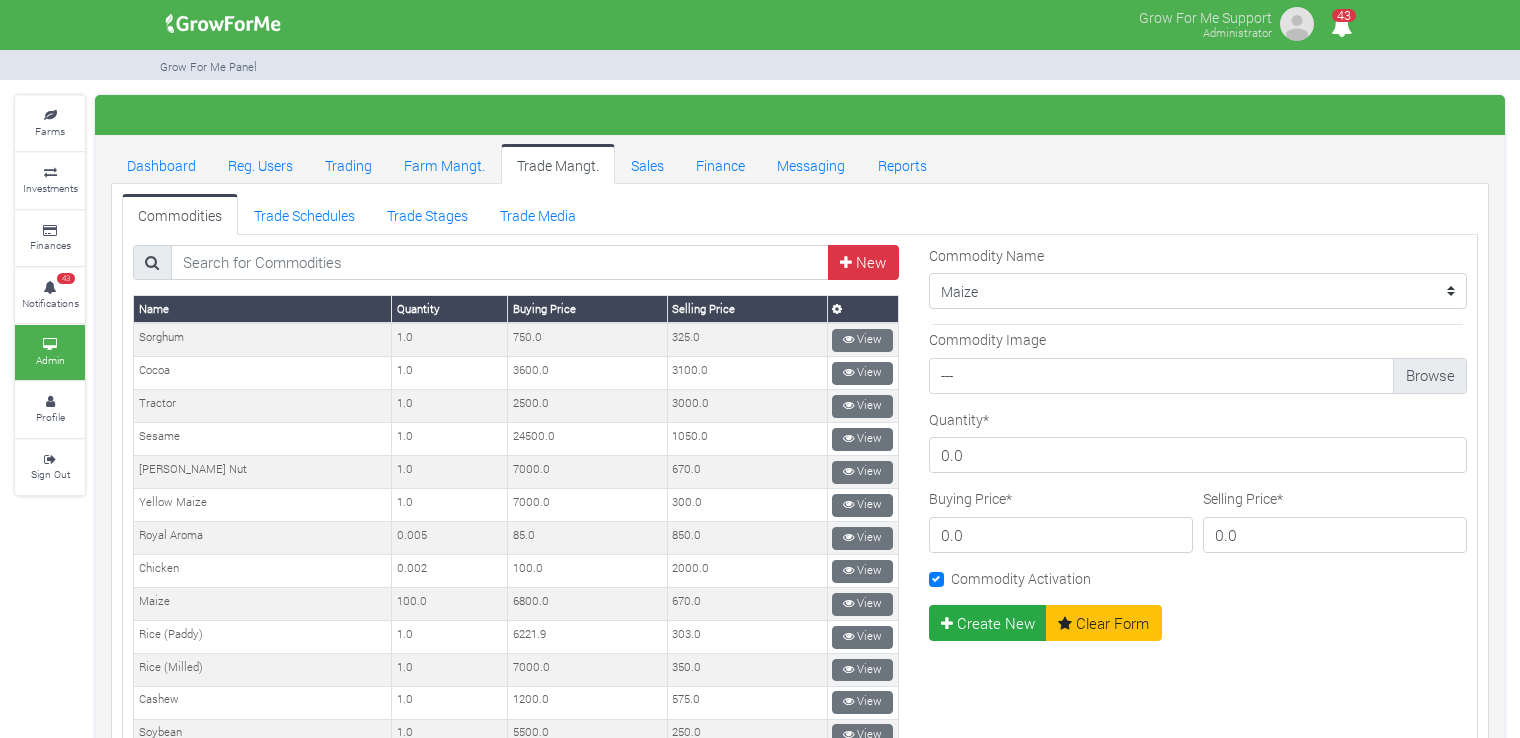 scroll, scrollTop: 0, scrollLeft: 0, axis: both 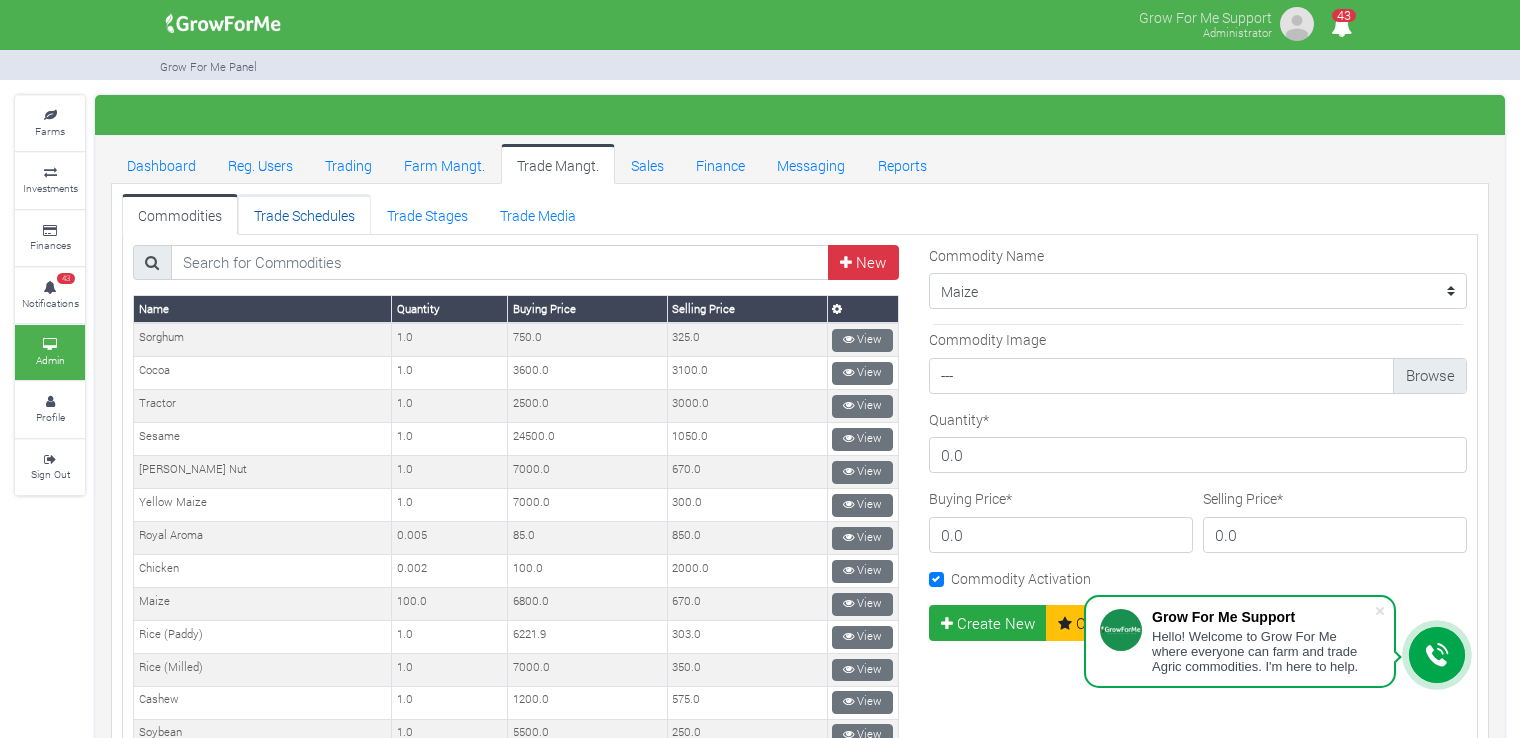 click on "Trade Schedules" at bounding box center (304, 214) 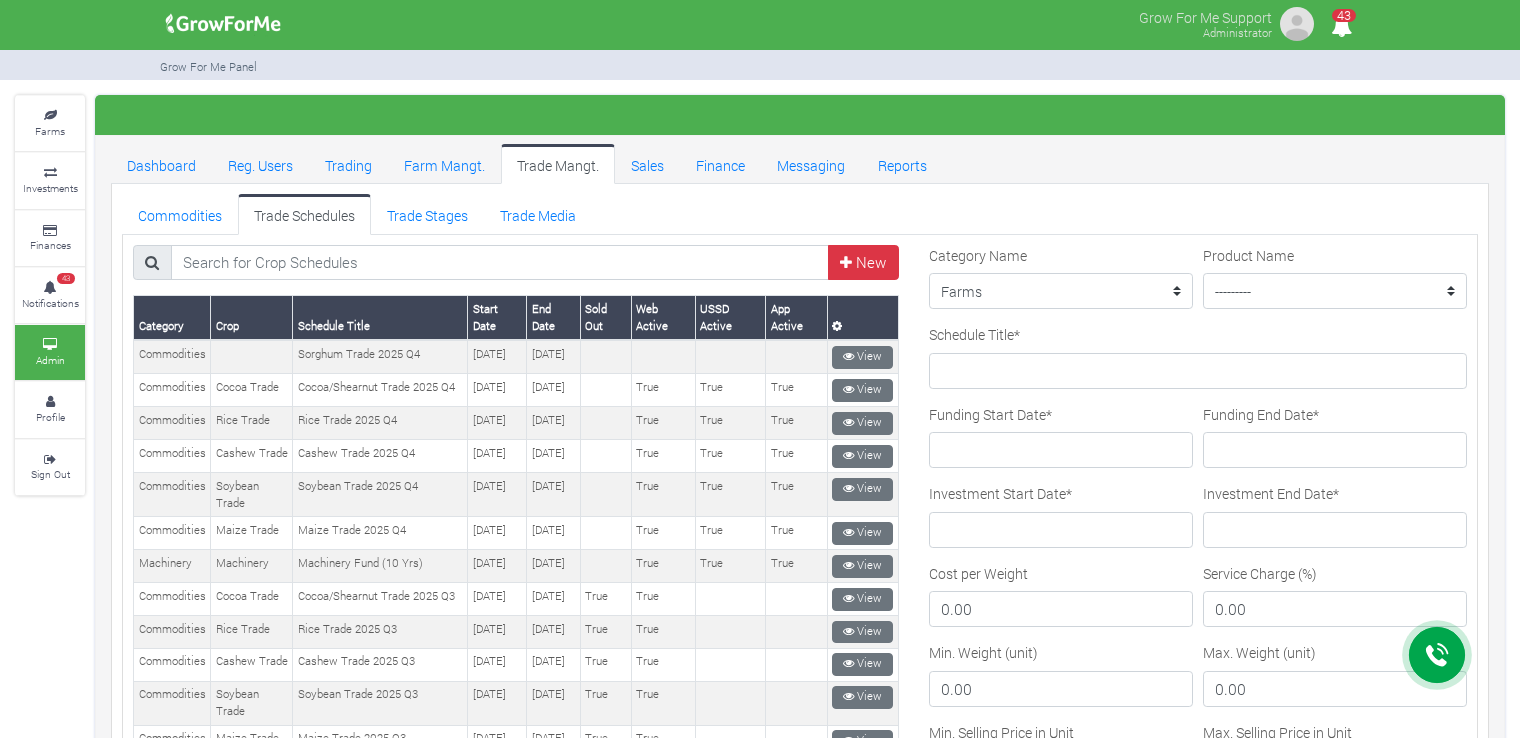scroll, scrollTop: 0, scrollLeft: 0, axis: both 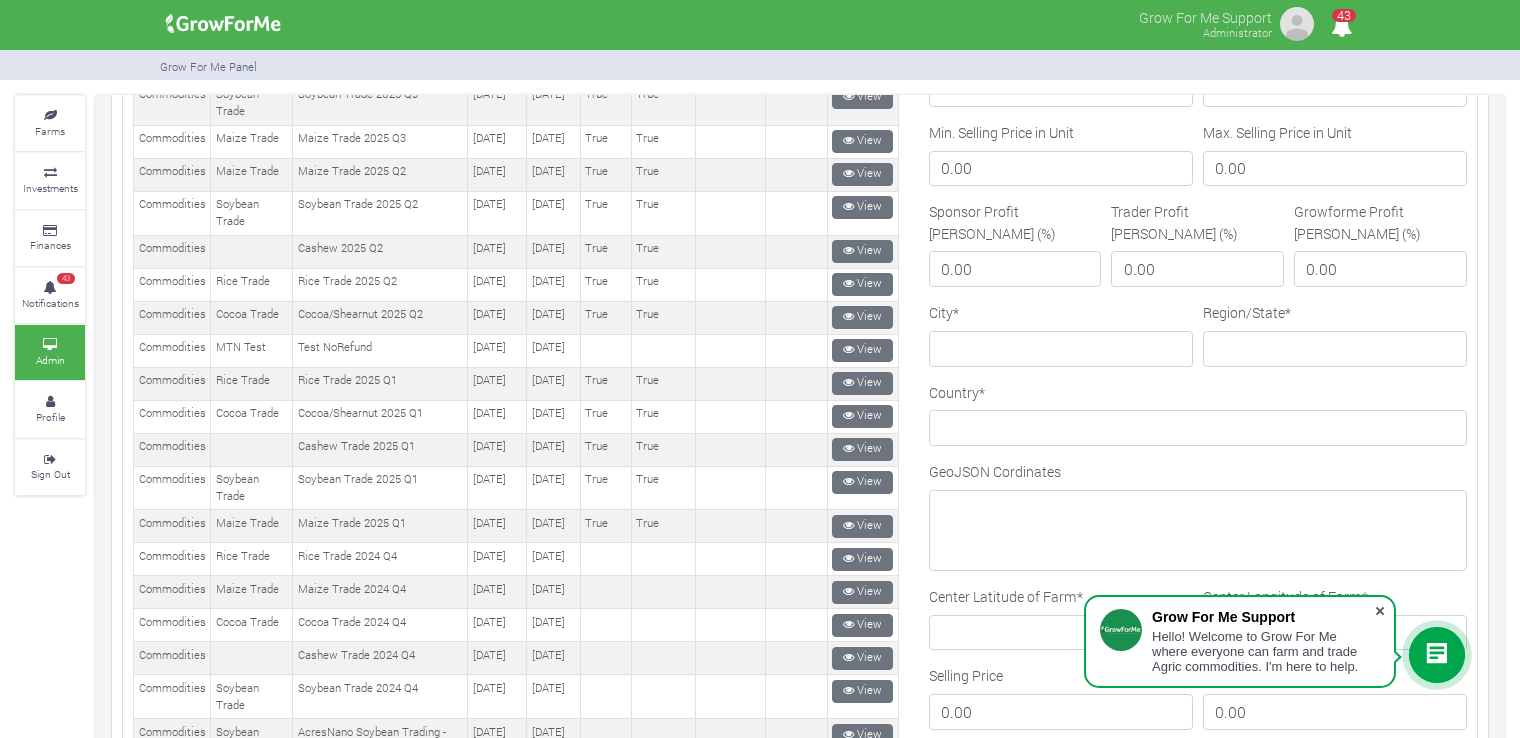 click at bounding box center [1380, 611] 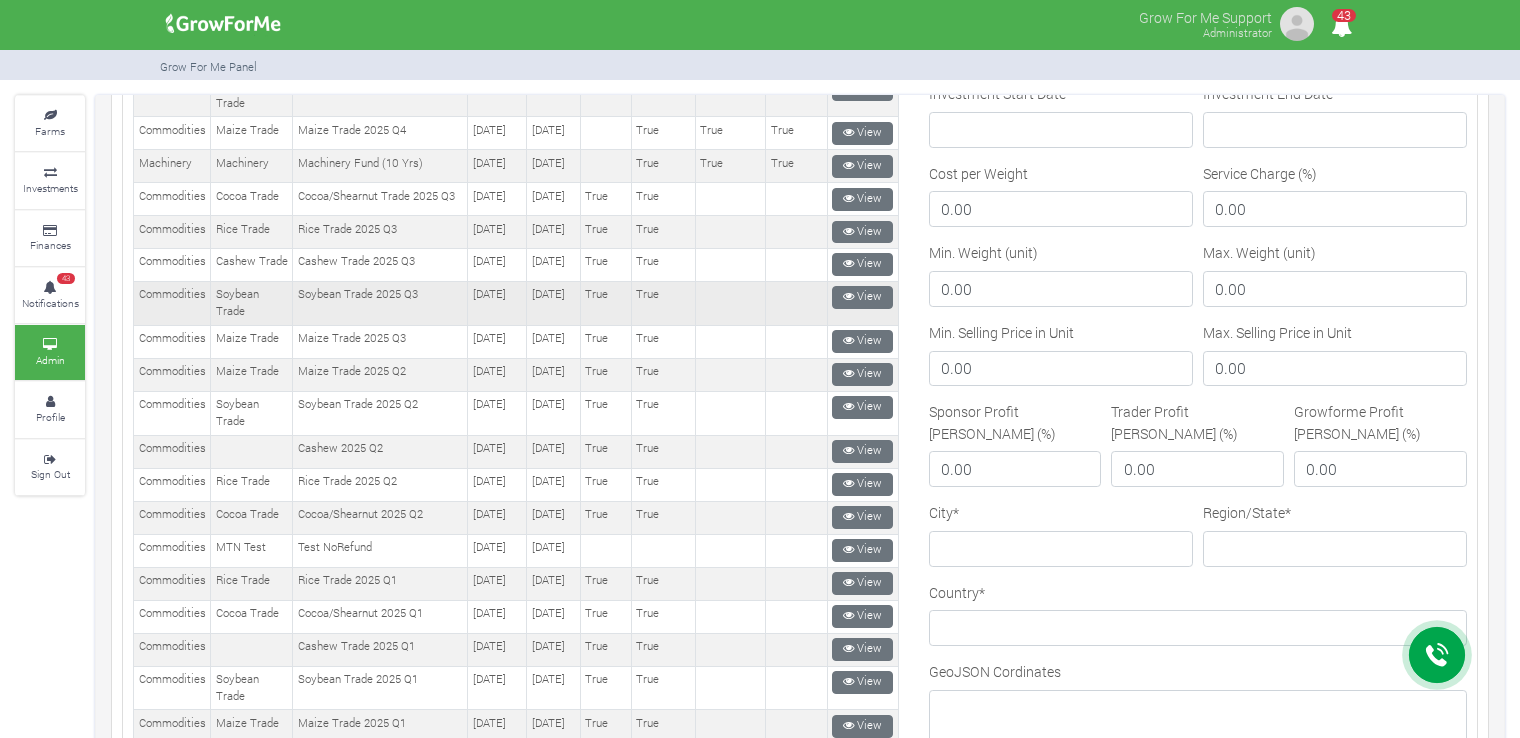 scroll, scrollTop: 0, scrollLeft: 0, axis: both 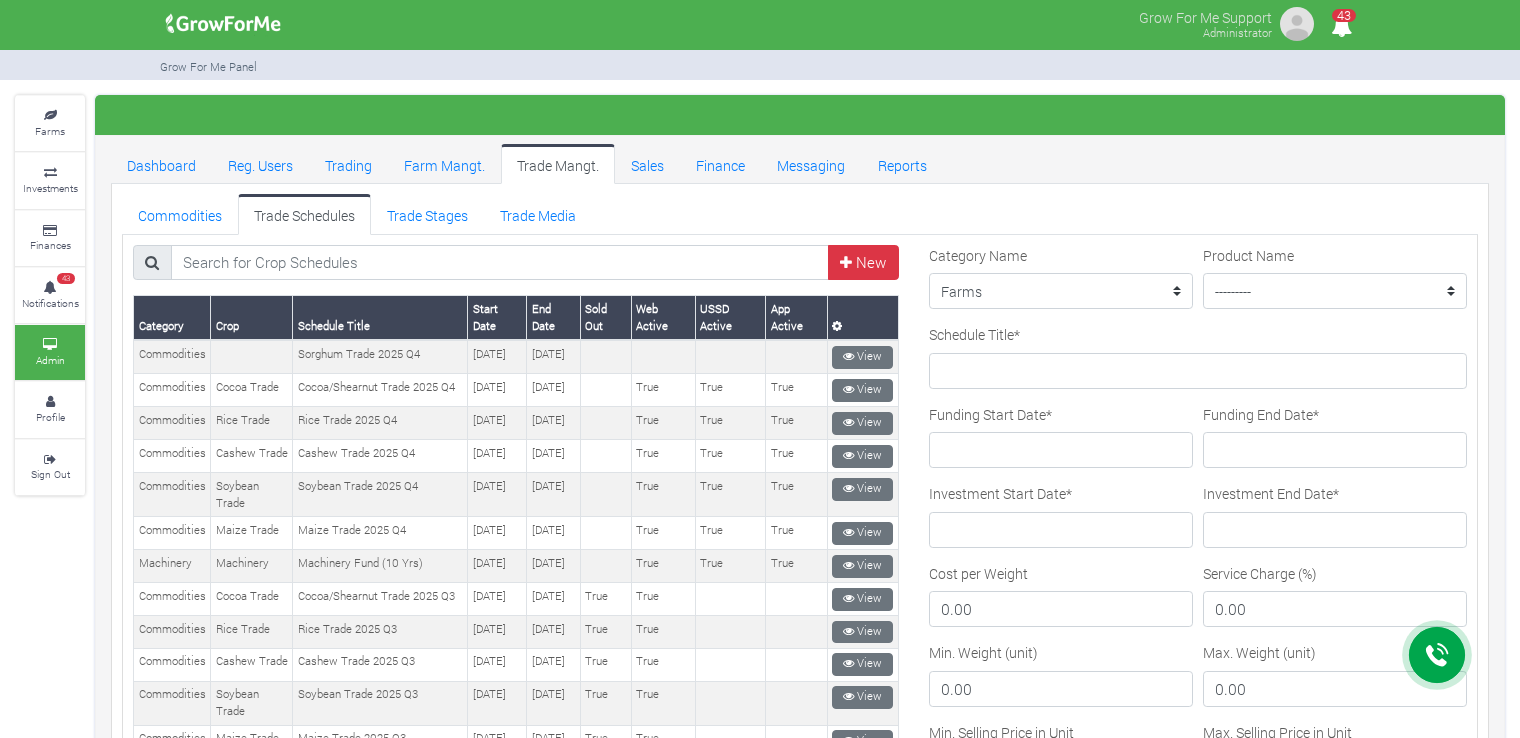 drag, startPoint x: 636, startPoint y: 221, endPoint x: 1081, endPoint y: 200, distance: 445.49524 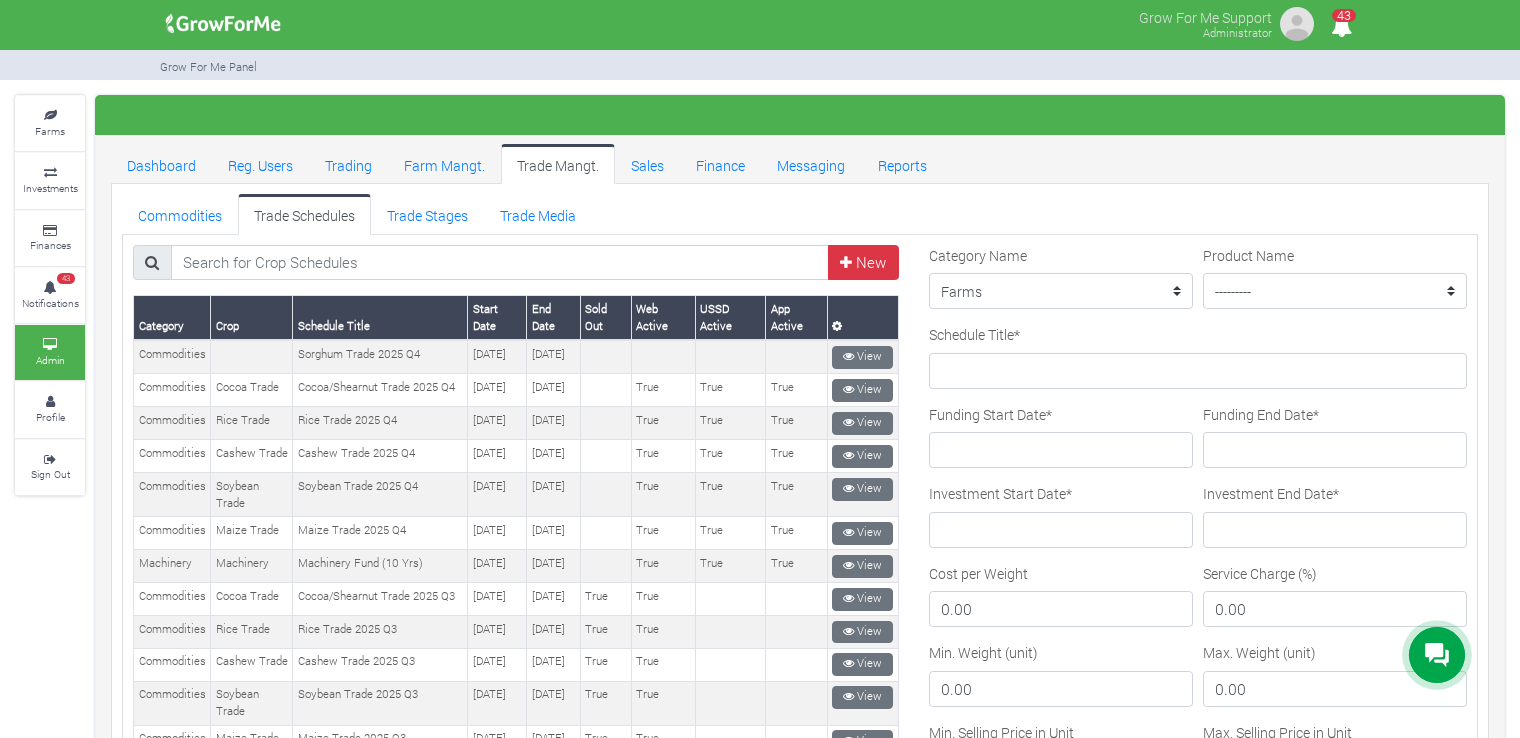 drag, startPoint x: 951, startPoint y: 201, endPoint x: 857, endPoint y: 219, distance: 95.707886 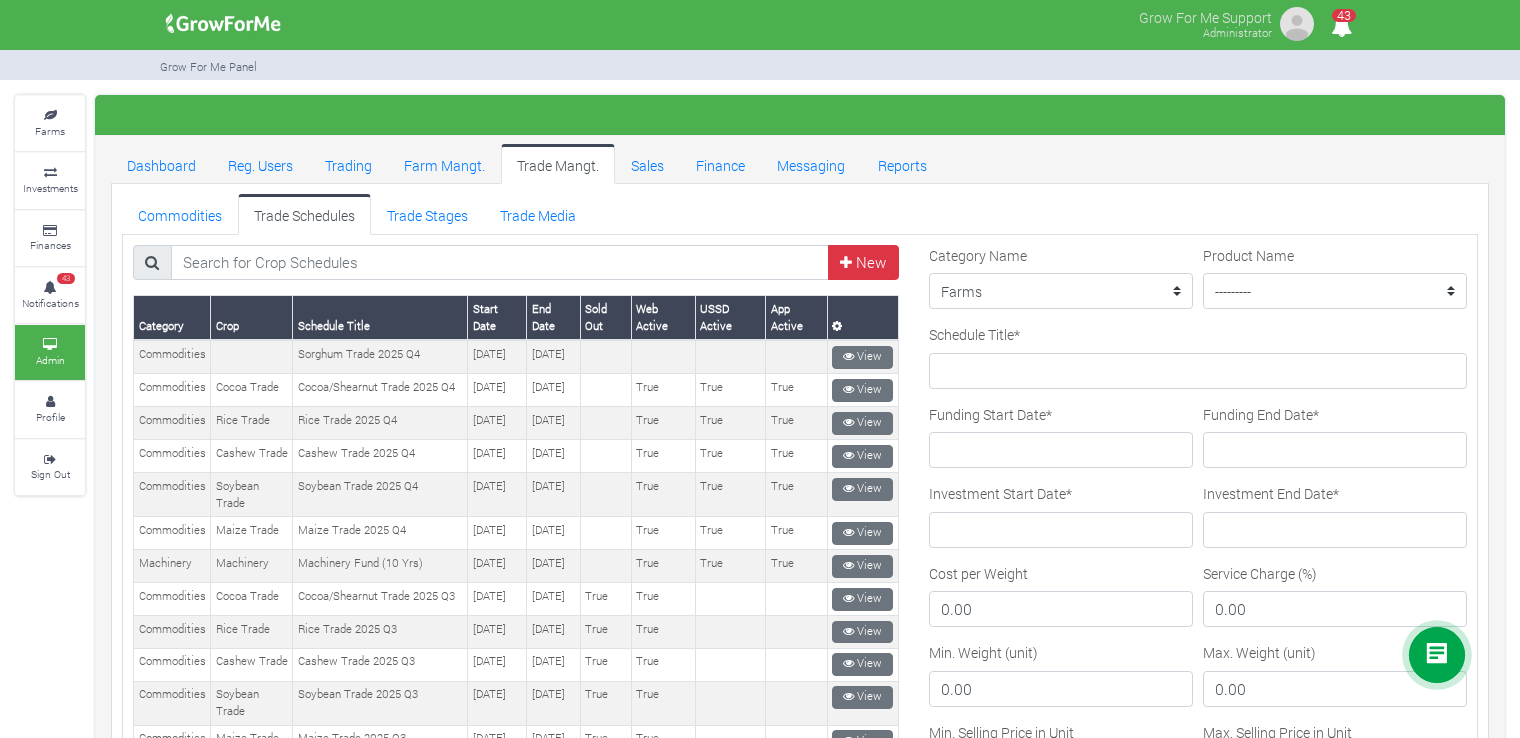 drag, startPoint x: 736, startPoint y: 208, endPoint x: 647, endPoint y: 209, distance: 89.005615 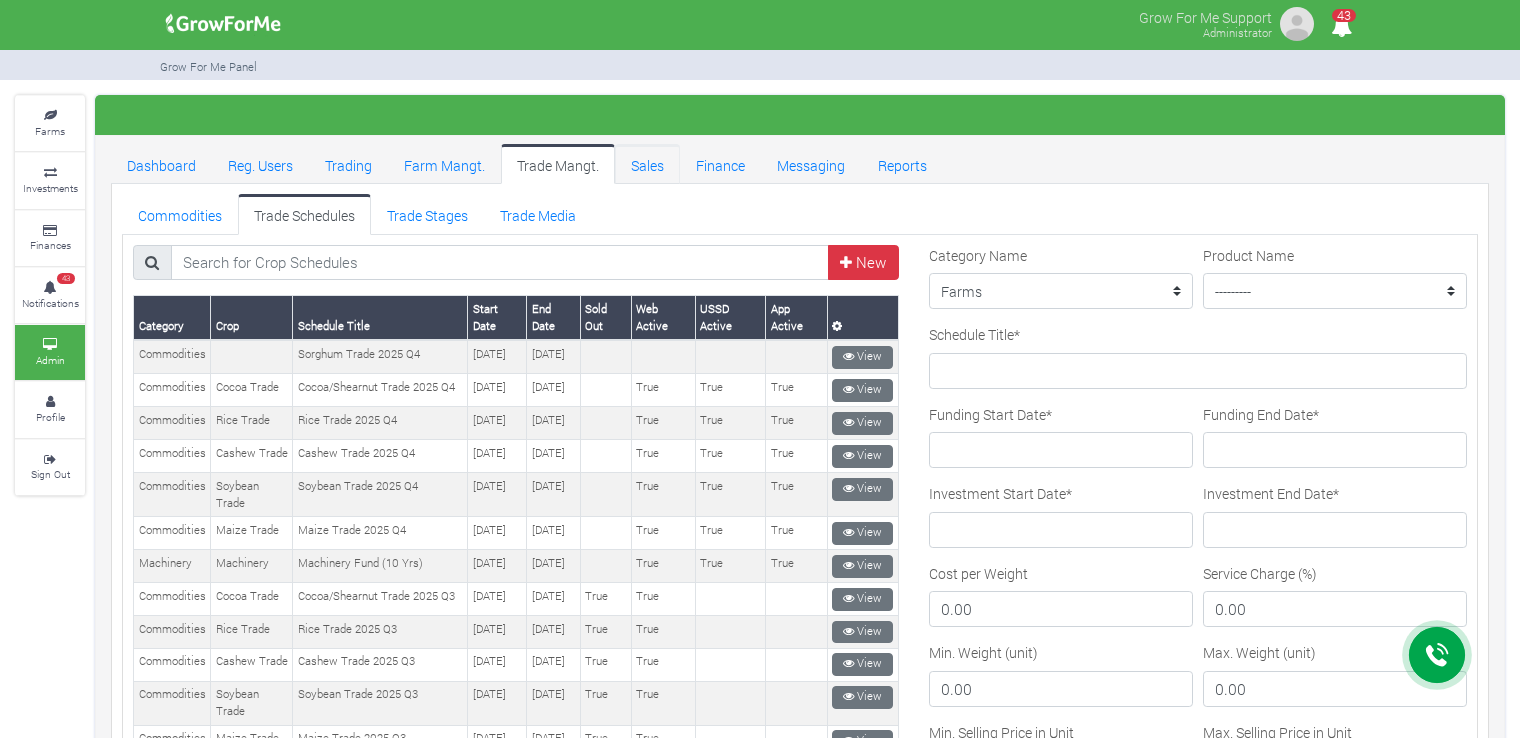 drag, startPoint x: 647, startPoint y: 209, endPoint x: 658, endPoint y: 184, distance: 27.313 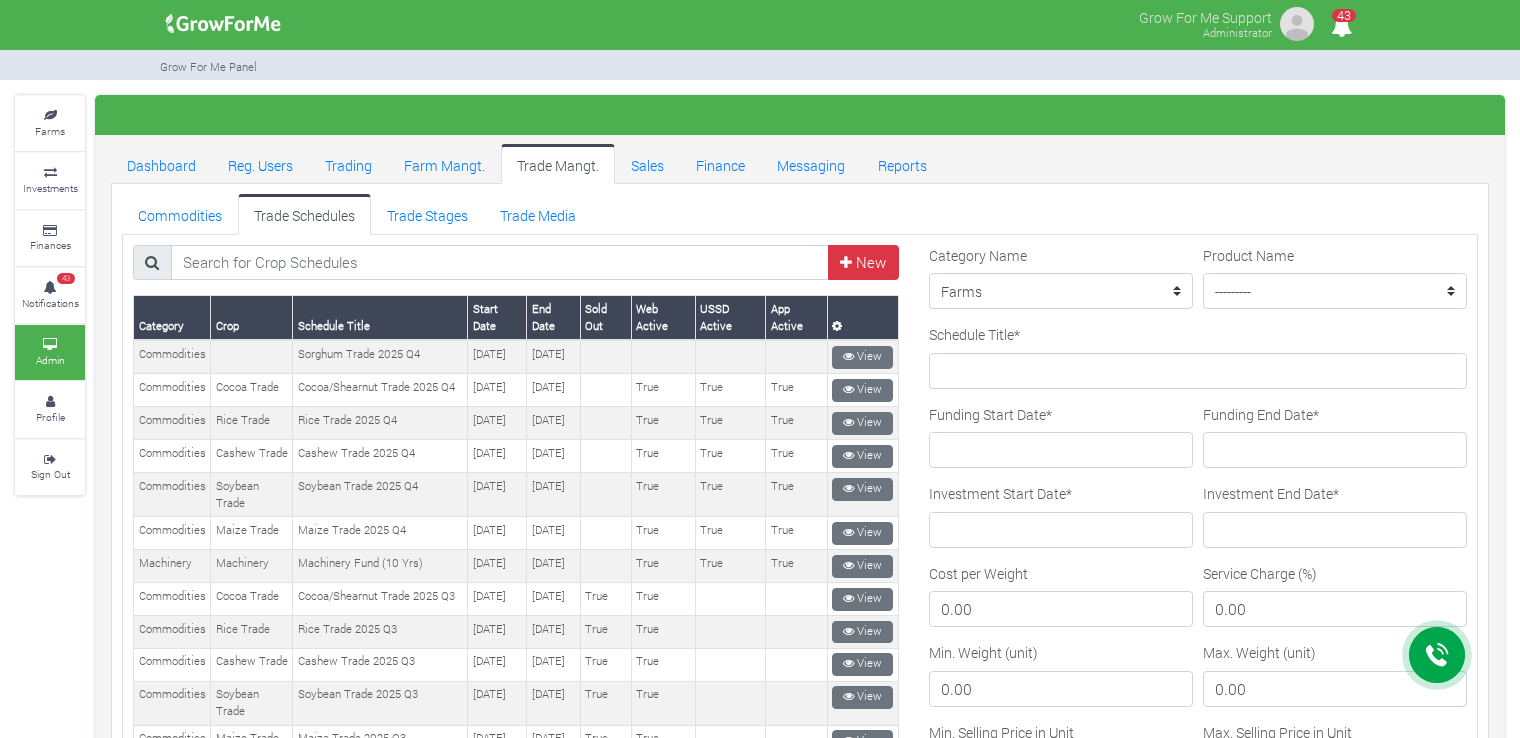 drag, startPoint x: 658, startPoint y: 184, endPoint x: 644, endPoint y: 208, distance: 27.784887 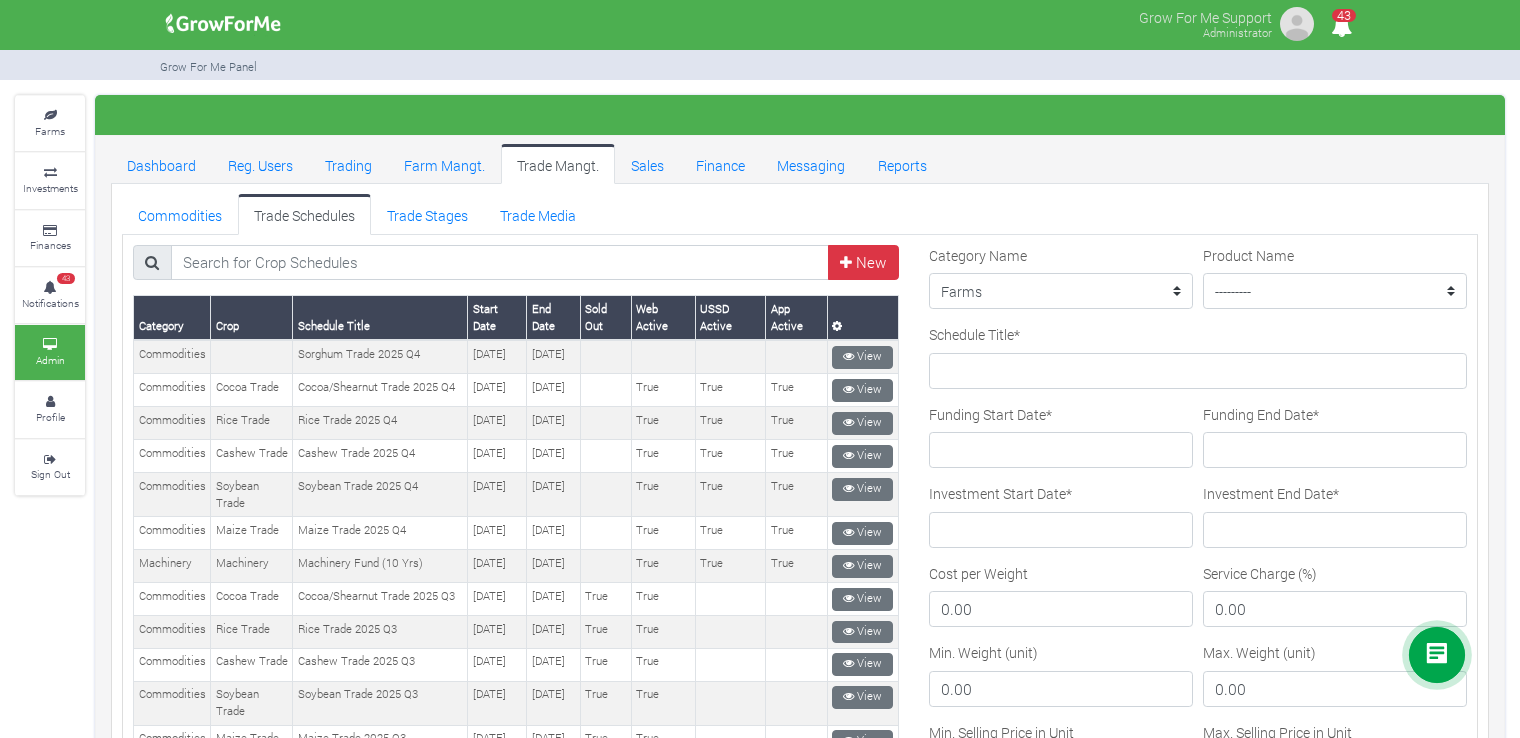 drag, startPoint x: 644, startPoint y: 208, endPoint x: 1130, endPoint y: 217, distance: 486.0833 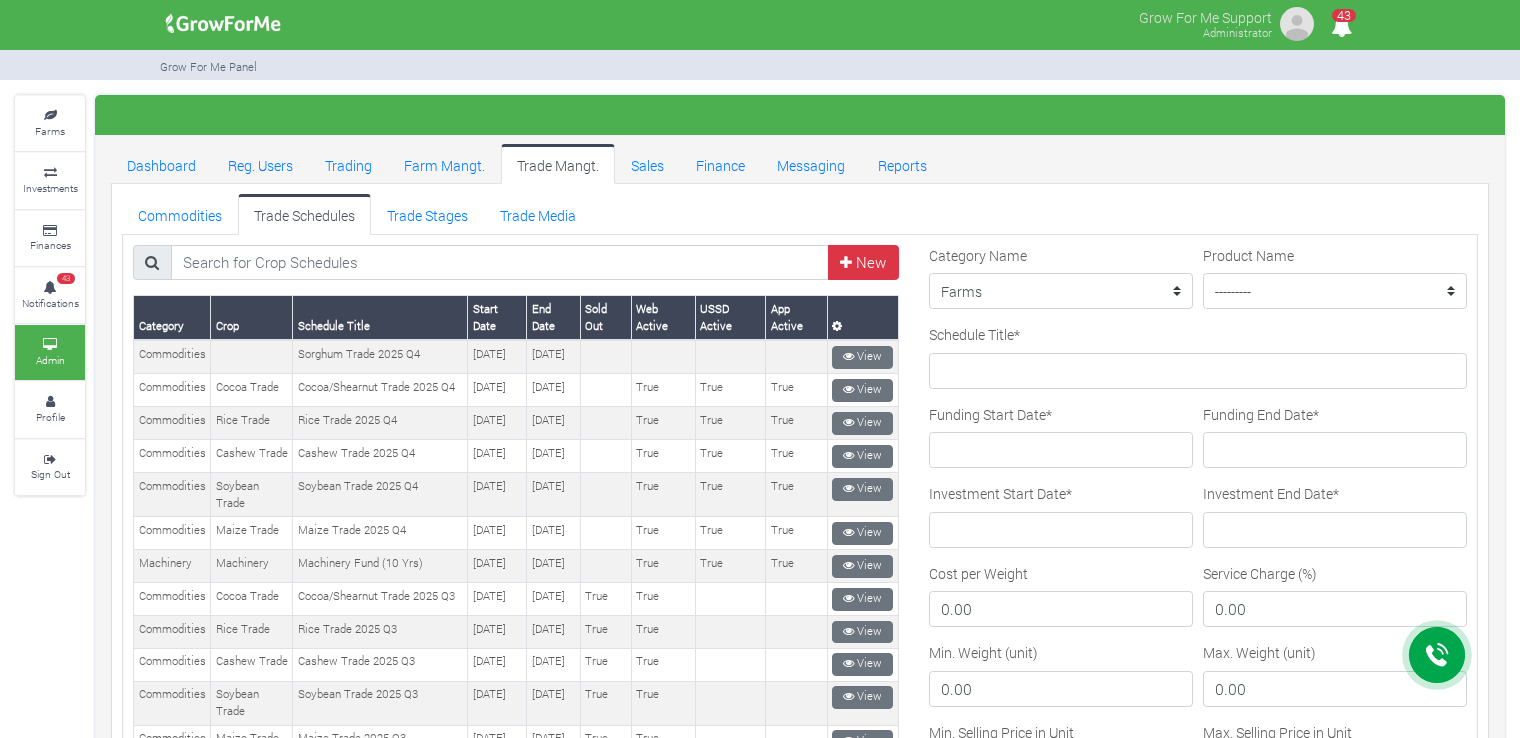 drag, startPoint x: 904, startPoint y: 216, endPoint x: 816, endPoint y: 200, distance: 89.44272 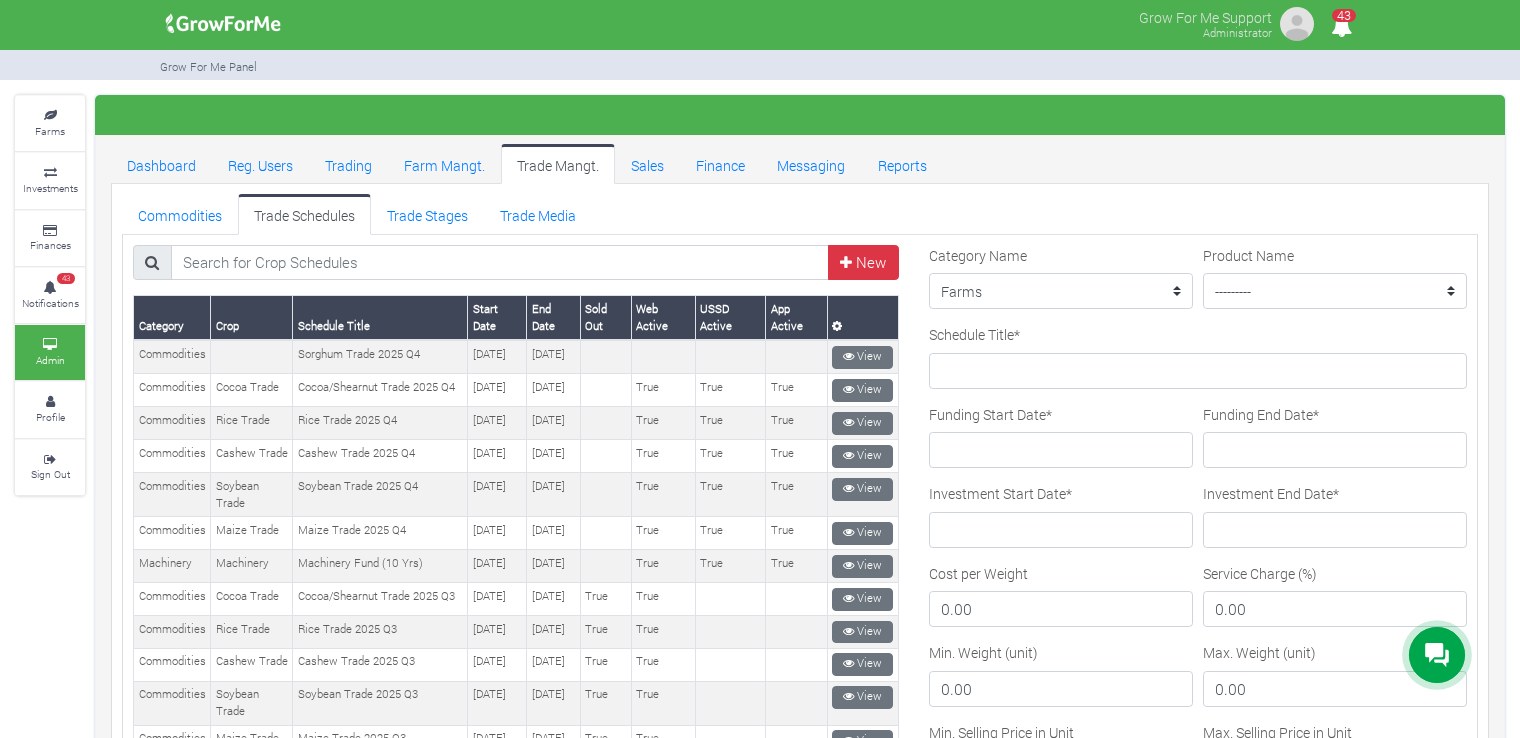 drag, startPoint x: 644, startPoint y: 201, endPoint x: 707, endPoint y: 192, distance: 63.63961 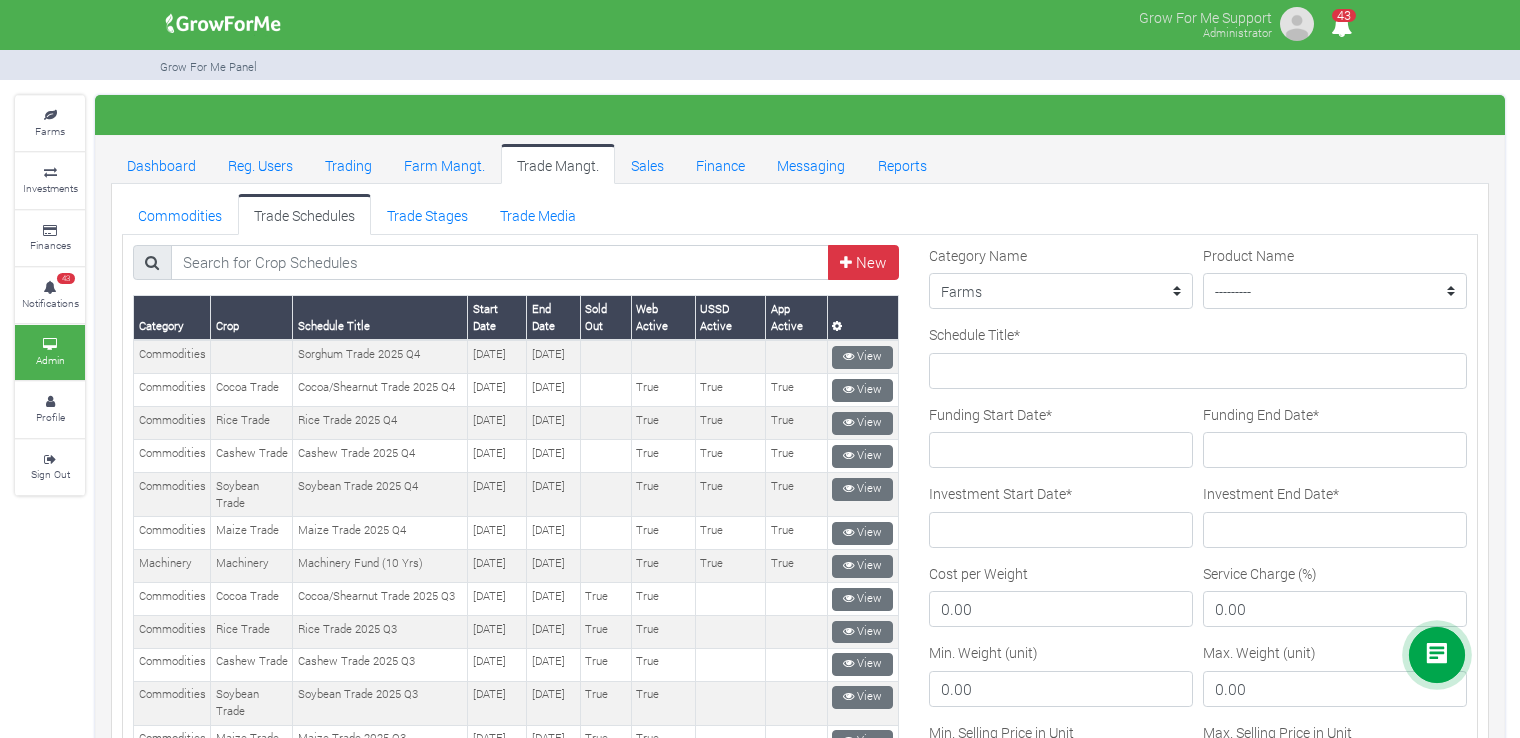 drag, startPoint x: 707, startPoint y: 192, endPoint x: 802, endPoint y: 187, distance: 95.131485 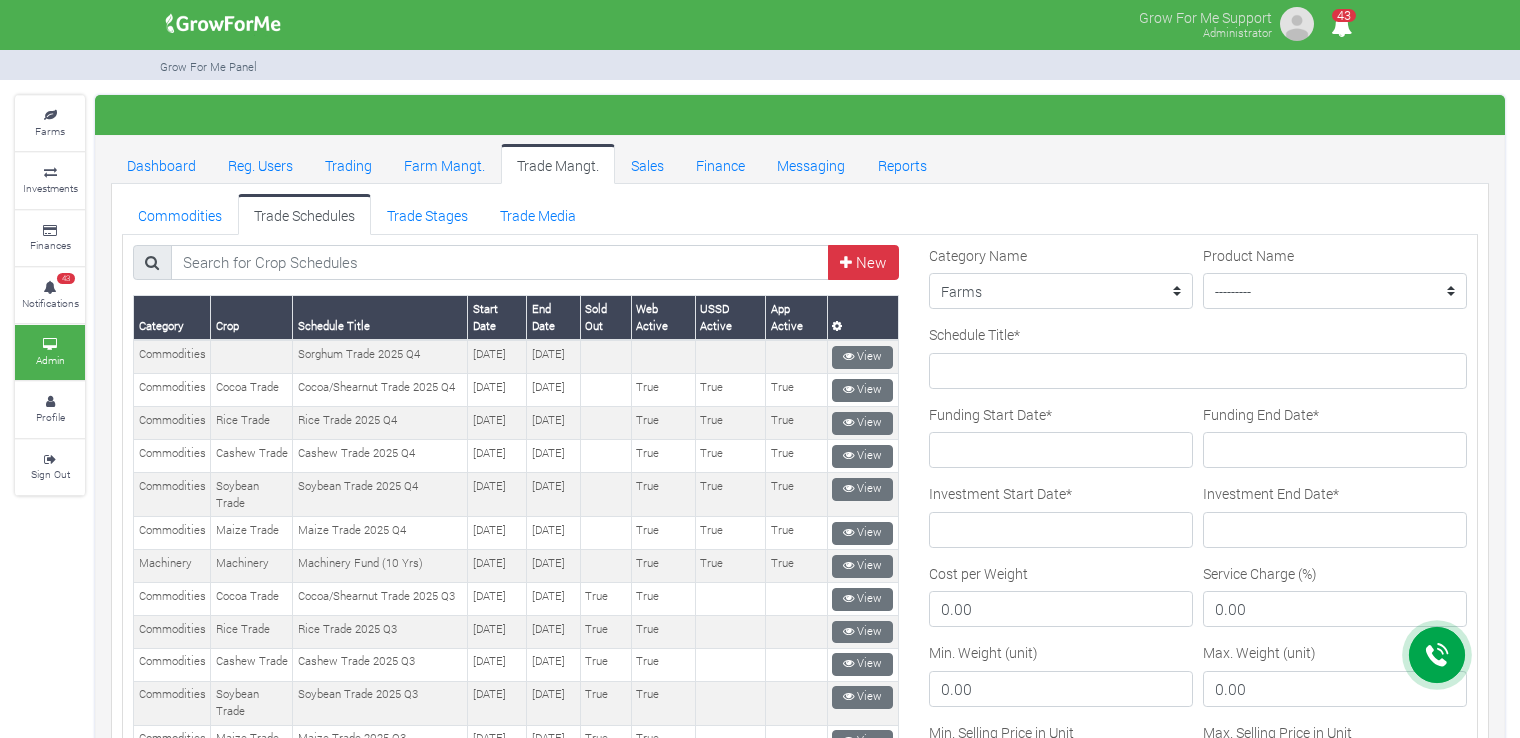drag, startPoint x: 802, startPoint y: 187, endPoint x: 794, endPoint y: 211, distance: 25.298222 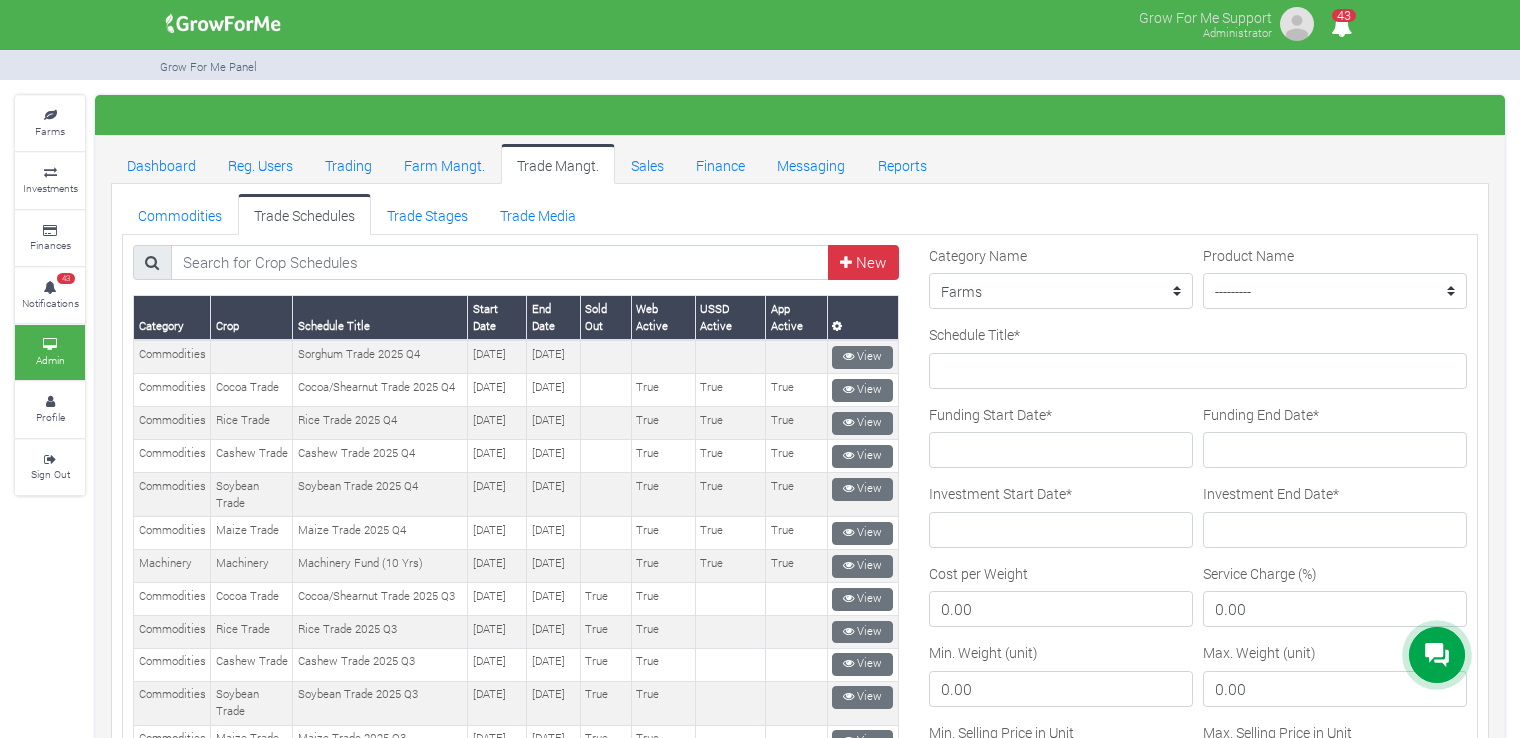 drag, startPoint x: 794, startPoint y: 211, endPoint x: 891, endPoint y: 203, distance: 97.32934 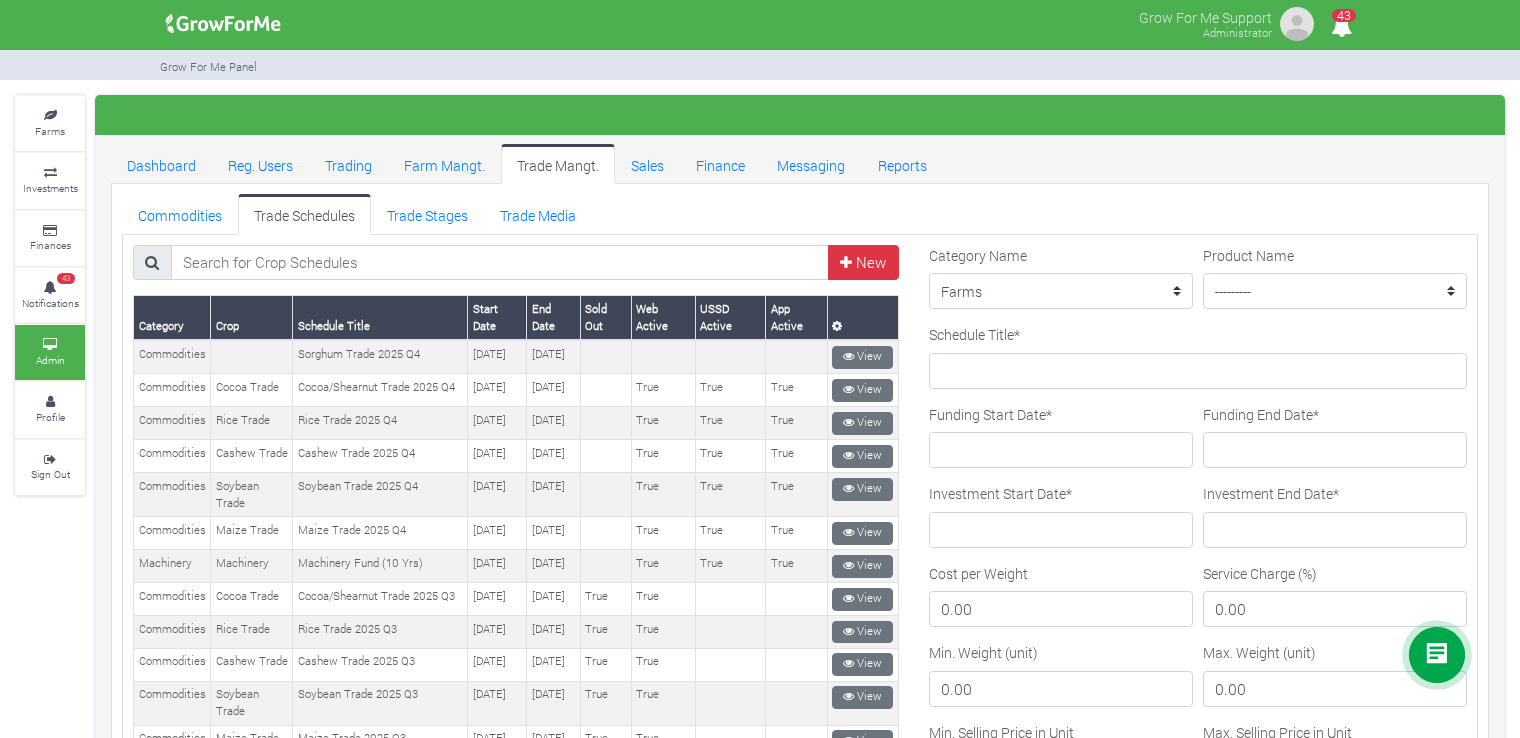 drag, startPoint x: 891, startPoint y: 203, endPoint x: 796, endPoint y: 201, distance: 95.02105 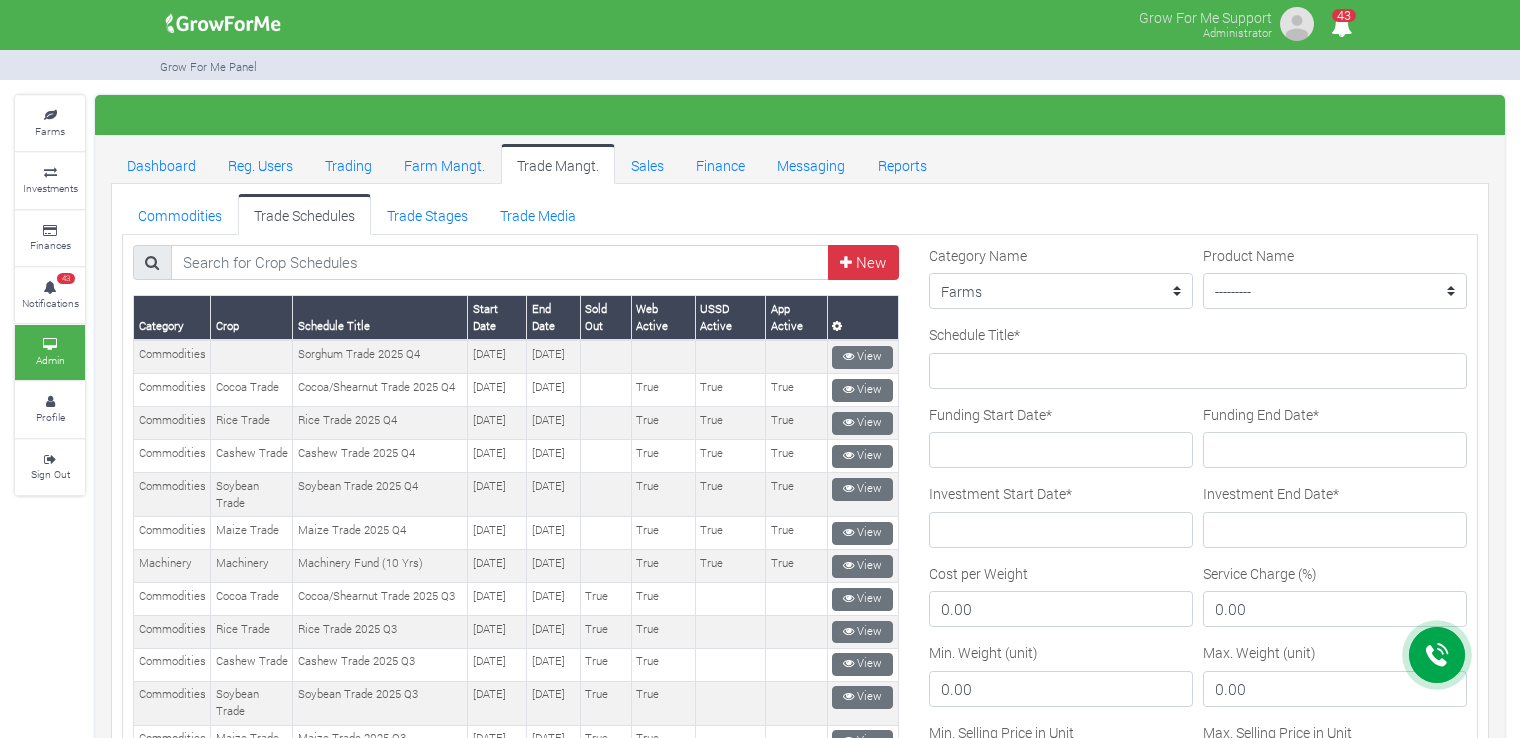 drag, startPoint x: 796, startPoint y: 201, endPoint x: 715, endPoint y: 210, distance: 81.49847 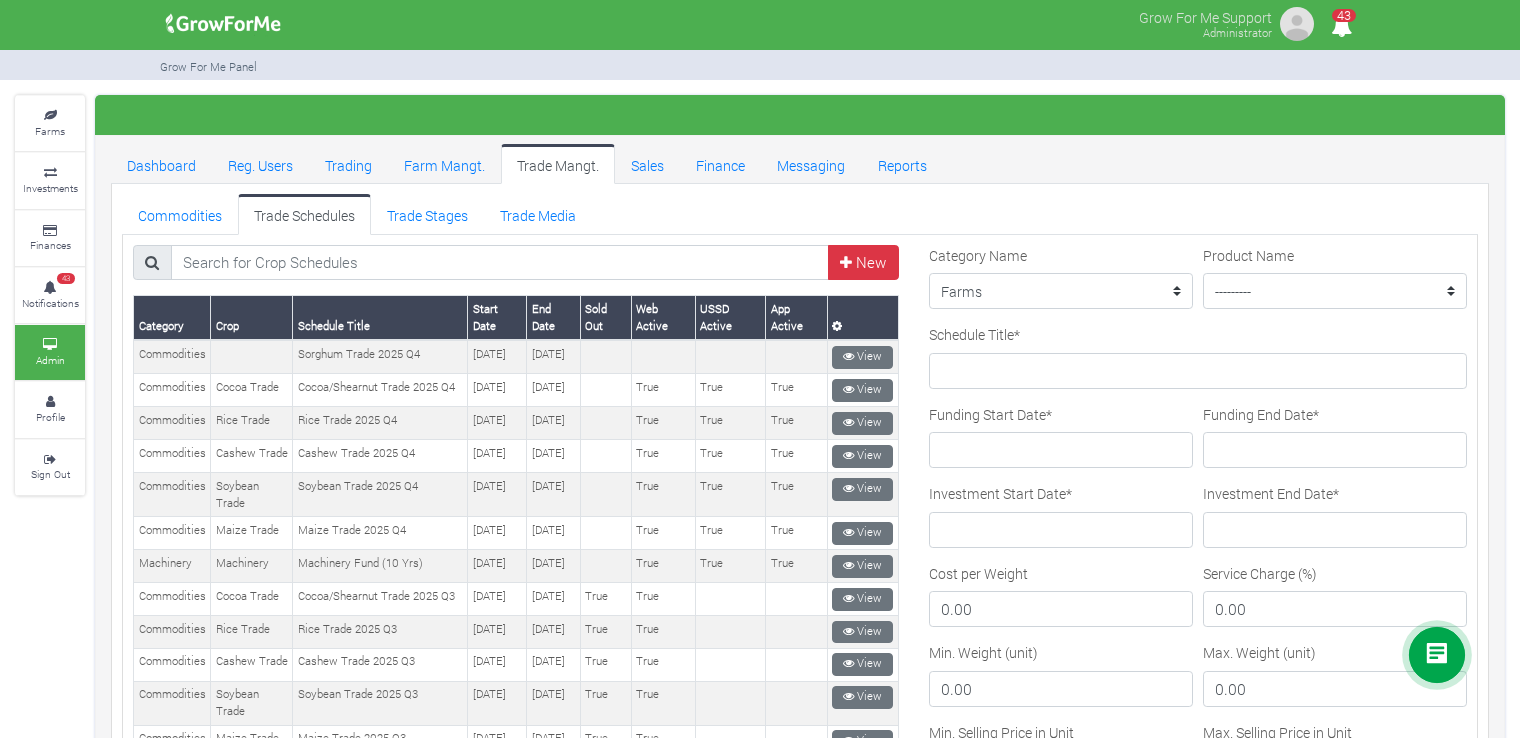 drag, startPoint x: 629, startPoint y: 214, endPoint x: 894, endPoint y: 200, distance: 265.36957 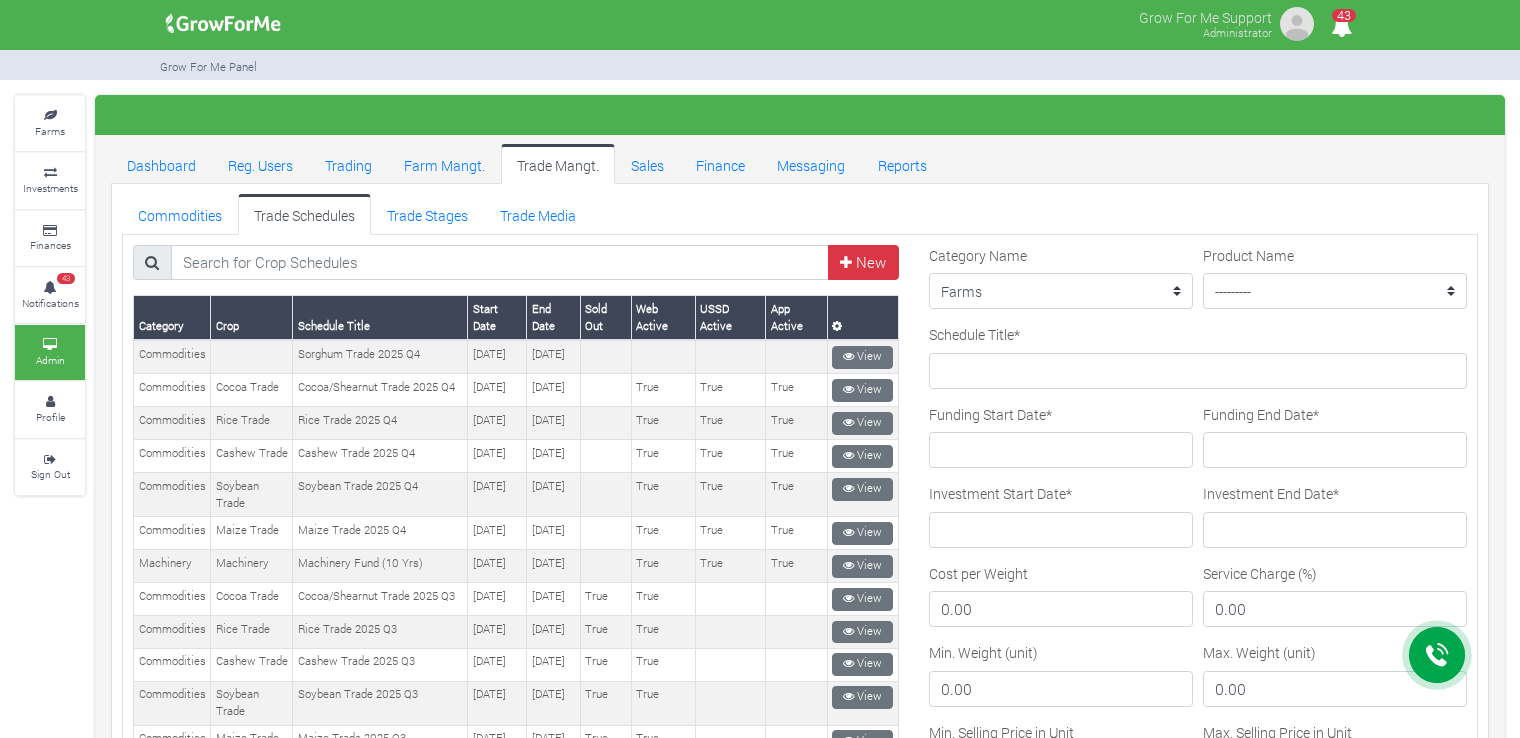 drag, startPoint x: 894, startPoint y: 200, endPoint x: 819, endPoint y: 193, distance: 75.32596 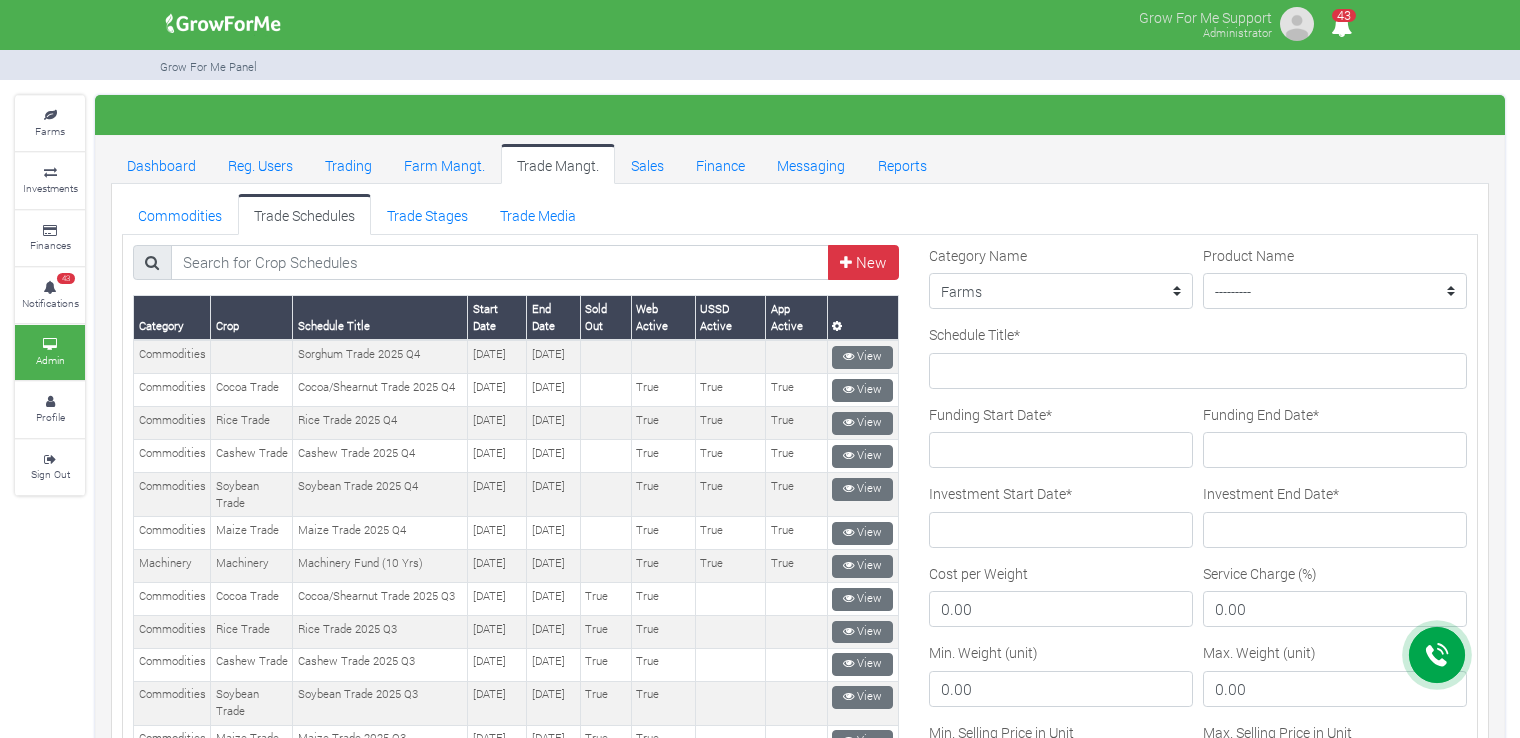 drag, startPoint x: 819, startPoint y: 193, endPoint x: 720, endPoint y: 209, distance: 100.28459 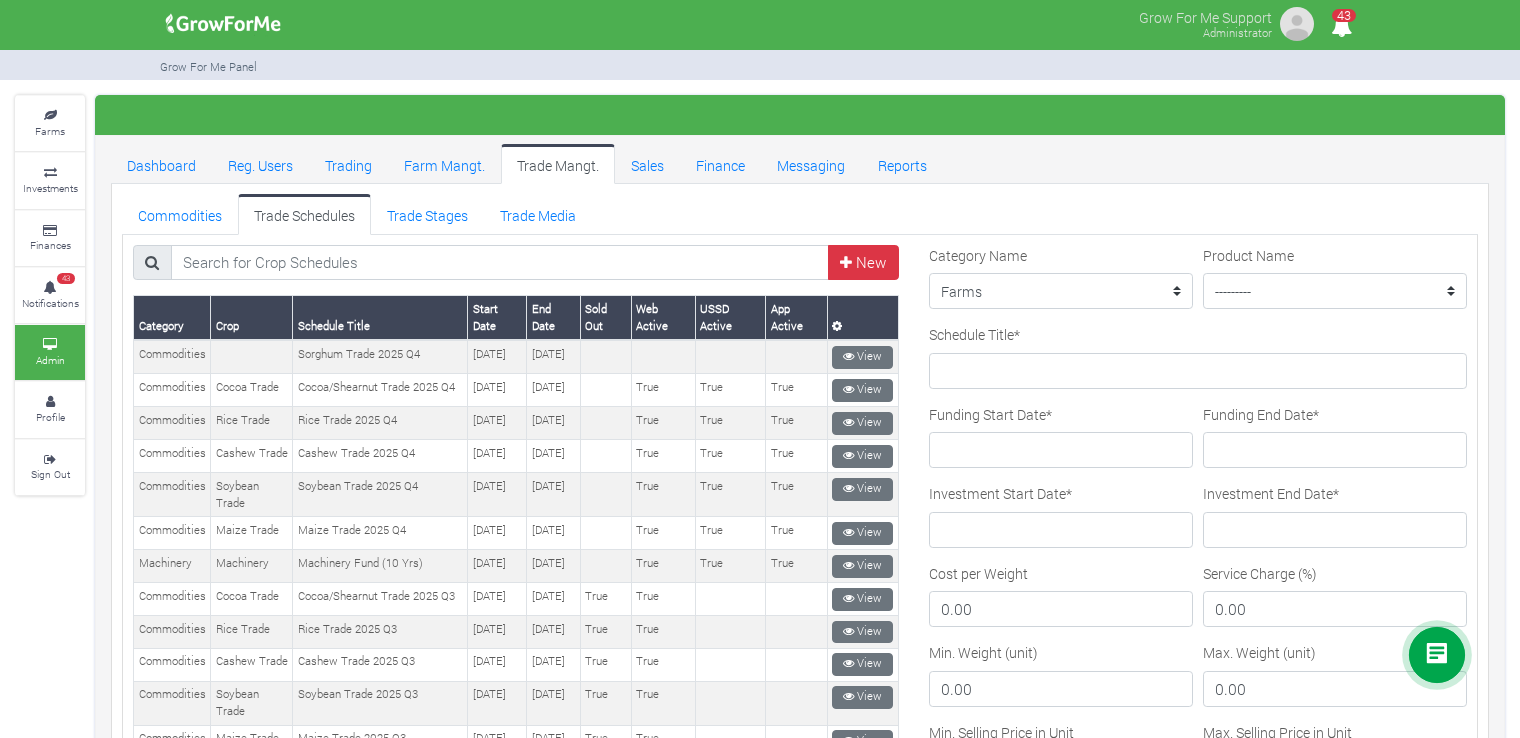 drag, startPoint x: 720, startPoint y: 209, endPoint x: 650, endPoint y: 201, distance: 70.45566 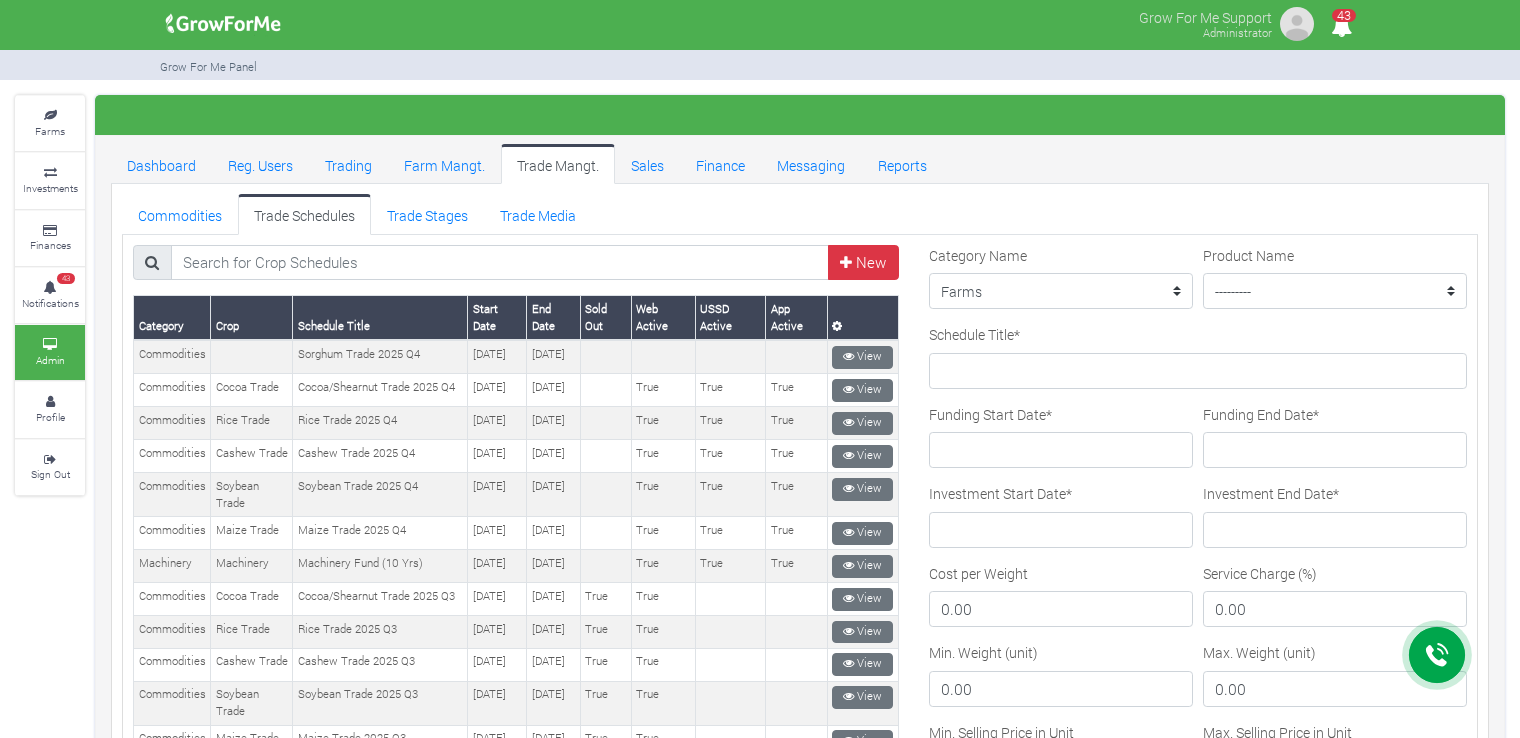 drag, startPoint x: 650, startPoint y: 201, endPoint x: 903, endPoint y: 187, distance: 253.38705 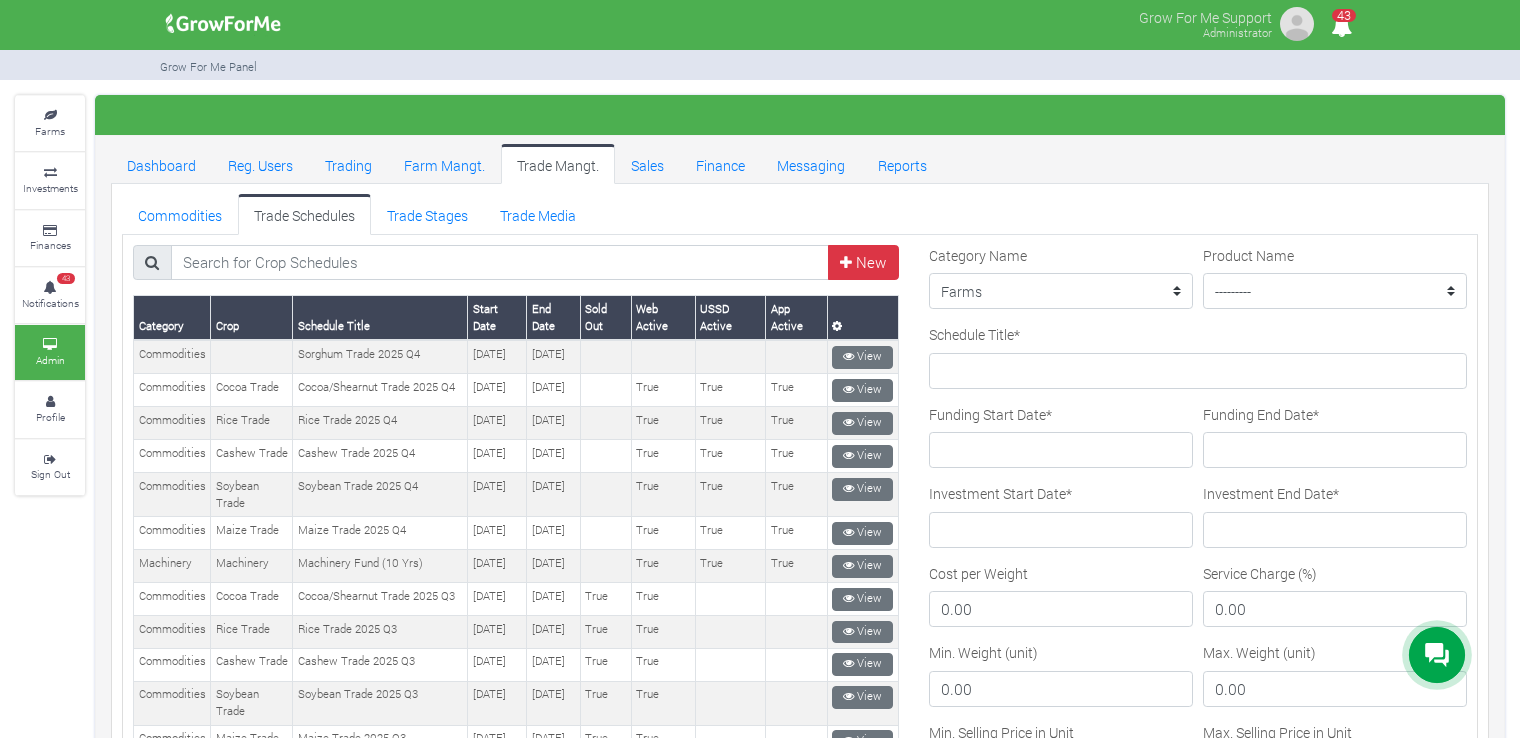 drag, startPoint x: 903, startPoint y: 187, endPoint x: 823, endPoint y: 213, distance: 84.118965 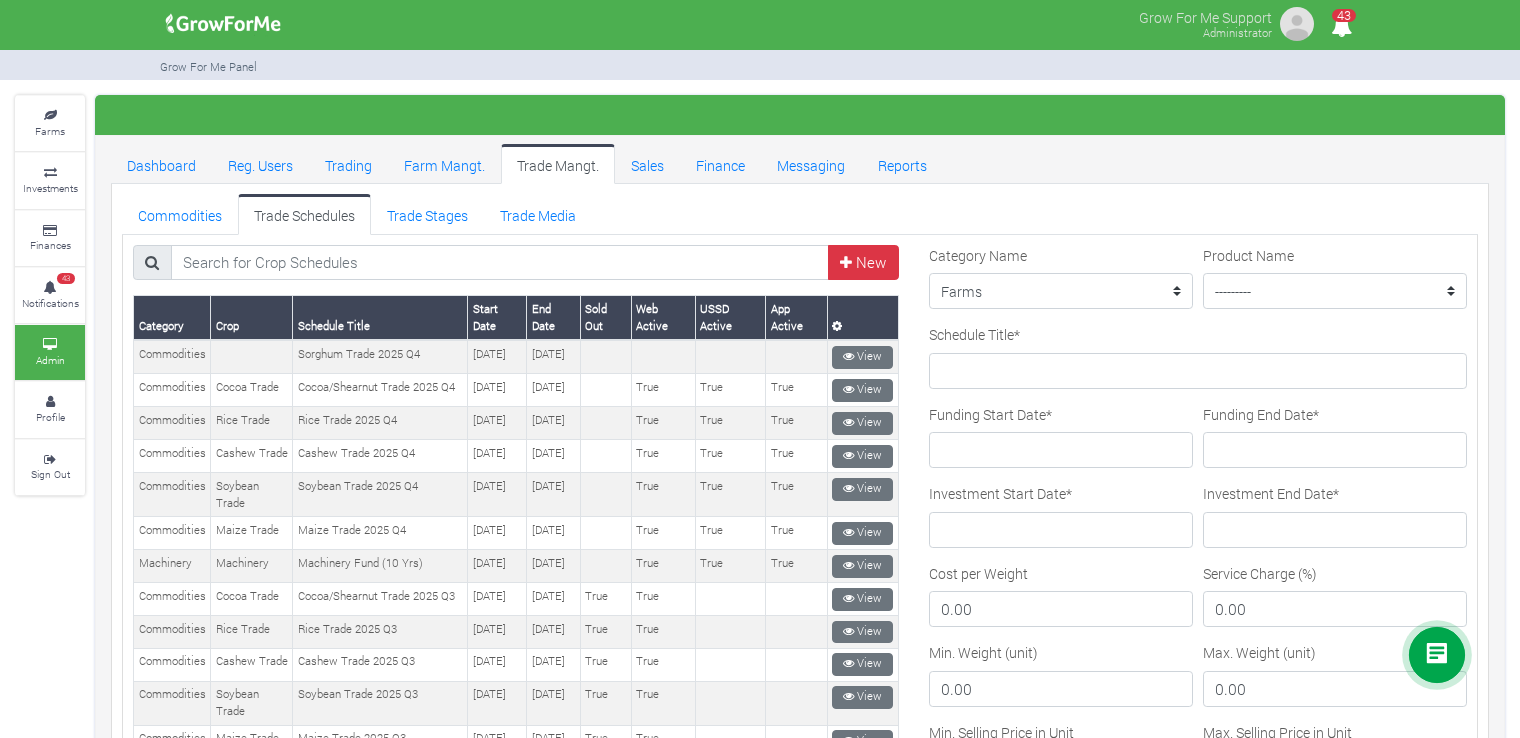 drag, startPoint x: 737, startPoint y: 210, endPoint x: 654, endPoint y: 208, distance: 83.02409 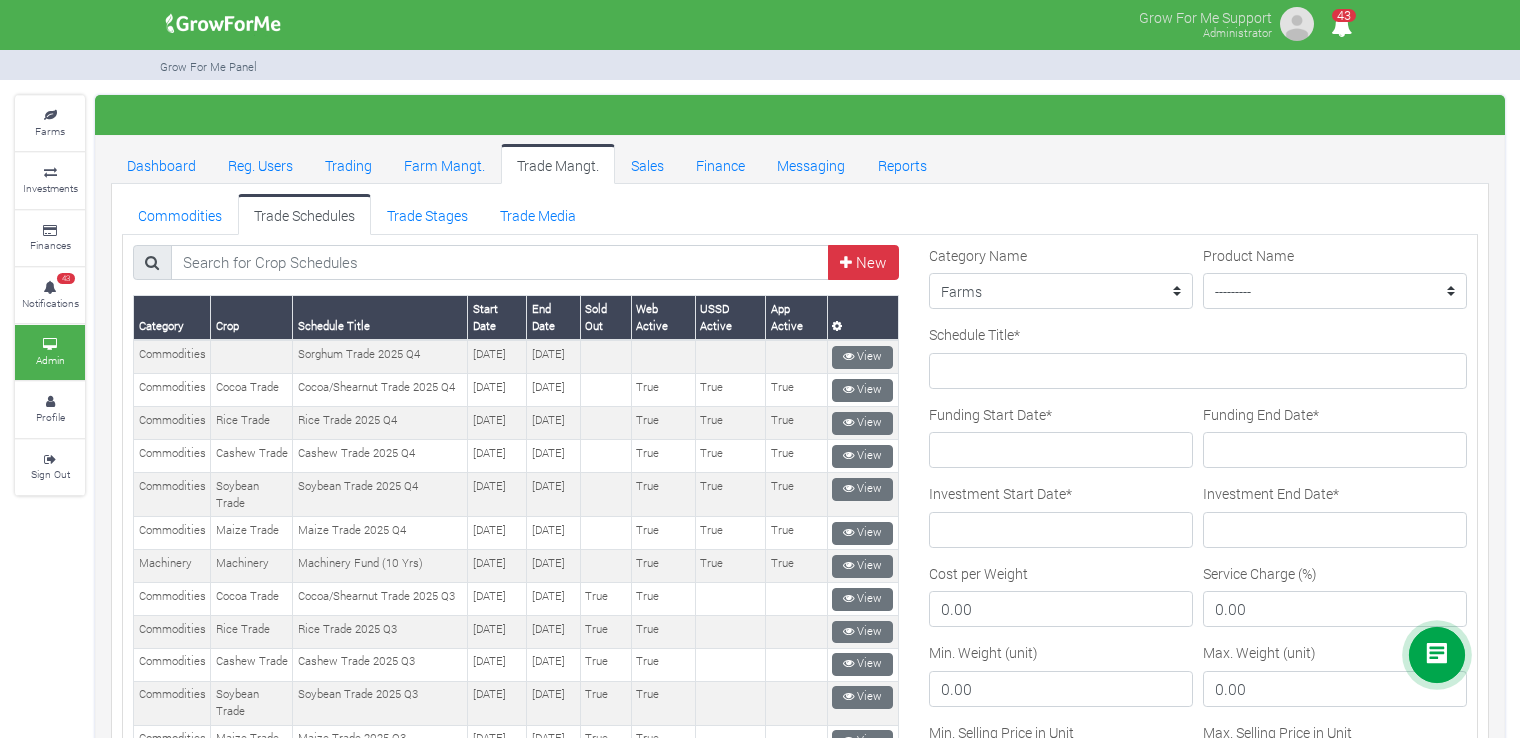 drag, startPoint x: 654, startPoint y: 208, endPoint x: 1022, endPoint y: 197, distance: 368.16437 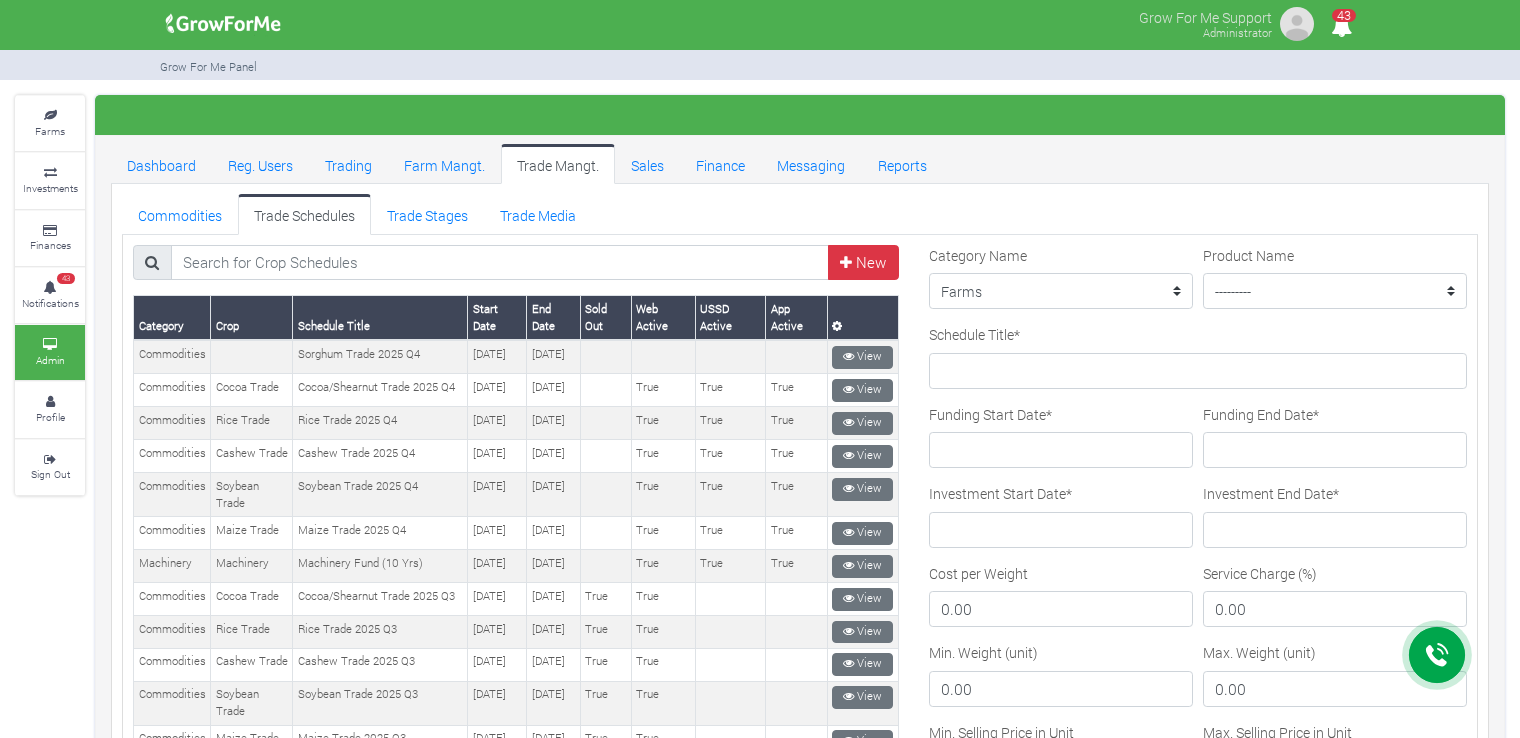 drag, startPoint x: 1022, startPoint y: 197, endPoint x: 1404, endPoint y: 209, distance: 382.18845 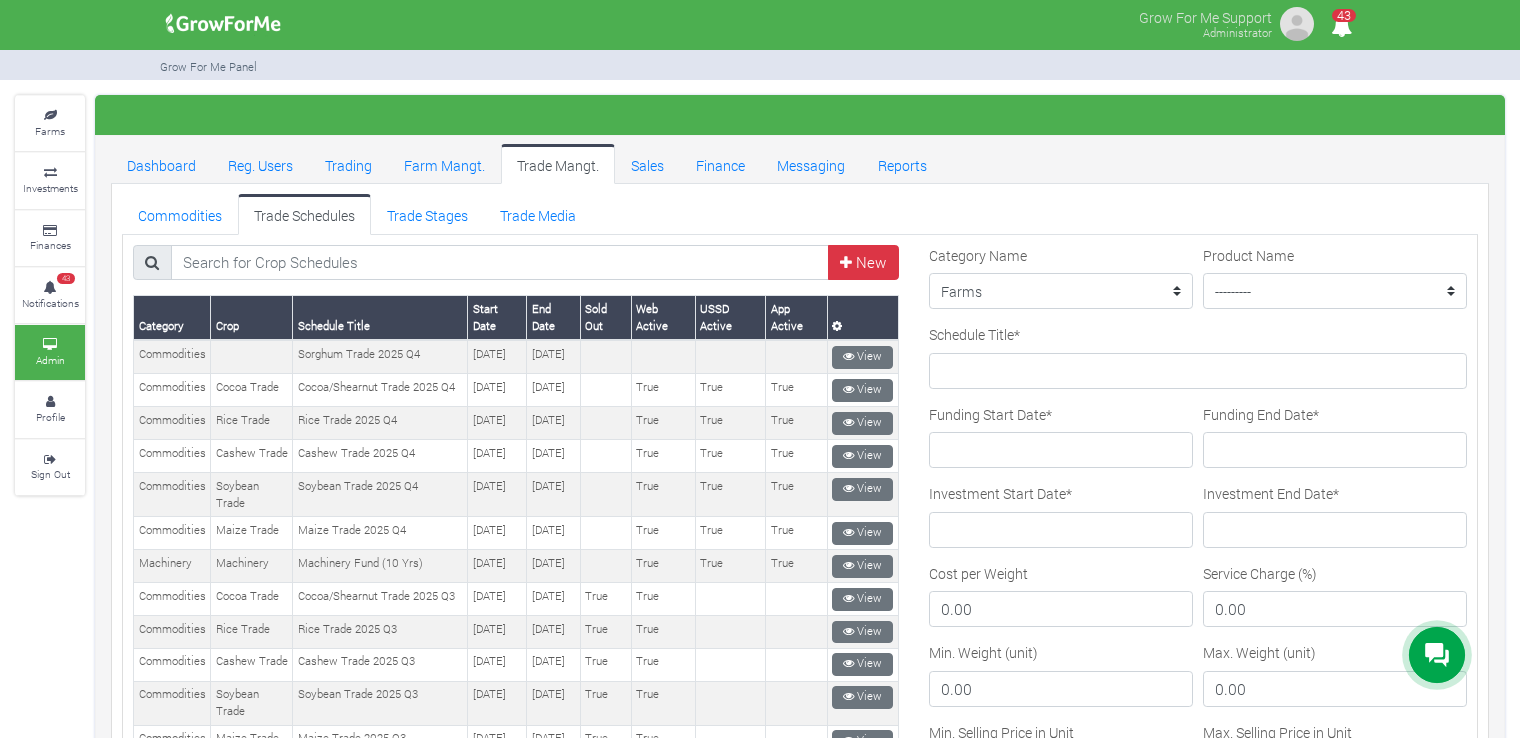 drag, startPoint x: 1404, startPoint y: 209, endPoint x: 901, endPoint y: 209, distance: 503 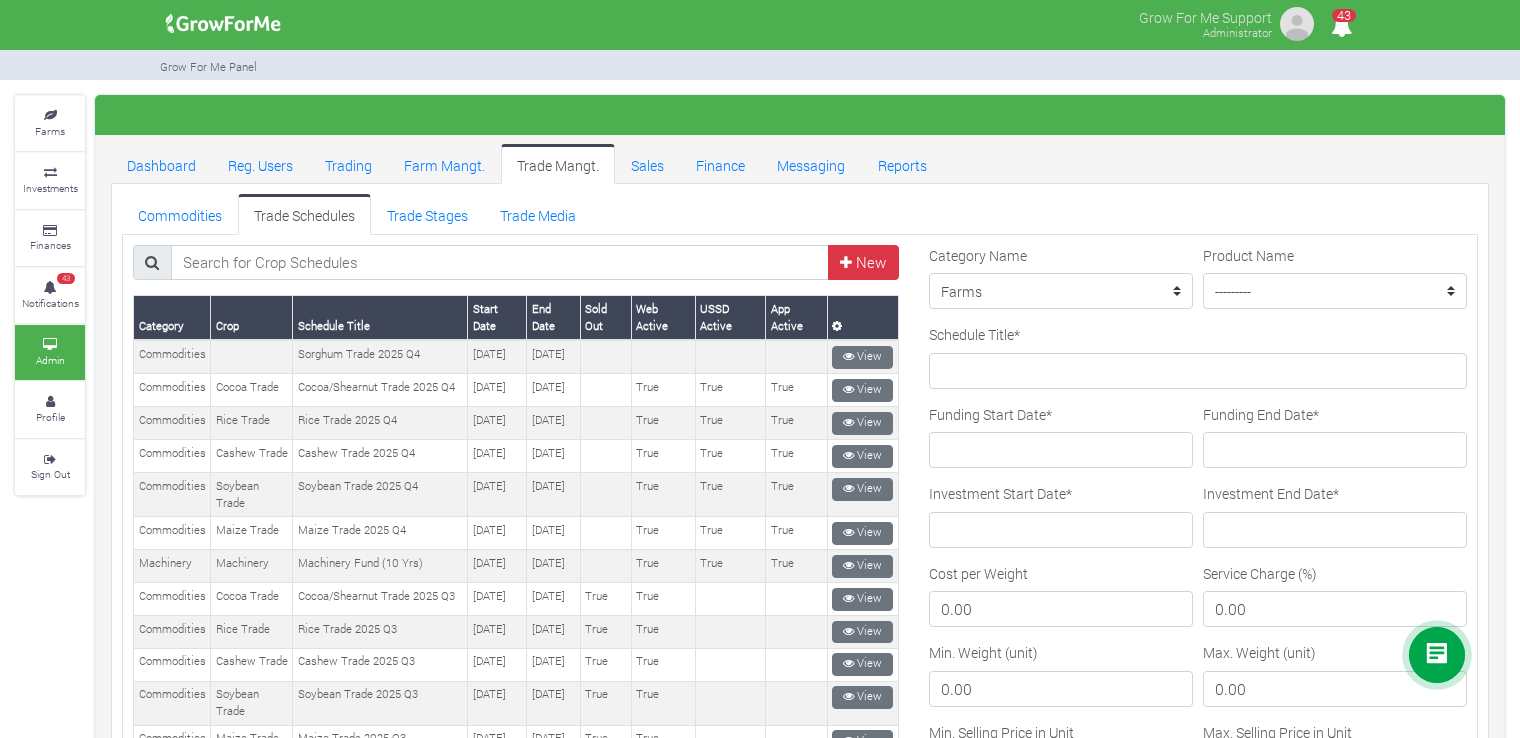 drag 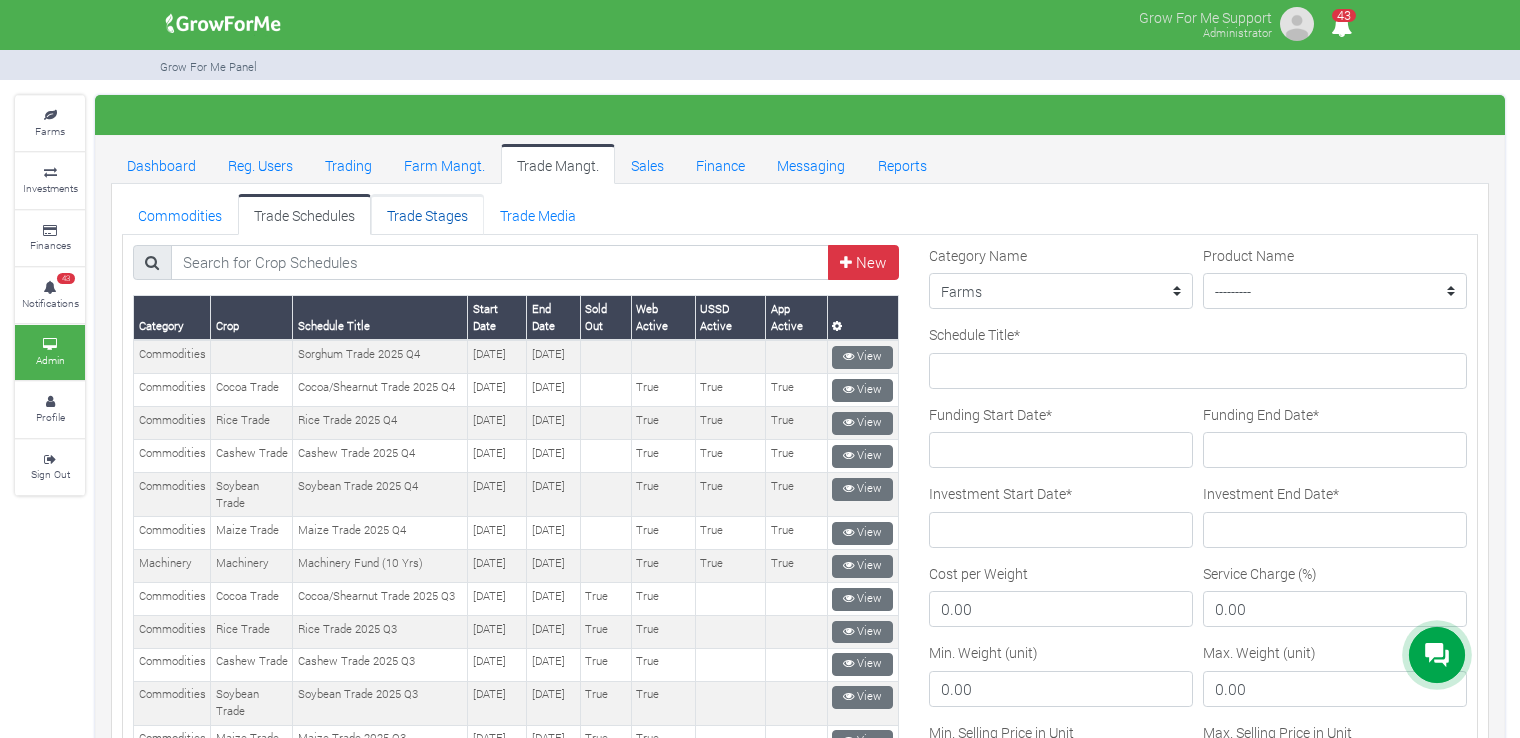 click on "Trade Stages" at bounding box center [427, 214] 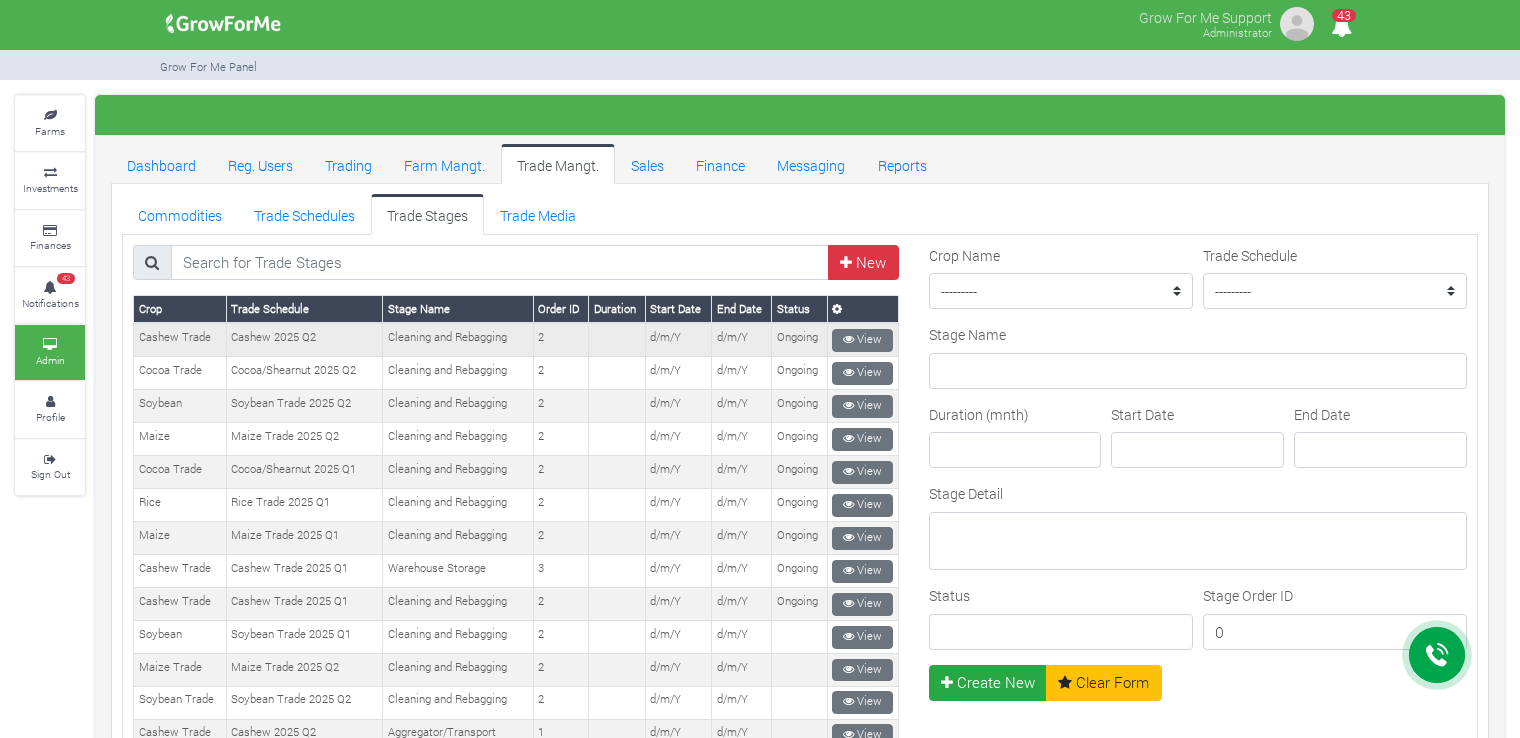 scroll, scrollTop: 0, scrollLeft: 0, axis: both 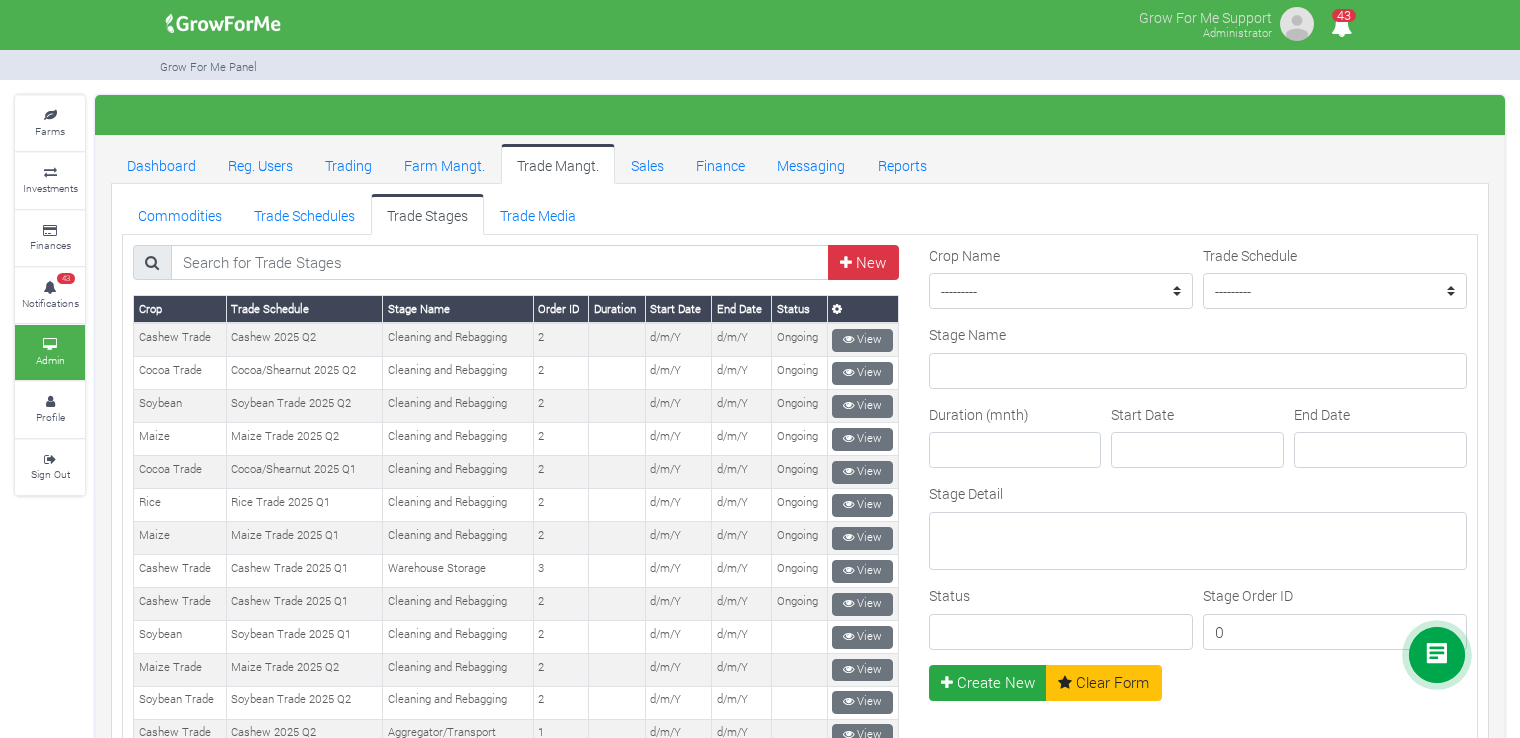 click on "Commodities
Trade Schedules
Trade Stages
Trade Media" at bounding box center [800, 214] 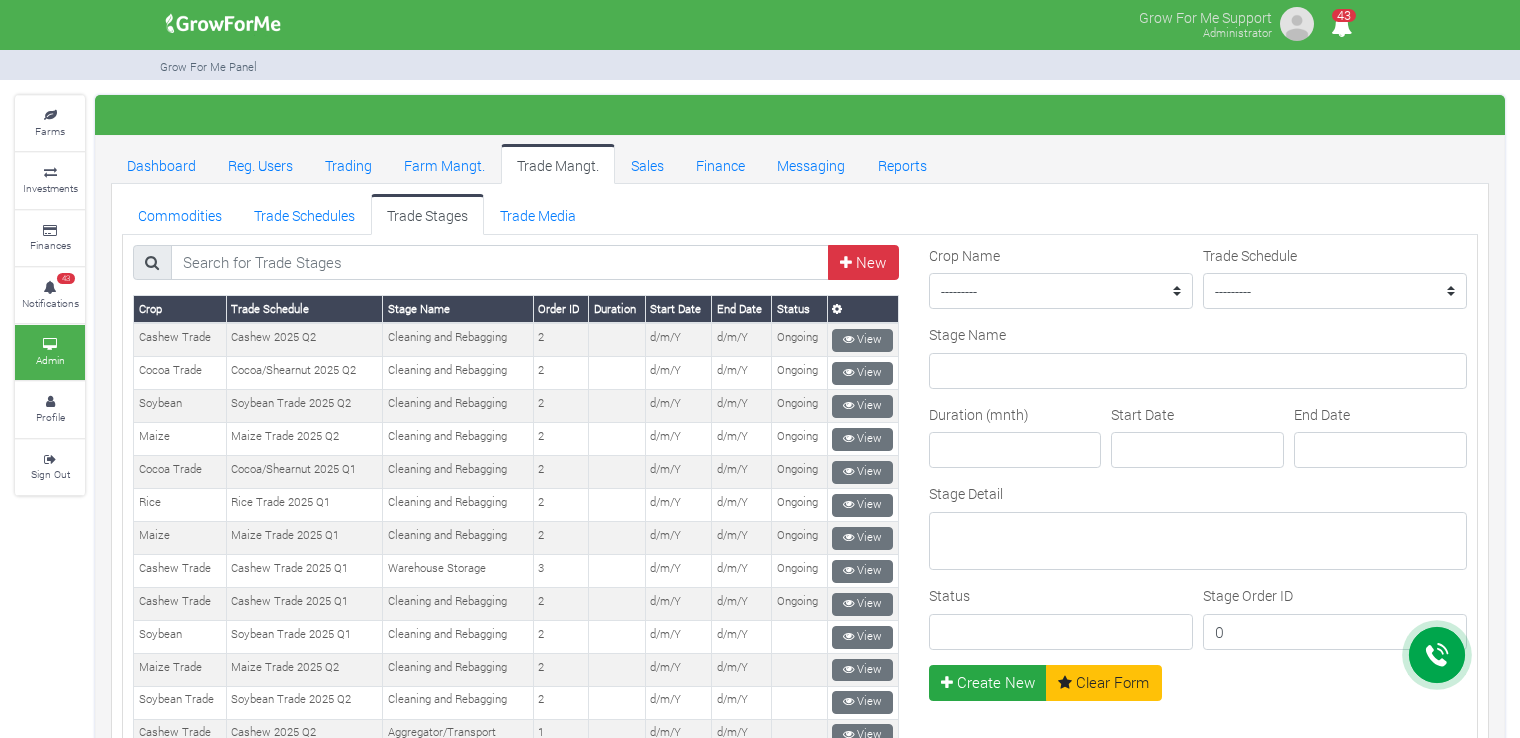 click on "Commodities
Trade Schedules
Trade Stages
Trade Media" at bounding box center (800, 214) 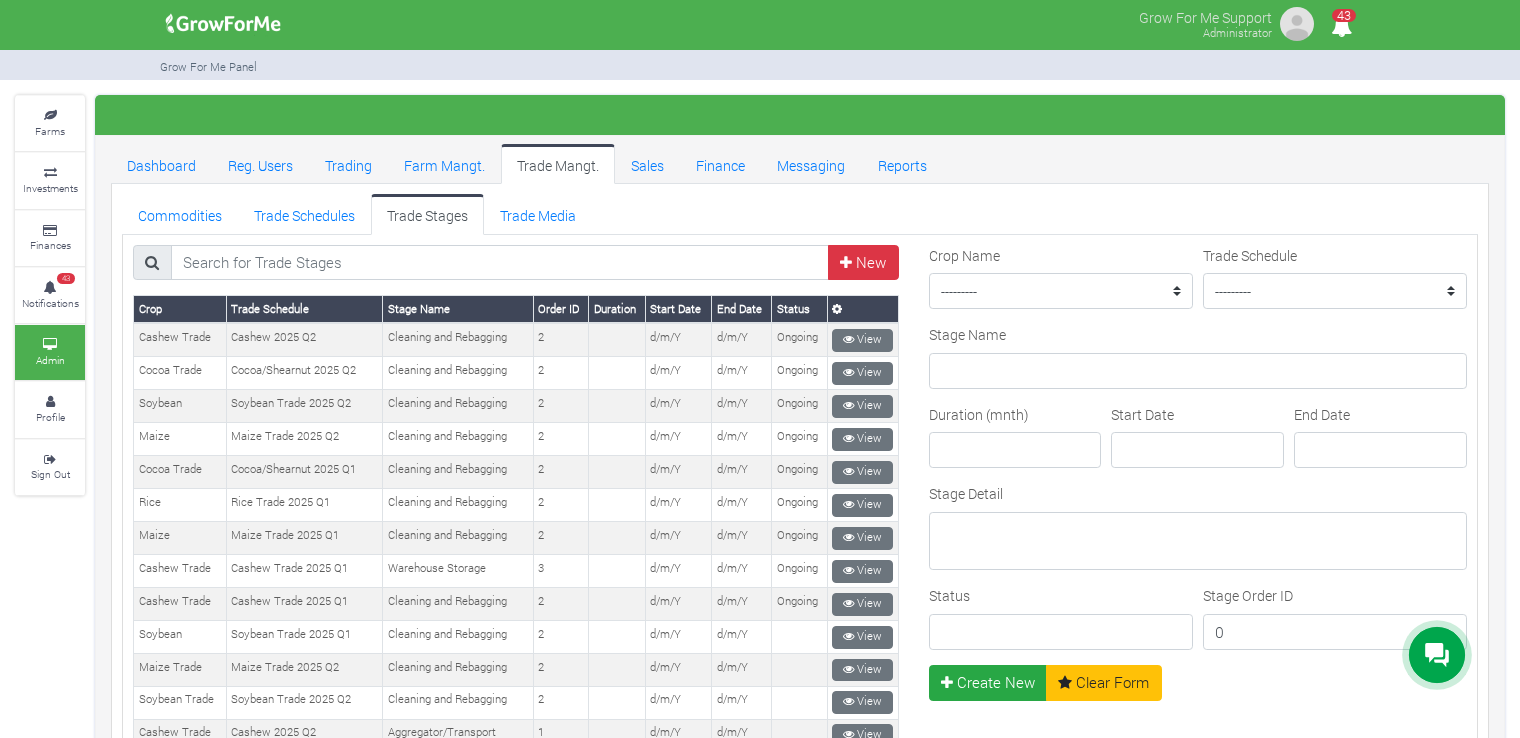 drag, startPoint x: 649, startPoint y: 205, endPoint x: 628, endPoint y: 204, distance: 21.023796 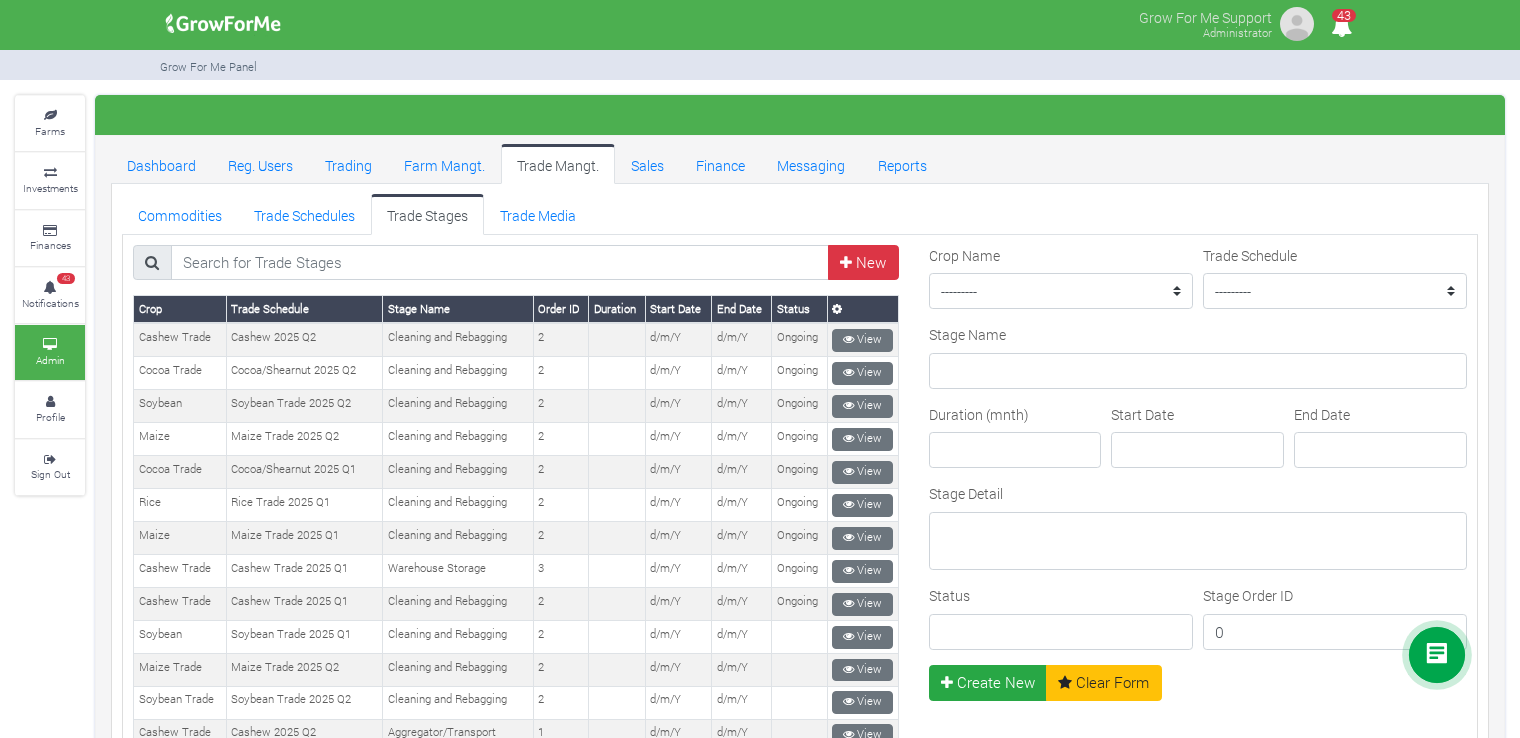 drag, startPoint x: 720, startPoint y: 185, endPoint x: 1088, endPoint y: 205, distance: 368.5431 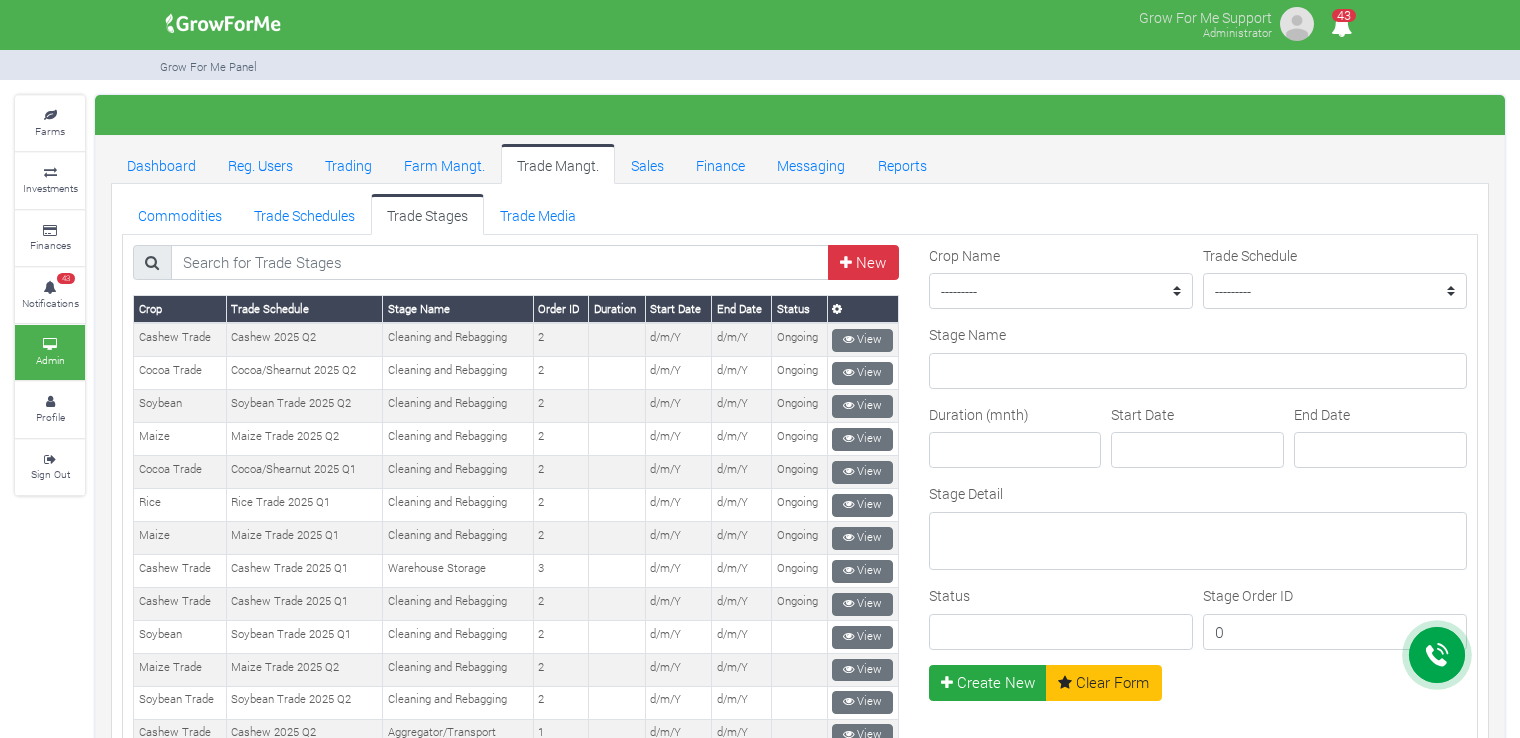drag, startPoint x: 1088, startPoint y: 205, endPoint x: 904, endPoint y: 220, distance: 184.6104 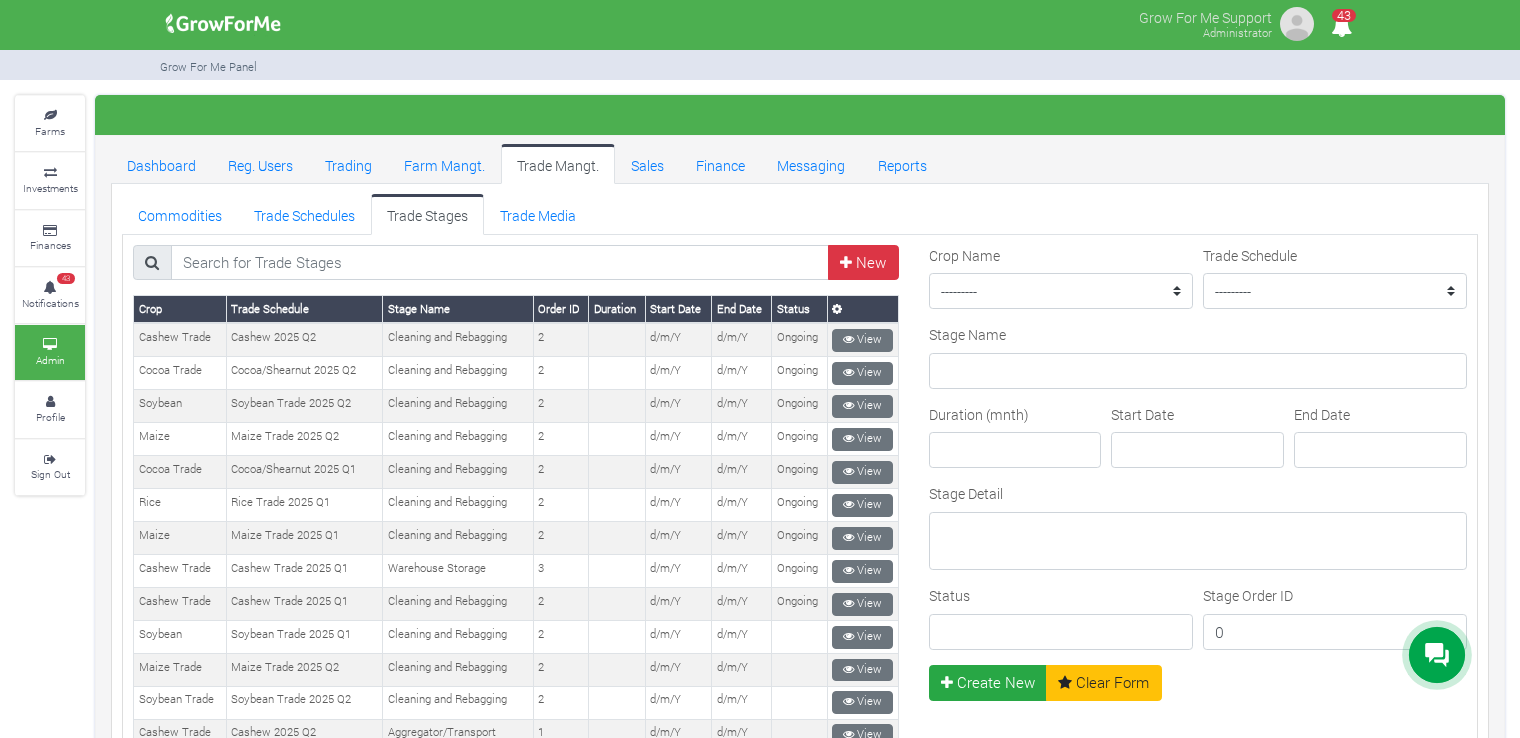 drag, startPoint x: 804, startPoint y: 205, endPoint x: 746, endPoint y: 203, distance: 58.034473 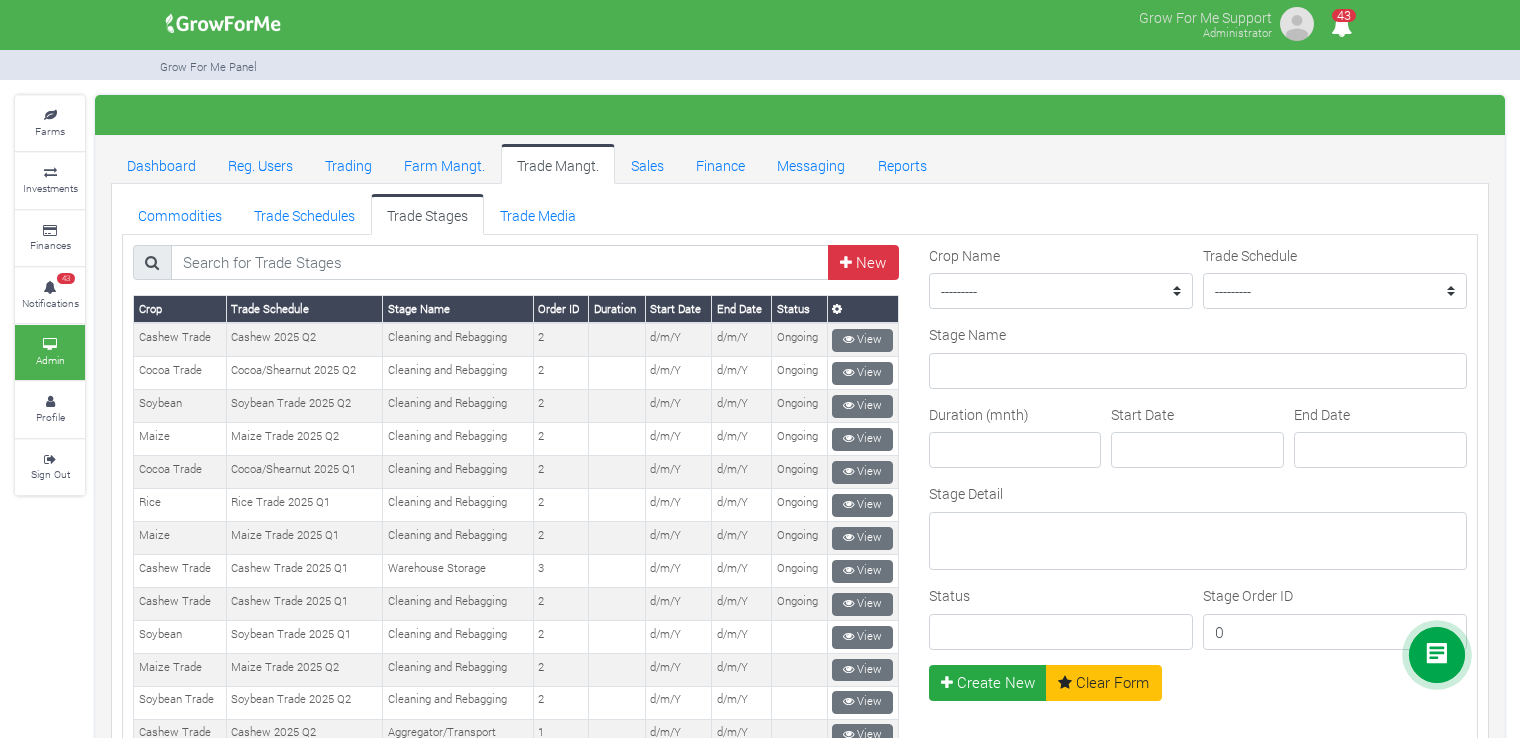 drag, startPoint x: 639, startPoint y: 210, endPoint x: 713, endPoint y: 195, distance: 75.50497 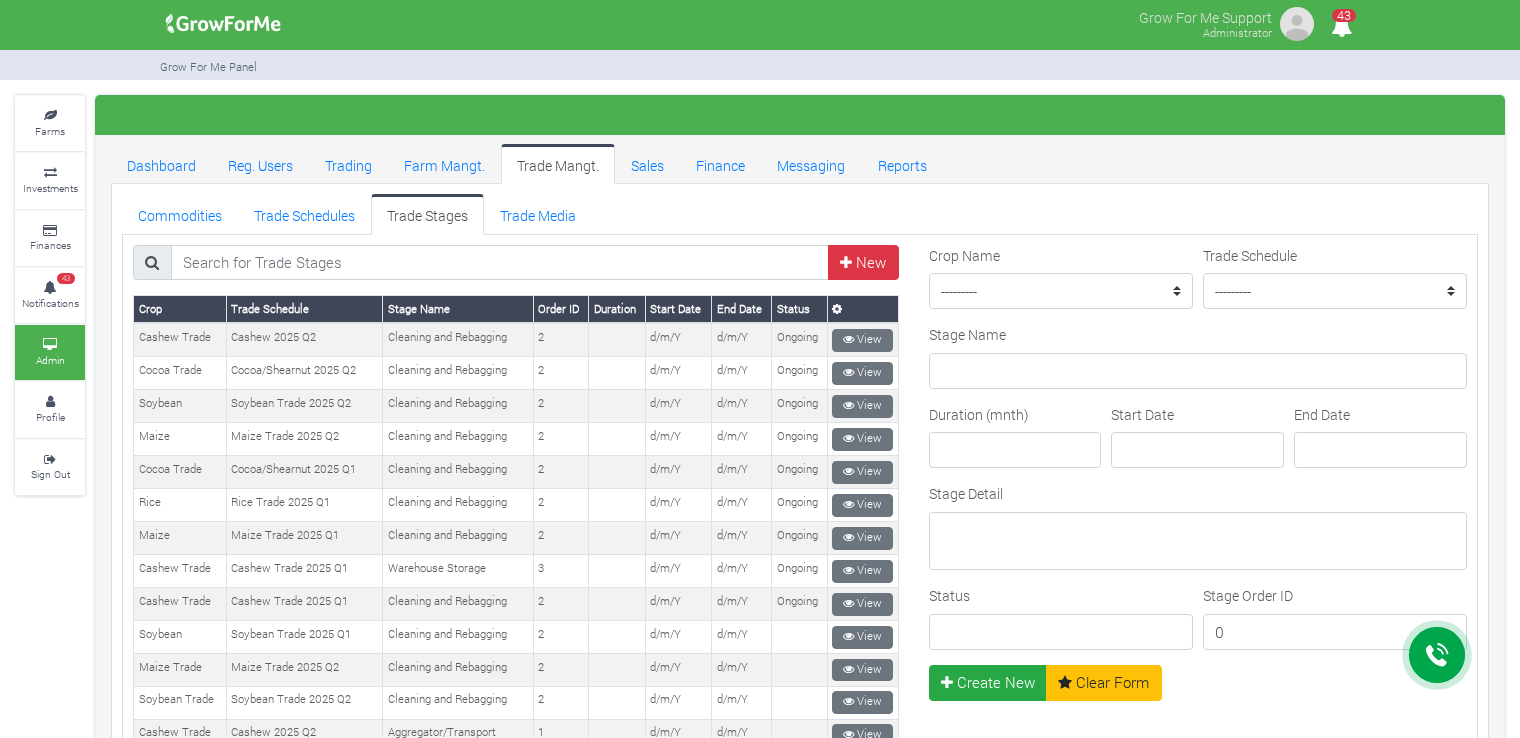 drag, startPoint x: 713, startPoint y: 195, endPoint x: 705, endPoint y: 210, distance: 17 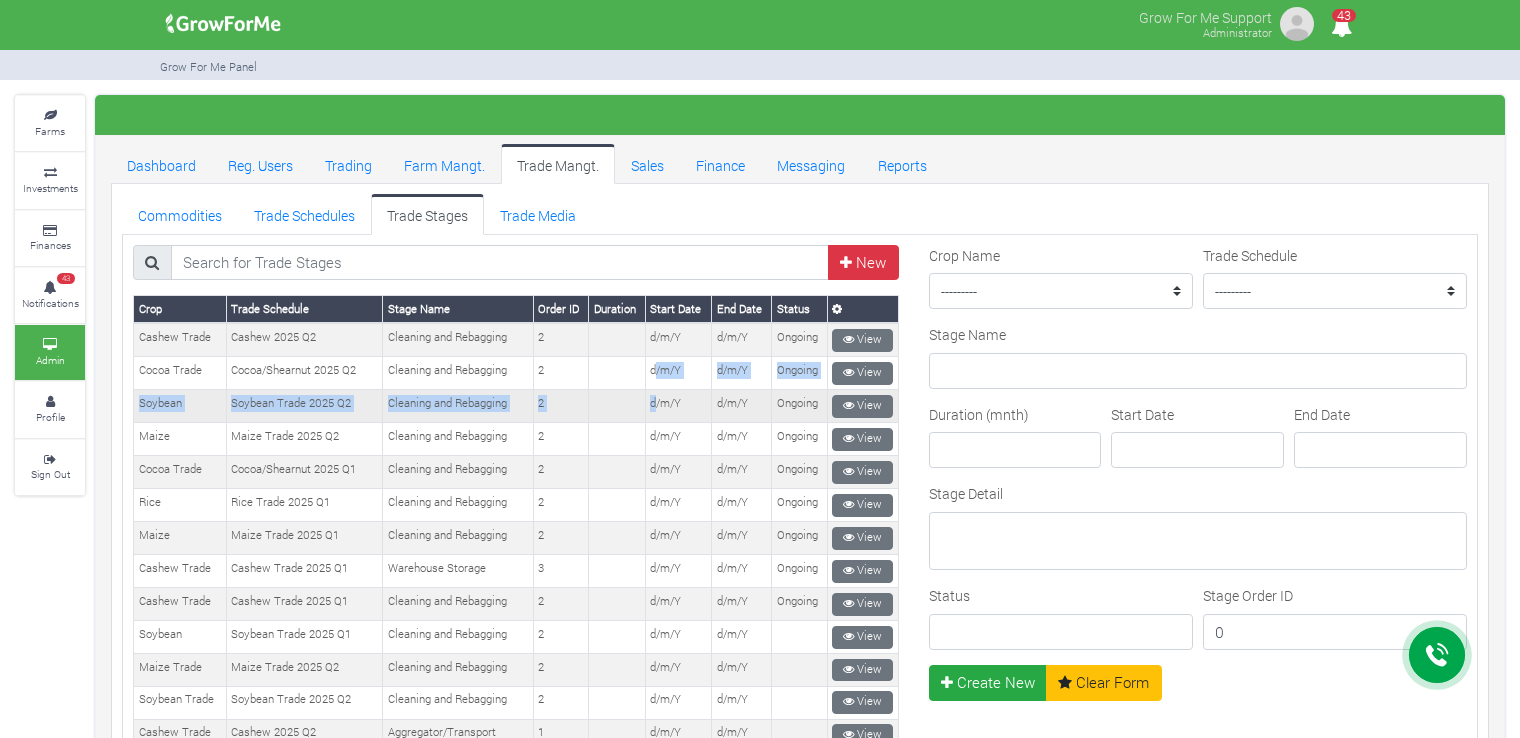 drag, startPoint x: 705, startPoint y: 210, endPoint x: 651, endPoint y: 385, distance: 183.14203 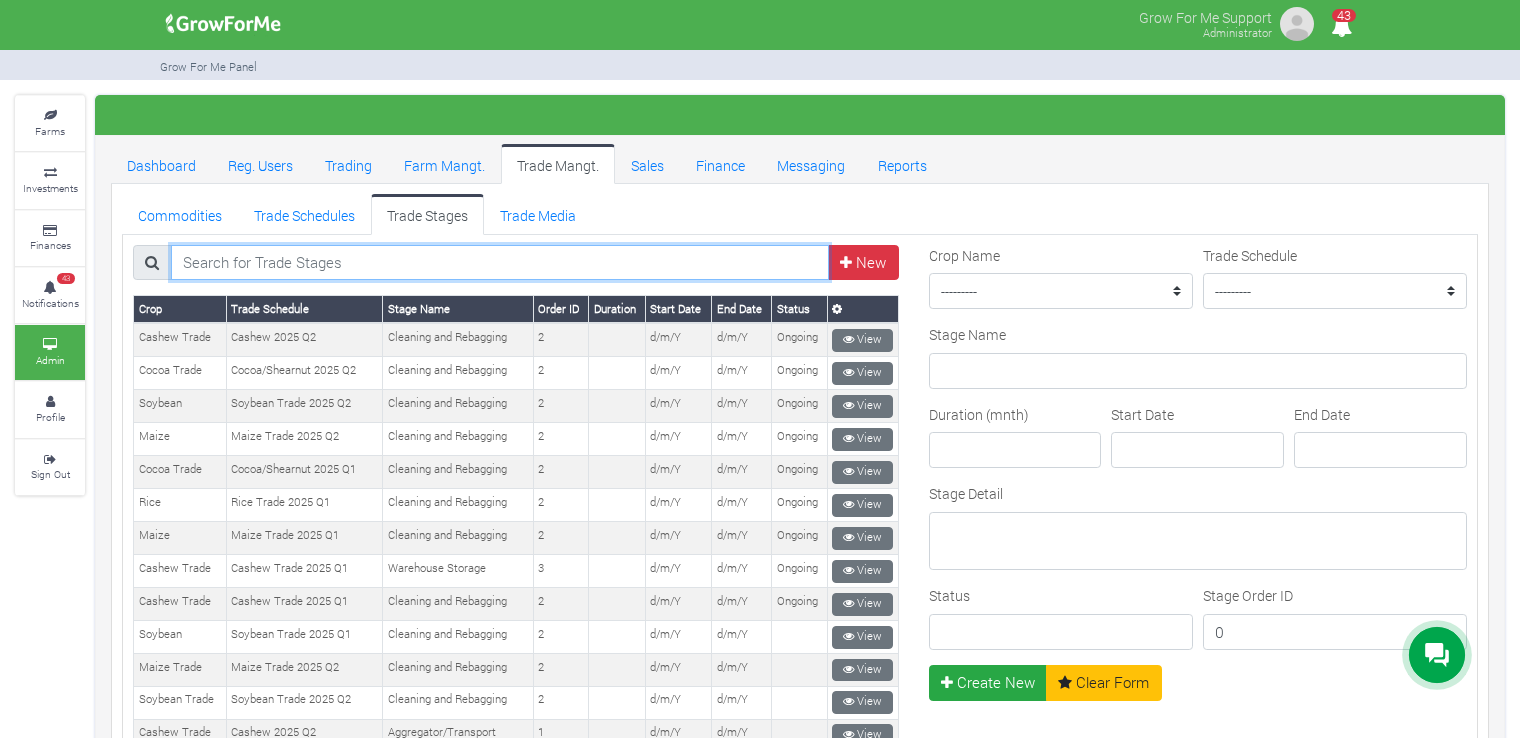 click at bounding box center [500, 263] 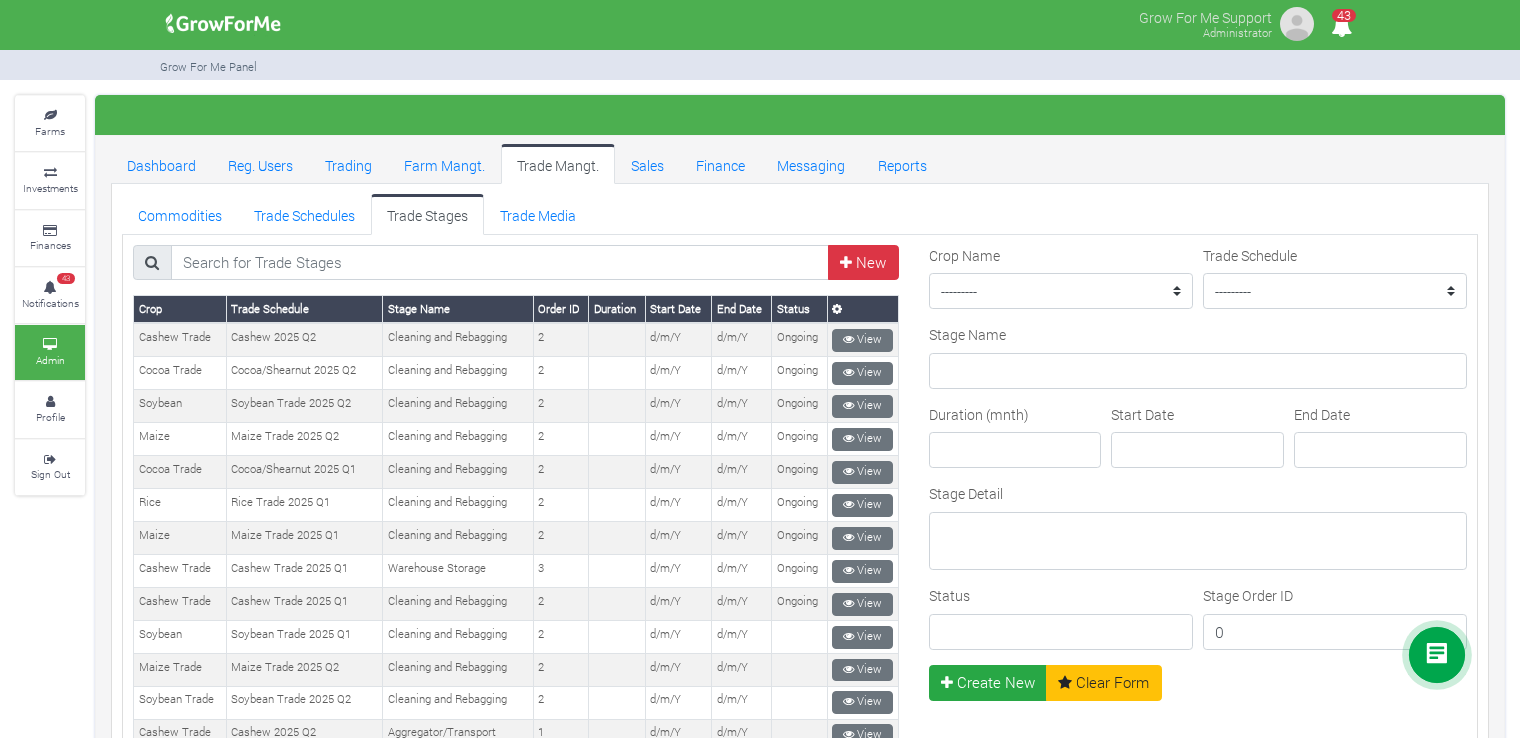 click on "Commodities
Trade Schedules
Trade Stages
Trade Media" at bounding box center (800, 214) 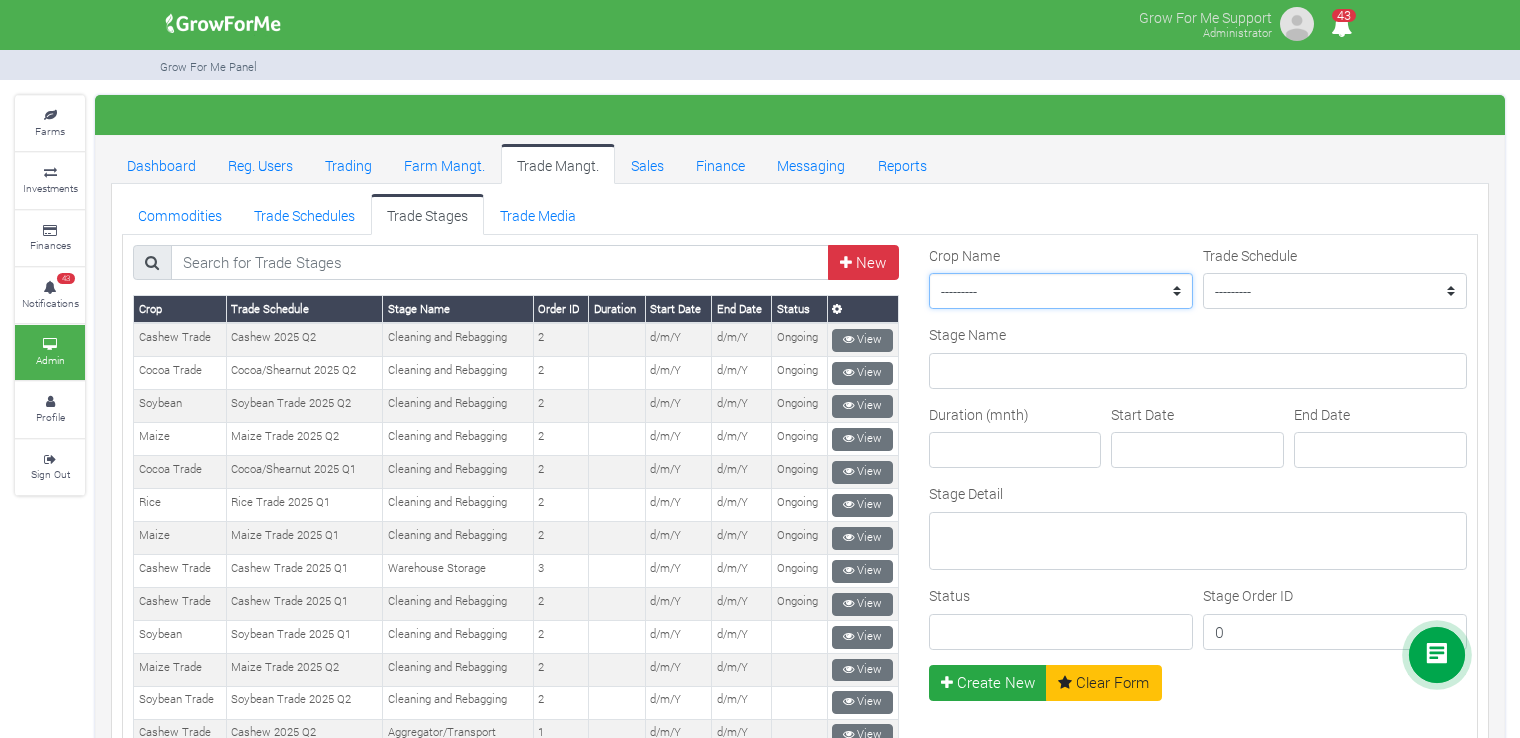 click on "---------   Maize II_2021   Maize Trade   Women in Sorghum Farming _ 2024   Cassava II_2025   Chilli   Soybean_2022   Maize I   Cabbage   Pineapple   Maize   Soybean Trade   Rice I_2023   Maize I_2022   Rice   Soybean   Soybean   Women in Maize V_2024   Rice I_2022   Rice II_2022   Maize II   Soybean II   Women in Soybean Farming_2023   Rice II_2023   Flood Victims Farm Input Campaign   Cassava II_2024   Coffee Trade   Machinery   Women in Maize VIII_2025   Women in Maize IV_2023   Cassava I_2025   Women in Maize Farming II_ 2022   Cassava _2024   Women in Organic Soybeans Farming_2025   Cashew Trade   Women in Maize Farming _ 2022   Women in Maize Farming III_2023   Pineapple II   Rice III_2023   Pineapple_2021   Cocoa Trade   Women in Soybean Farming_2024   Rice Trade   Organic Soybean with Acres Nano_2024   Organic Sorghum with Acres Nano _ 2024   Maize VI_2024   Maize VII_2025   MTN Test" at bounding box center (1061, 291) 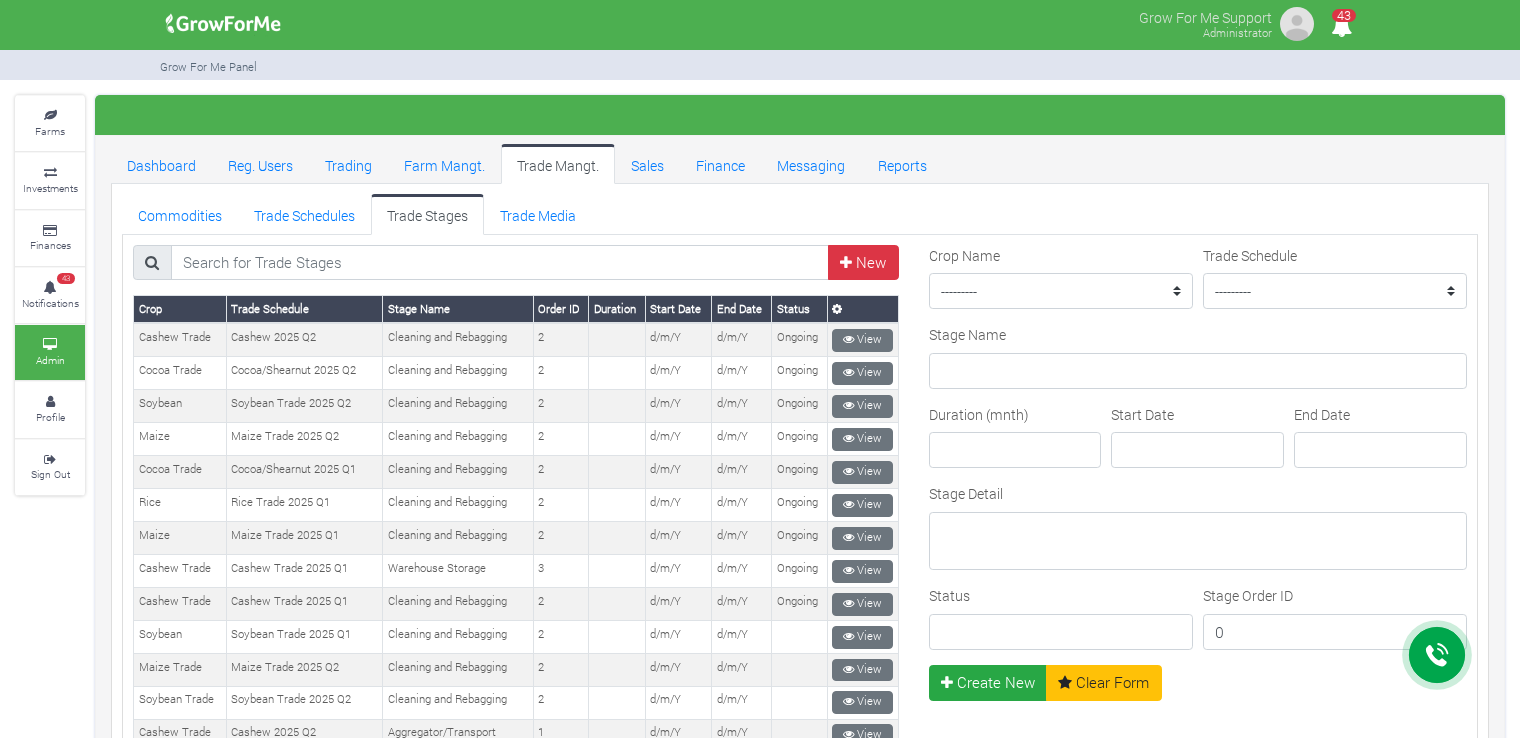 click on "Commodities
Trade Schedules
Trade Stages
Trade Media" at bounding box center [800, 214] 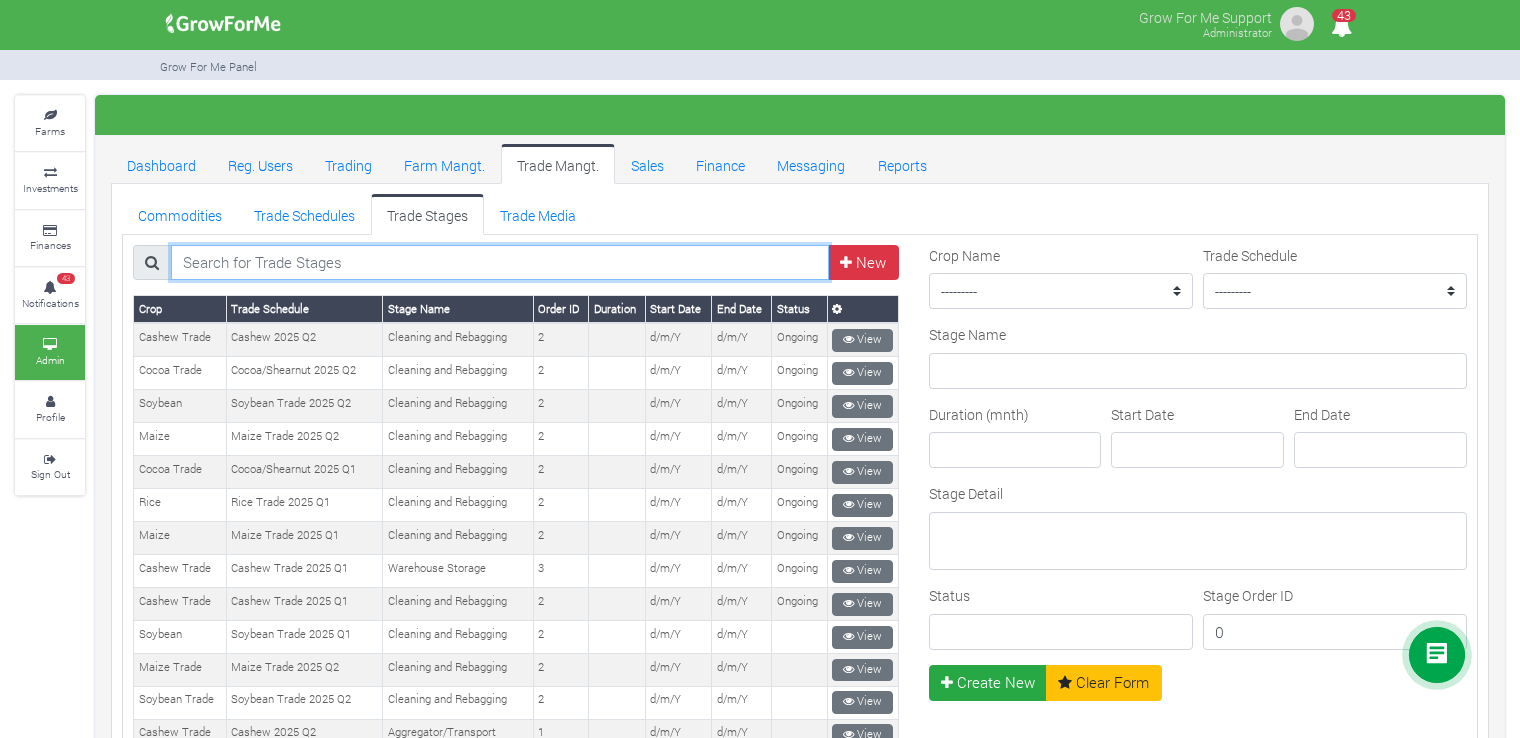 click at bounding box center [500, 263] 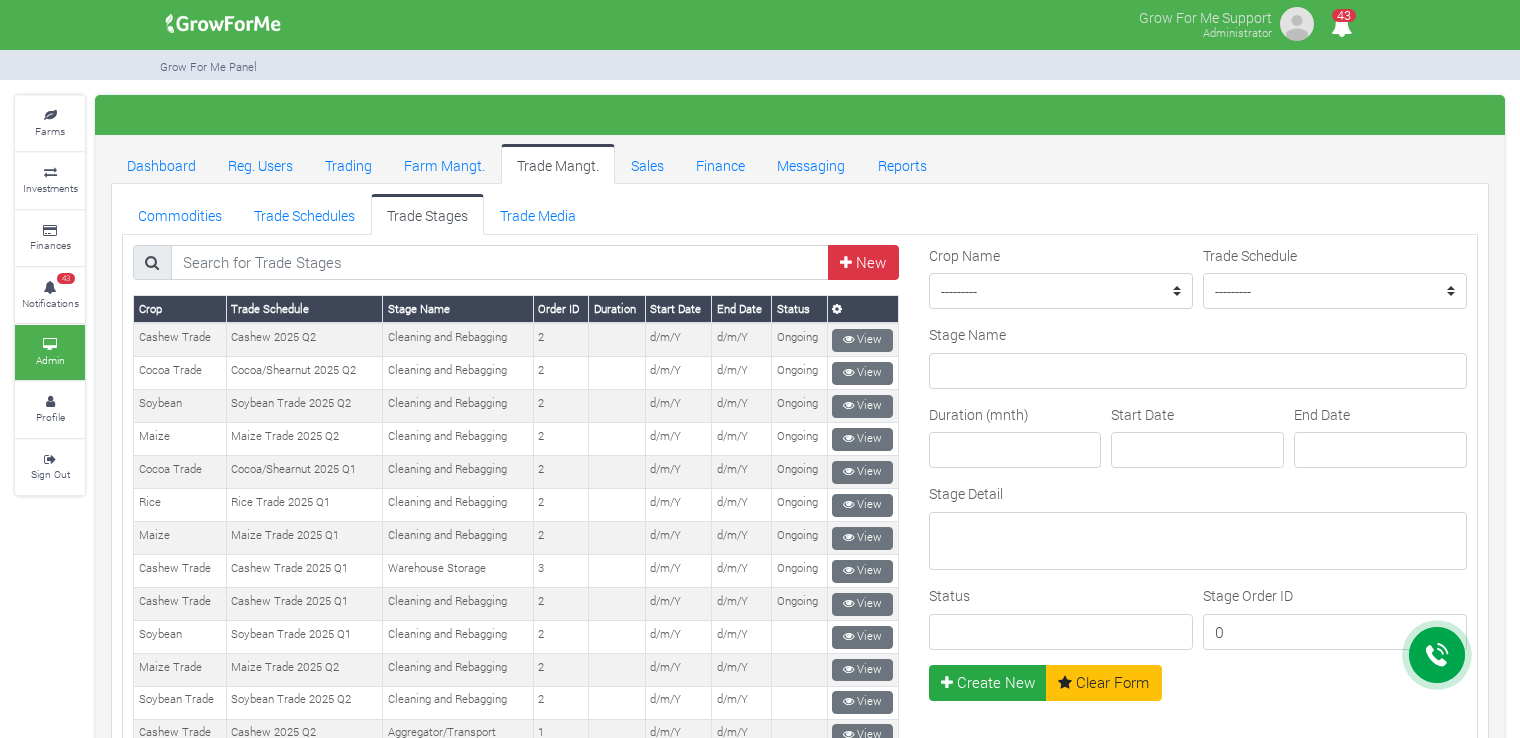 click on "Commodities
Trade Schedules
Trade Stages
Trade Media" at bounding box center (800, 214) 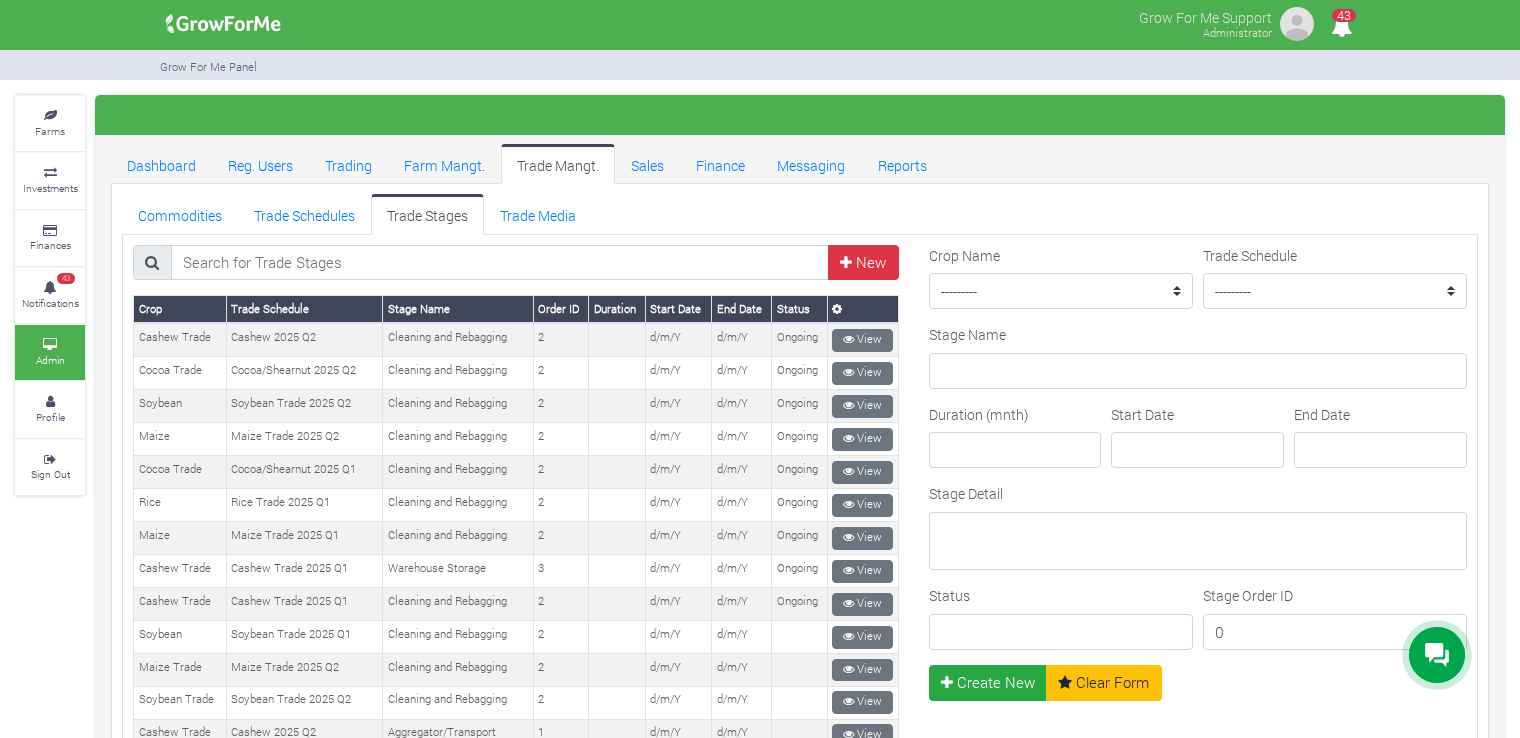 drag, startPoint x: 632, startPoint y: 208, endPoint x: 647, endPoint y: 195, distance: 19.849434 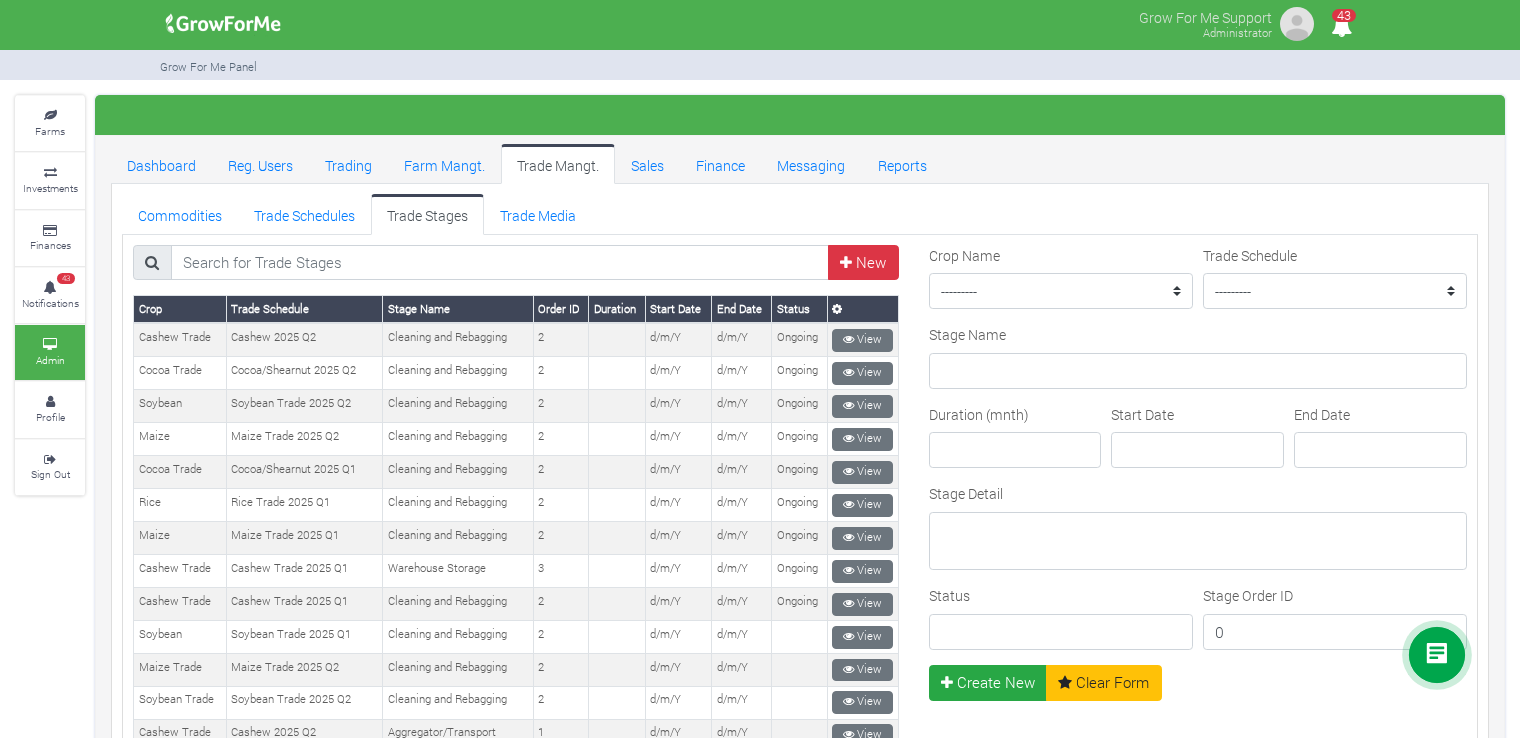 drag, startPoint x: 707, startPoint y: 206, endPoint x: 800, endPoint y: 199, distance: 93.26307 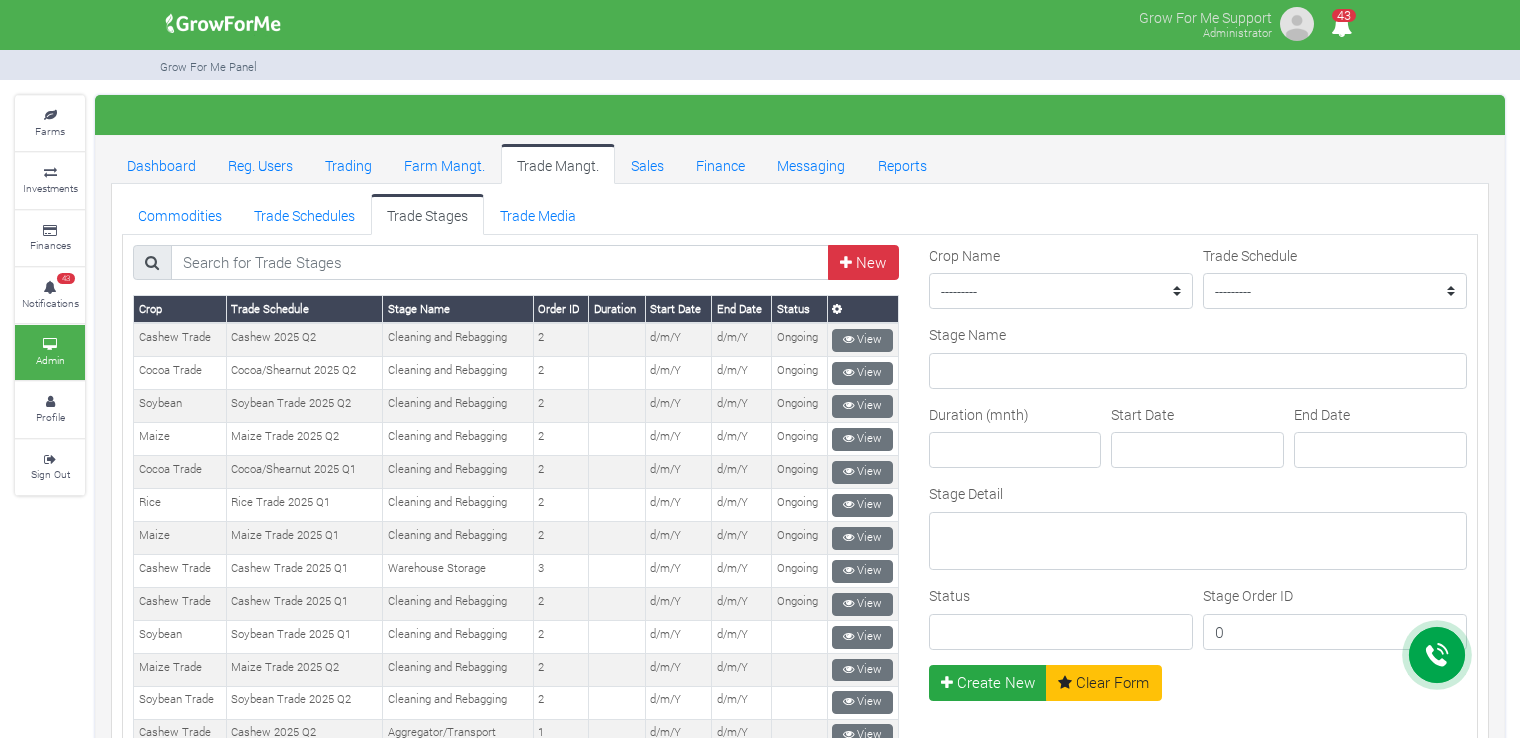 drag, startPoint x: 800, startPoint y: 199, endPoint x: 896, endPoint y: 191, distance: 96.332756 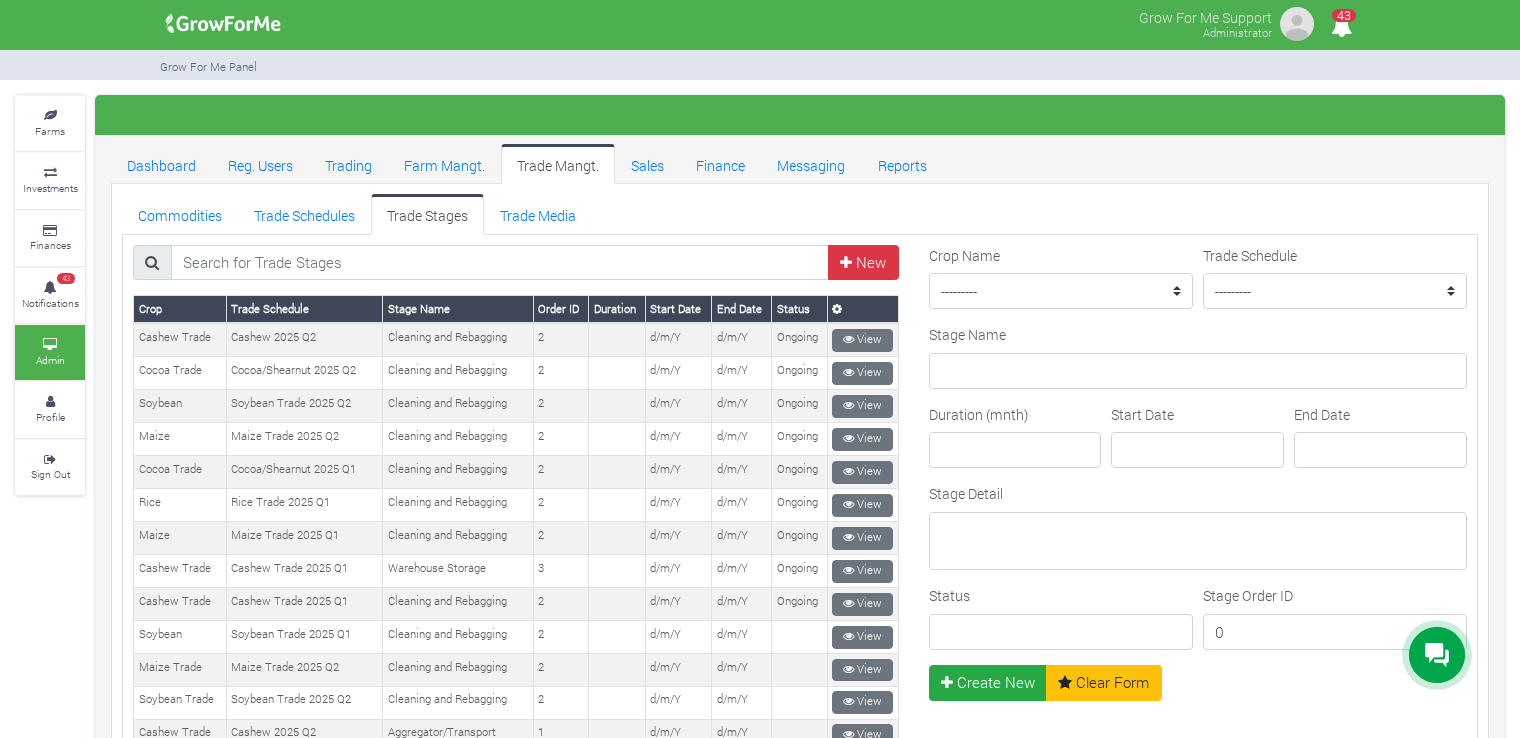 drag, startPoint x: 899, startPoint y: 204, endPoint x: 890, endPoint y: 213, distance: 12.727922 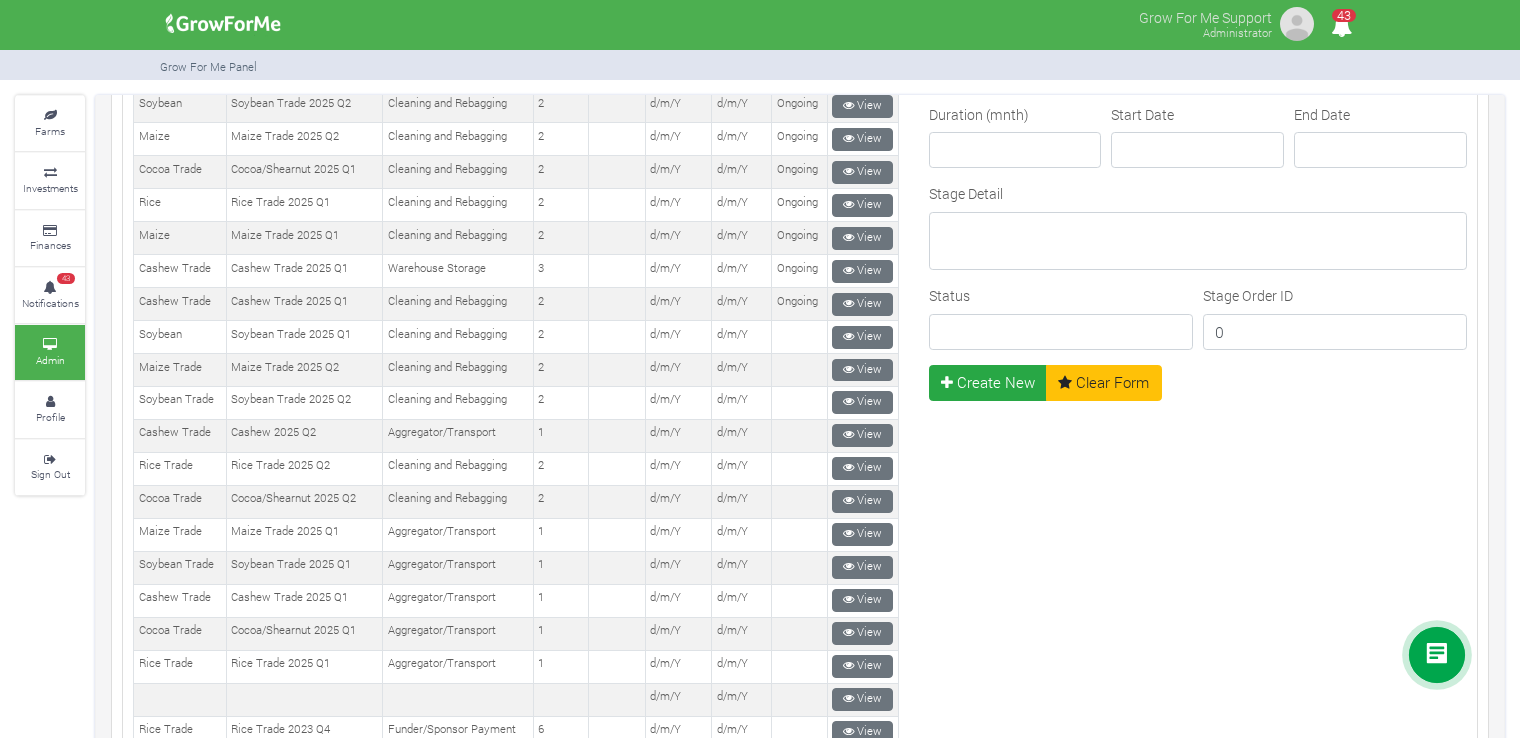 scroll, scrollTop: 0, scrollLeft: 0, axis: both 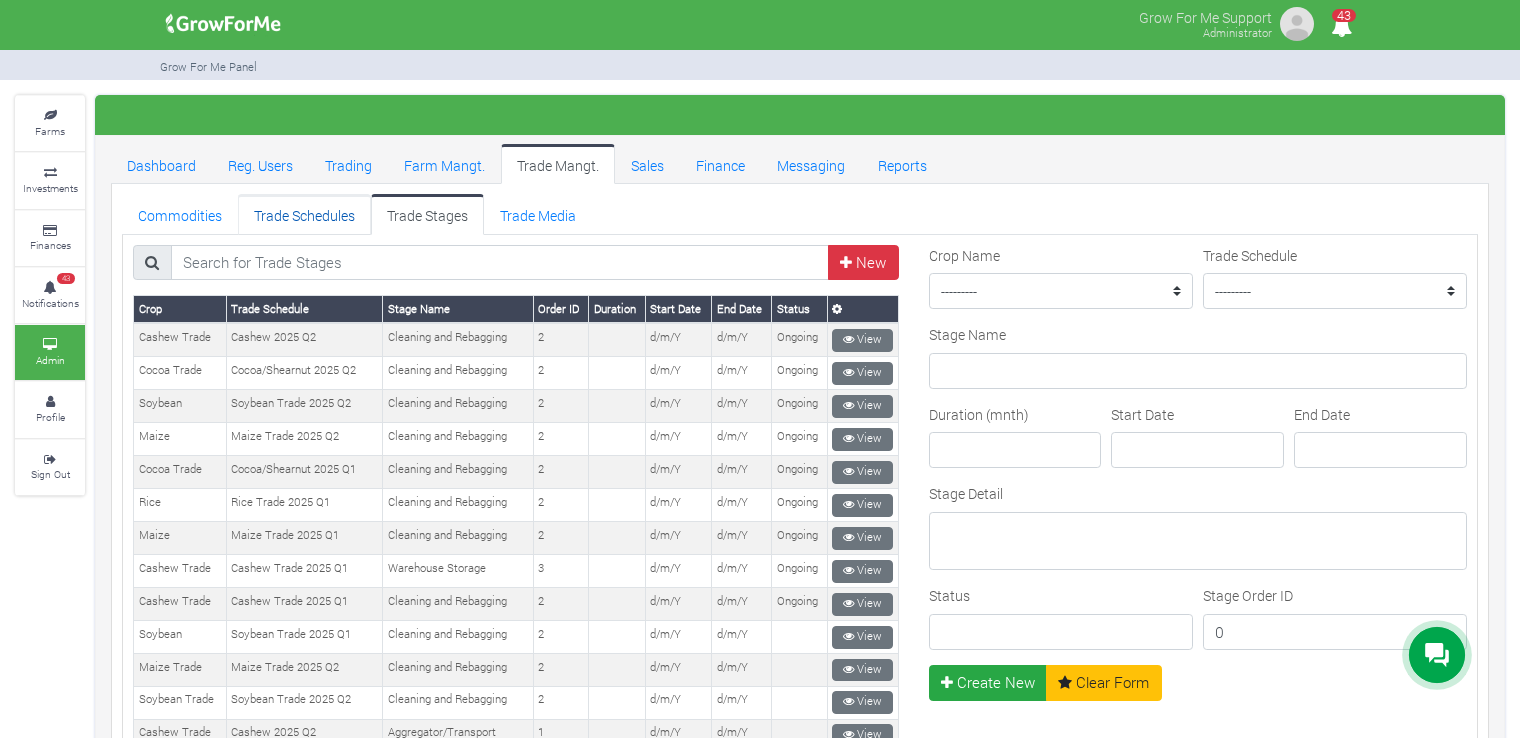 click on "Trade Schedules" at bounding box center [304, 214] 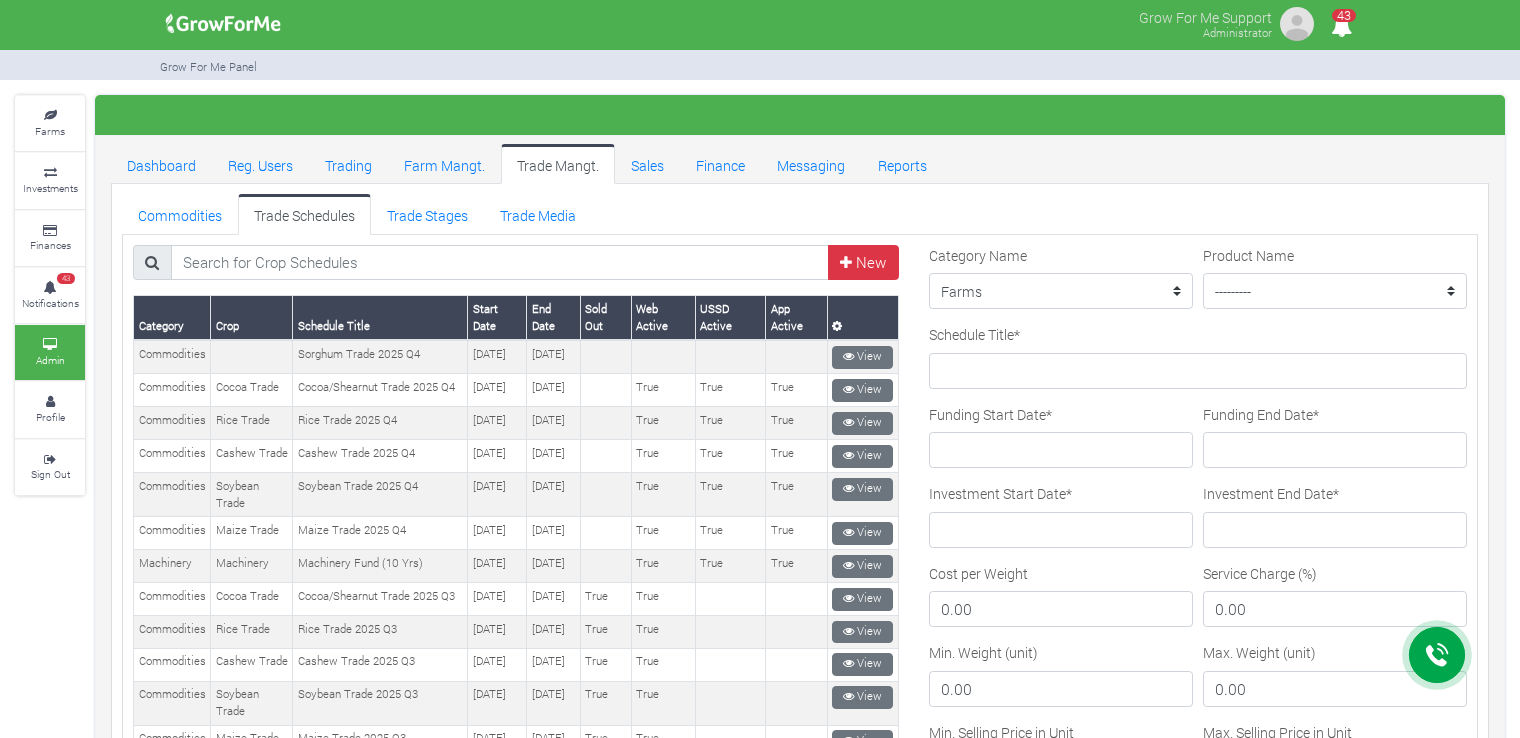scroll, scrollTop: 0, scrollLeft: 0, axis: both 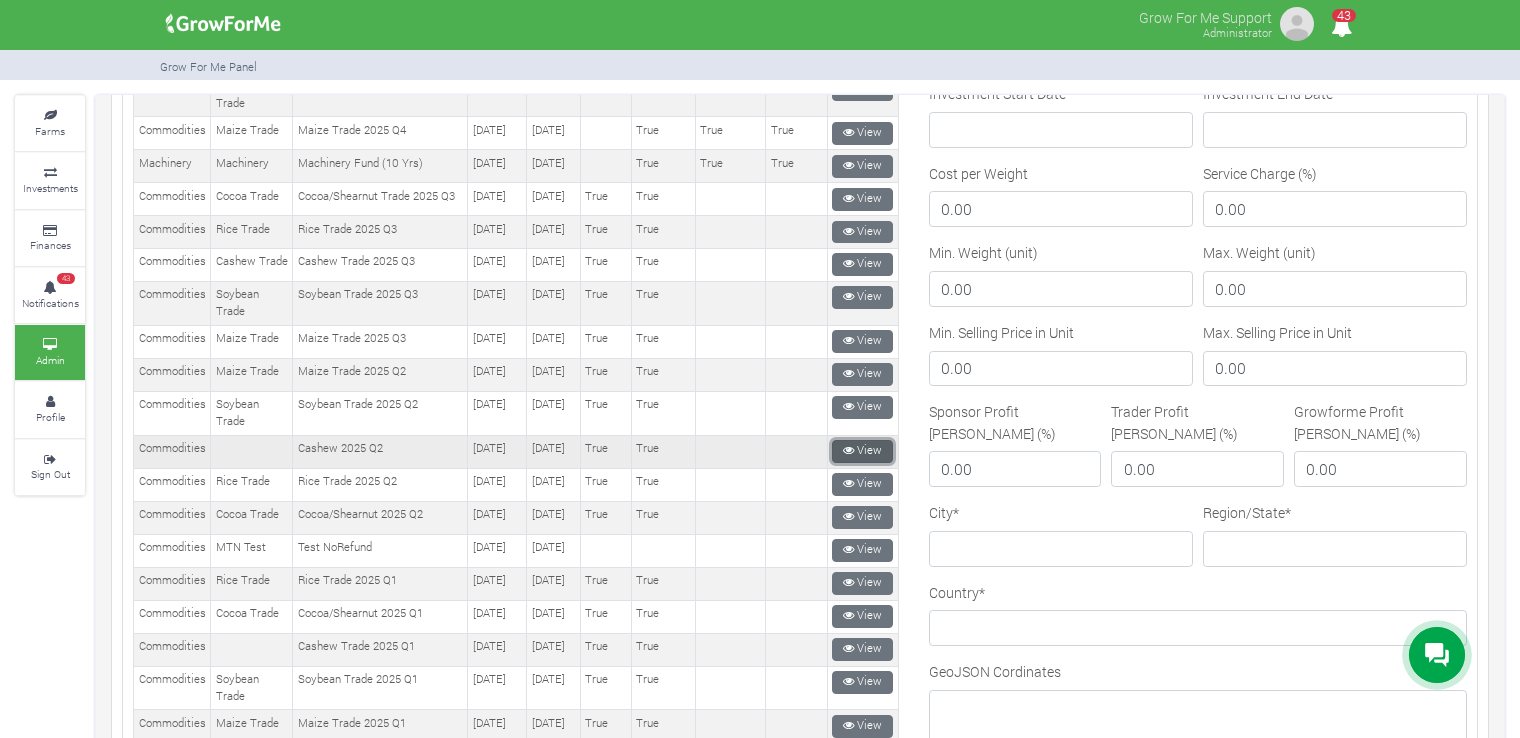 click at bounding box center (848, 450) 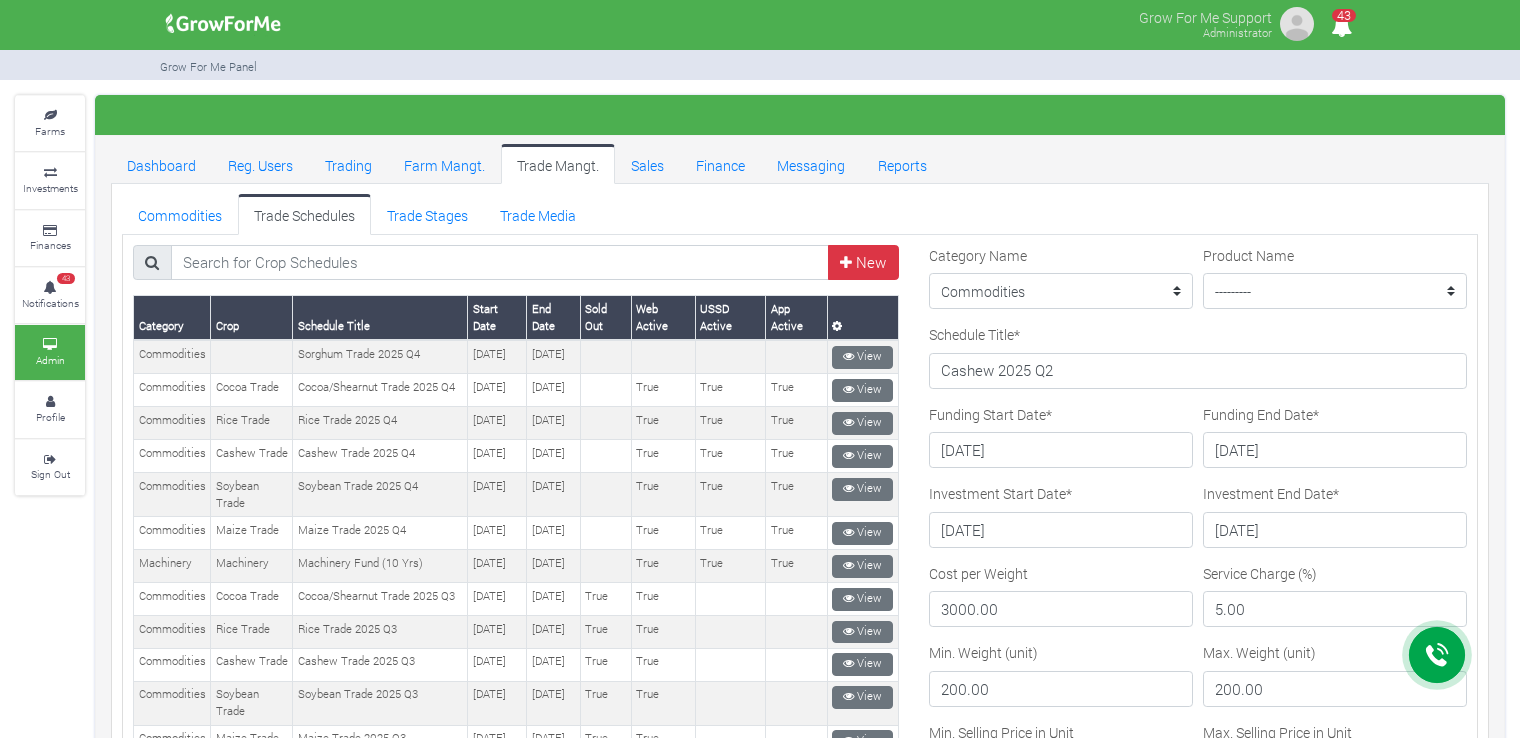 scroll, scrollTop: 0, scrollLeft: 0, axis: both 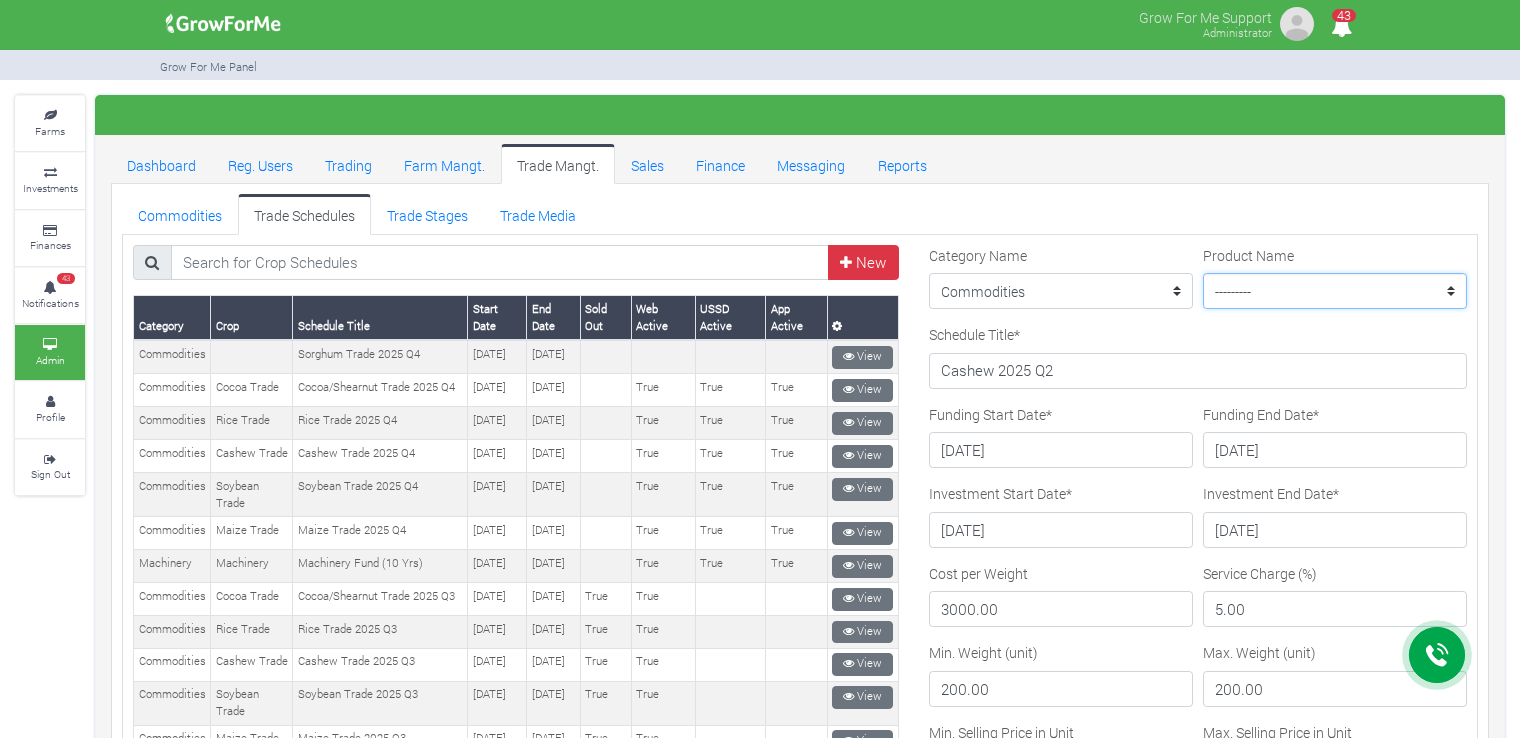 click on "---------   Maize Trade   Soybean Trade   Coffee Trade   Machinery   Cashew Trade   Cocoa Trade   Rice Trade   MTN Test" at bounding box center (1335, 291) 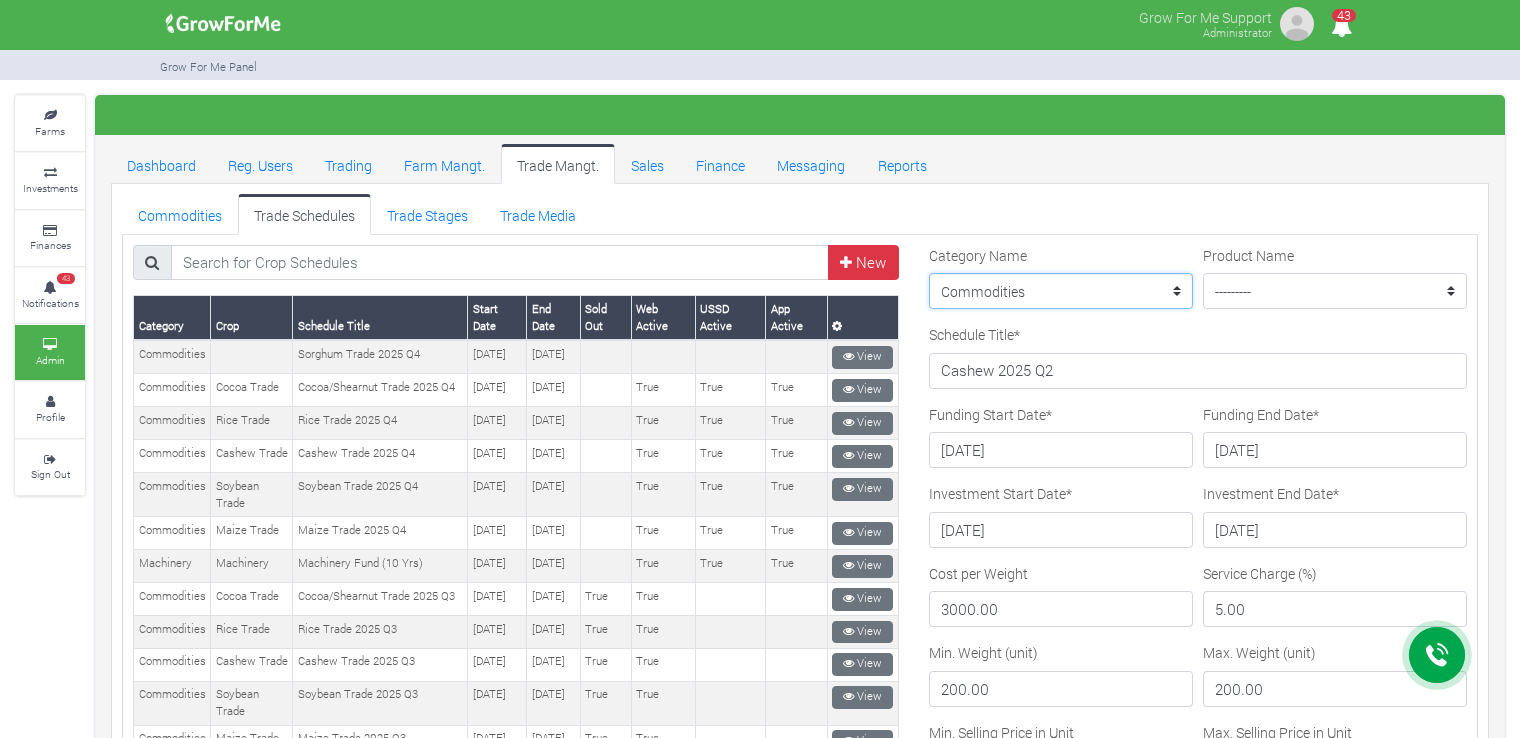 click on "---------   Farms   Commodities   Real Estate   Finance   Equity   Machinery   Technology   Impact   Energy   Stocks" at bounding box center (1061, 291) 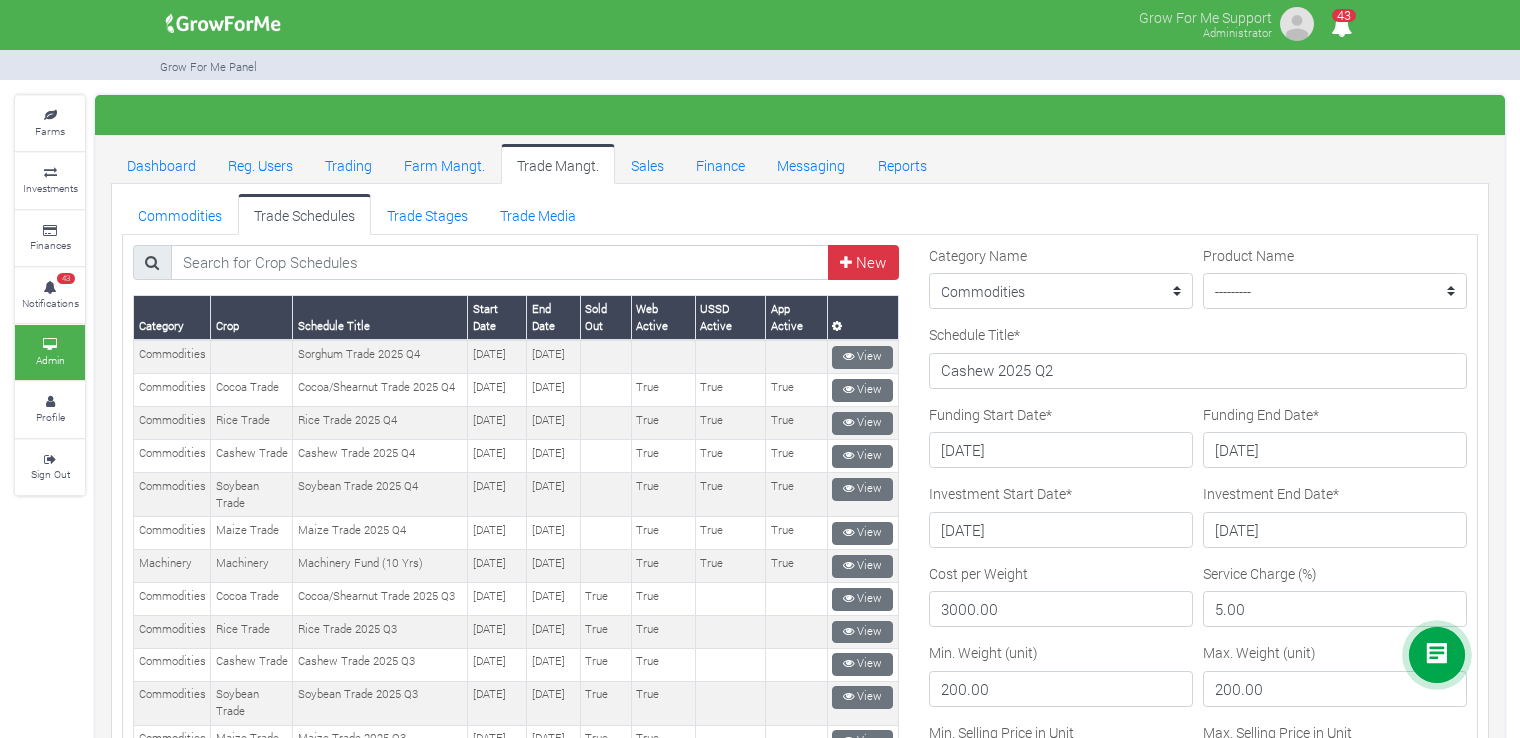click on "Commodities
Trade Schedules
Trade Stages
Trade Media" at bounding box center (800, 214) 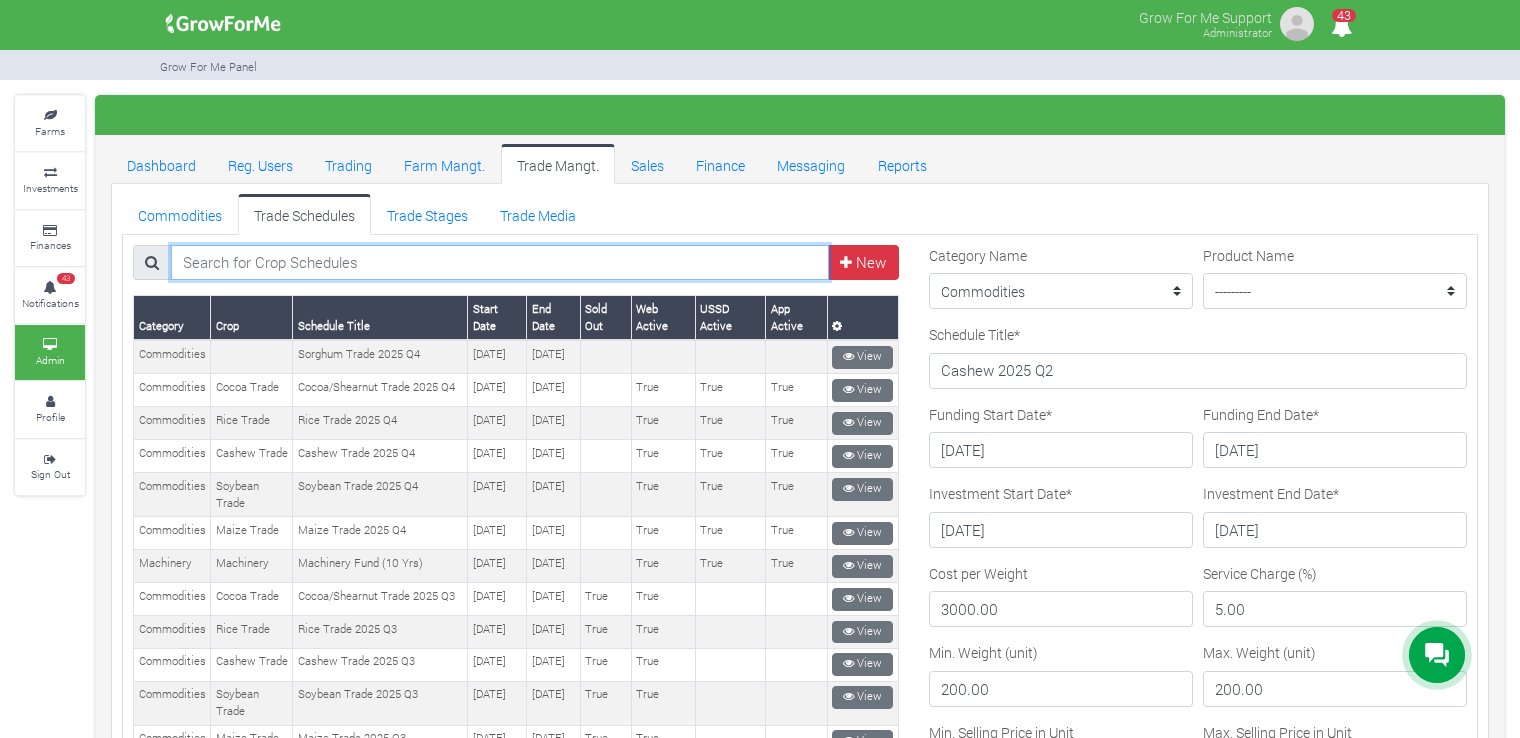 click at bounding box center [500, 263] 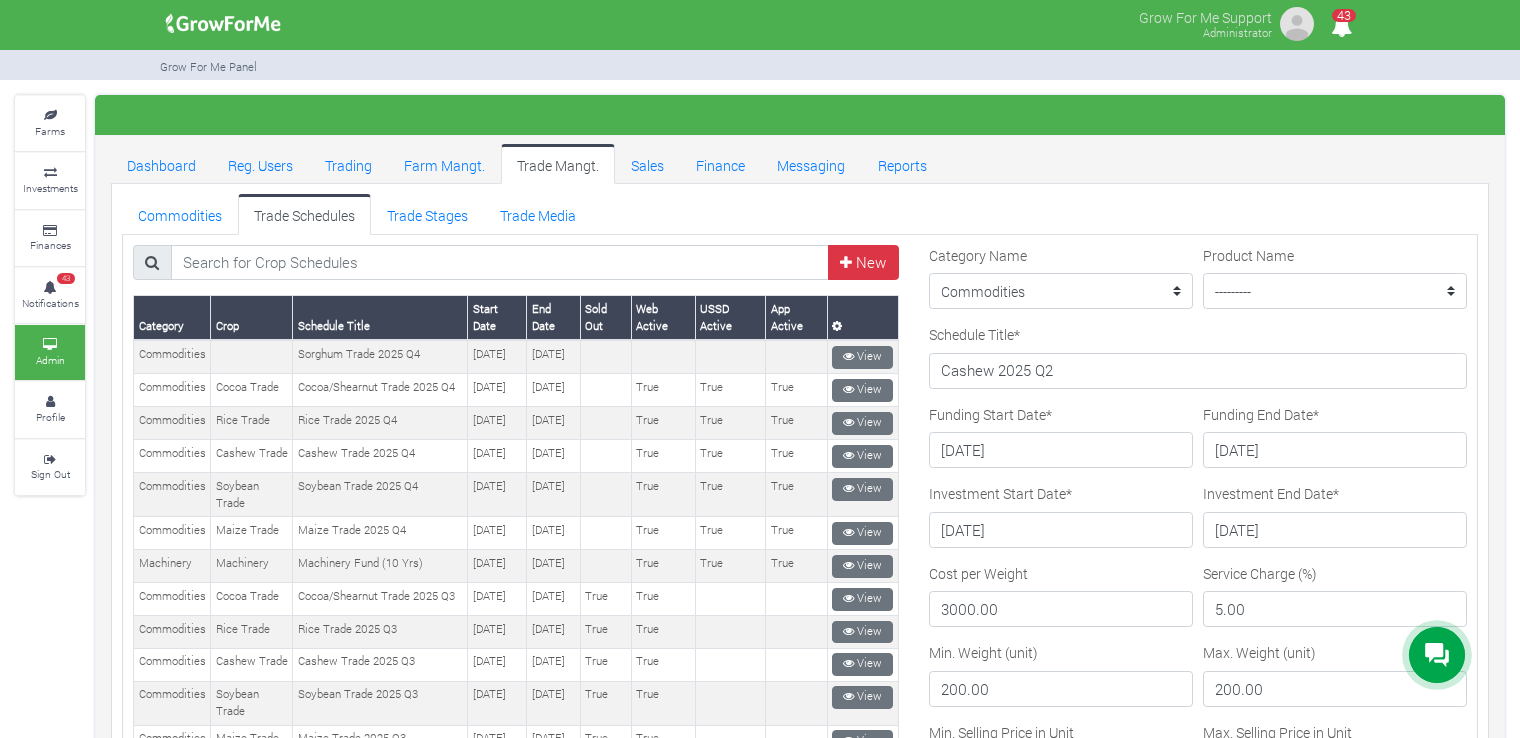 click on "Commodities
Trade Schedules
Trade Stages
Trade Media" at bounding box center (800, 214) 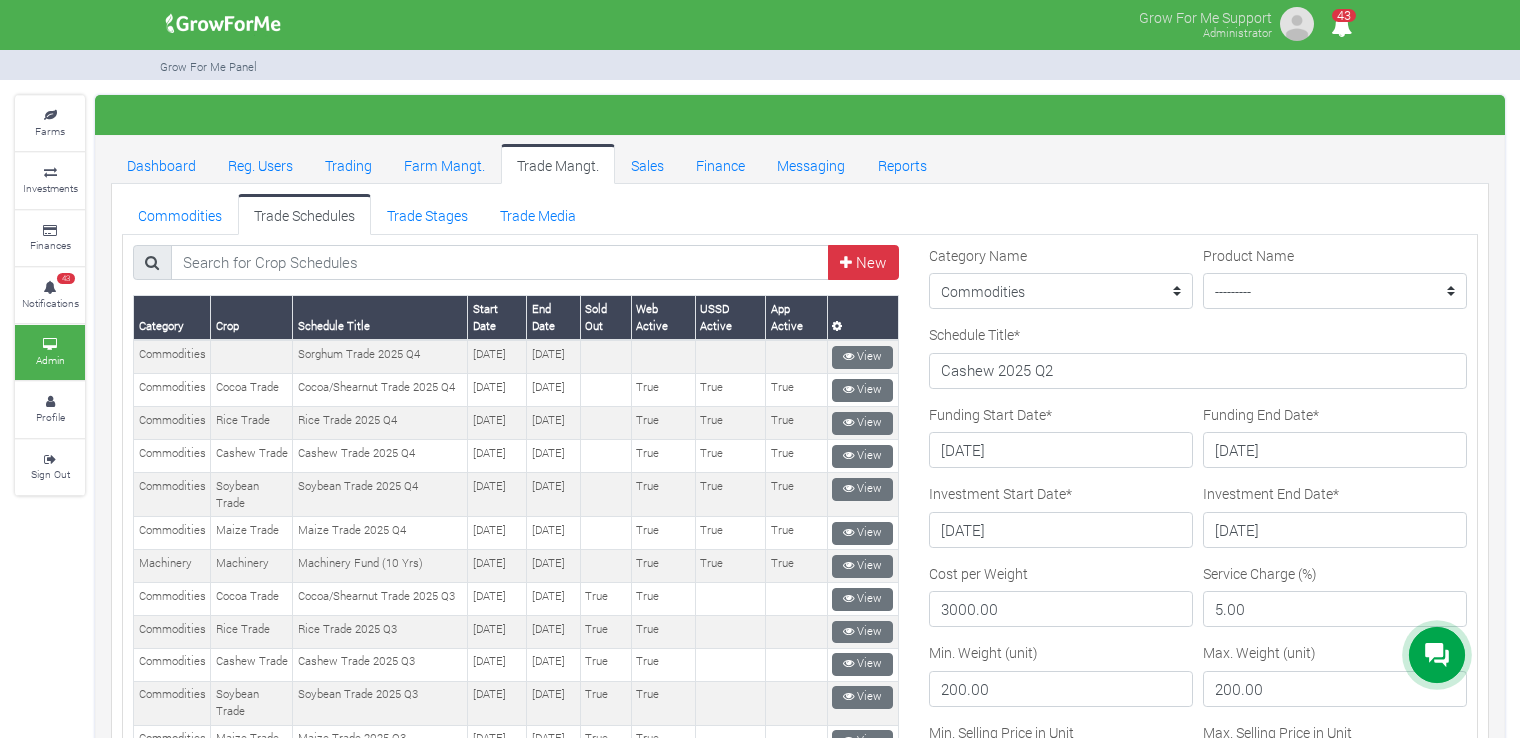 drag, startPoint x: 901, startPoint y: 400, endPoint x: 913, endPoint y: 425, distance: 27.730848 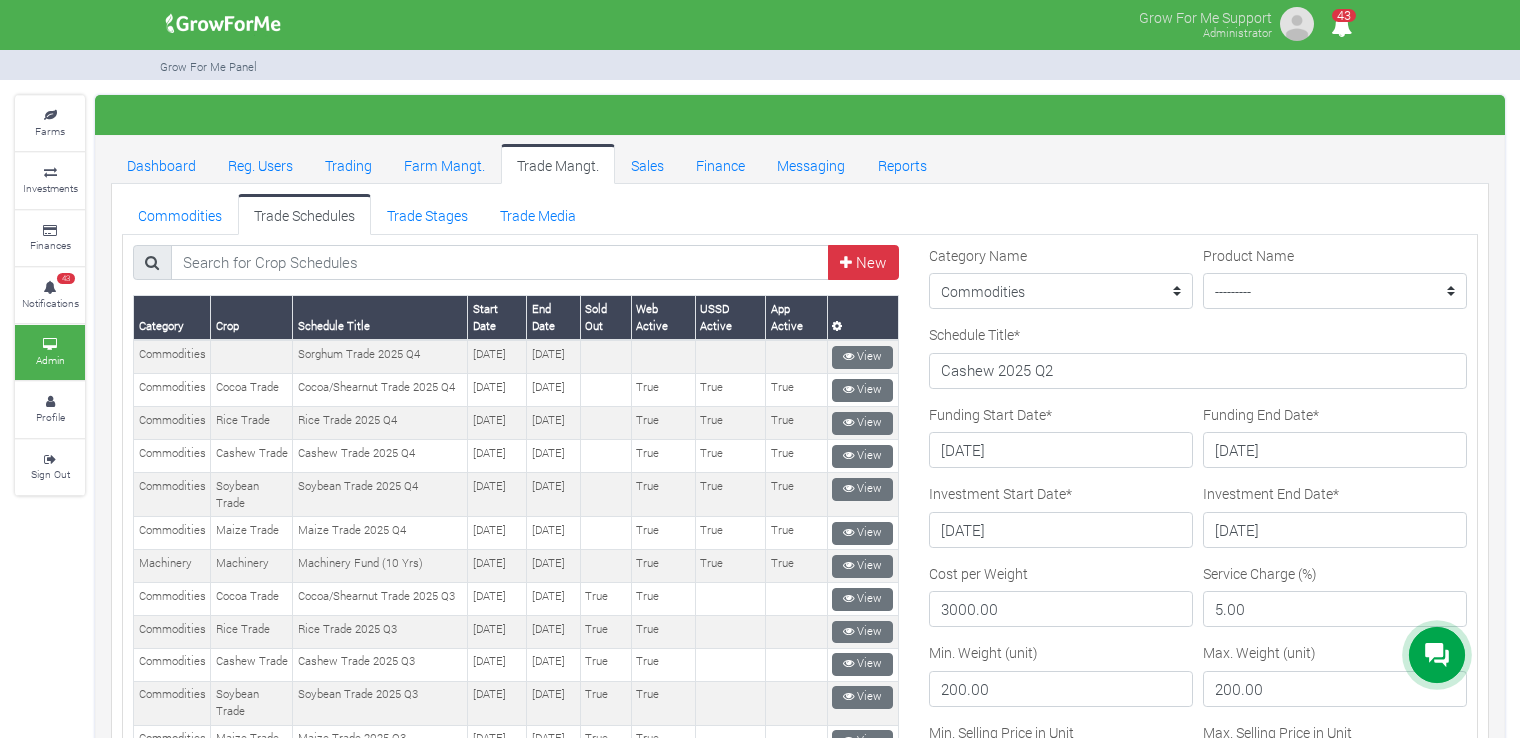 click on "Category
Crop
Schedule Title
Start Date
End Date
Sold Out
Web Active USSD Active 1" at bounding box center [516, 1191] 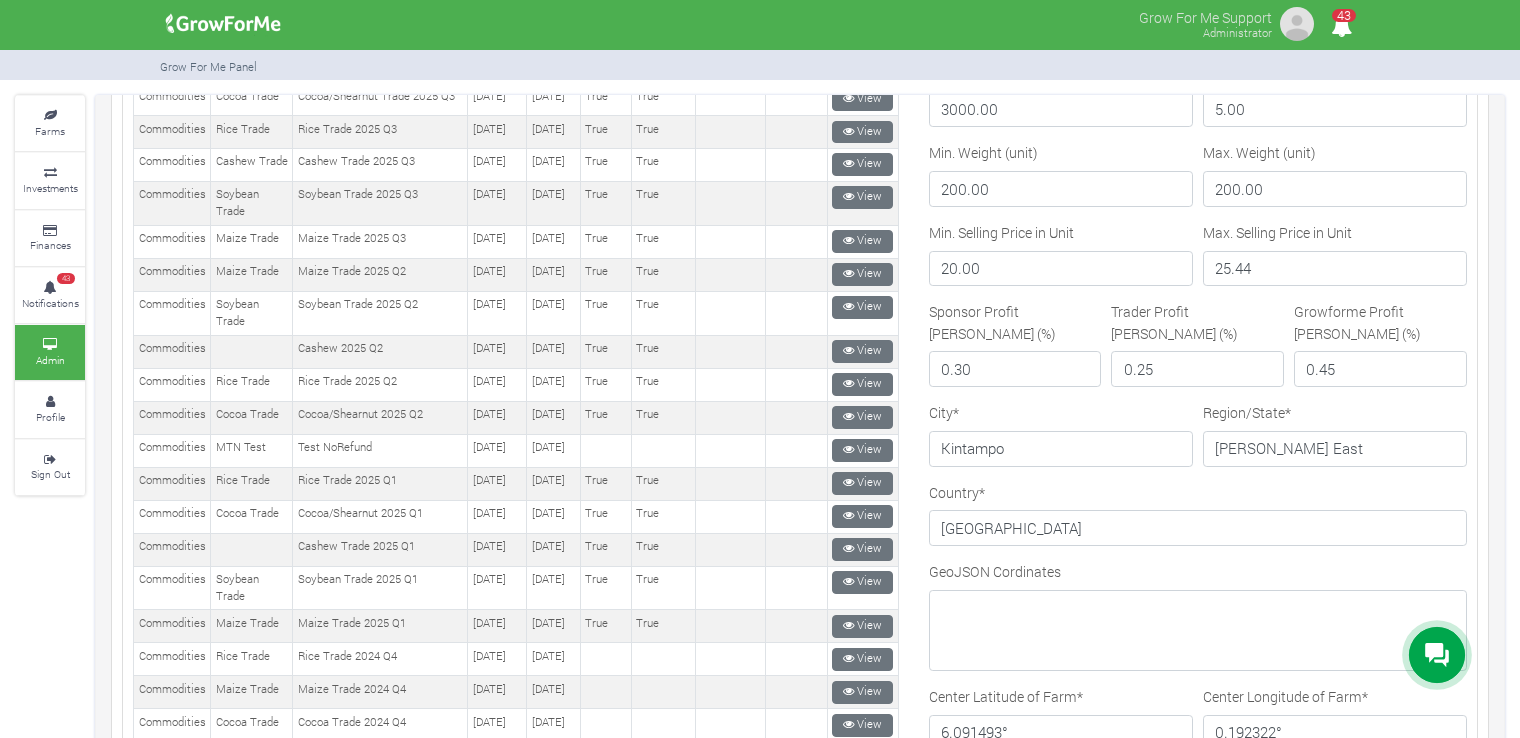 scroll, scrollTop: 0, scrollLeft: 0, axis: both 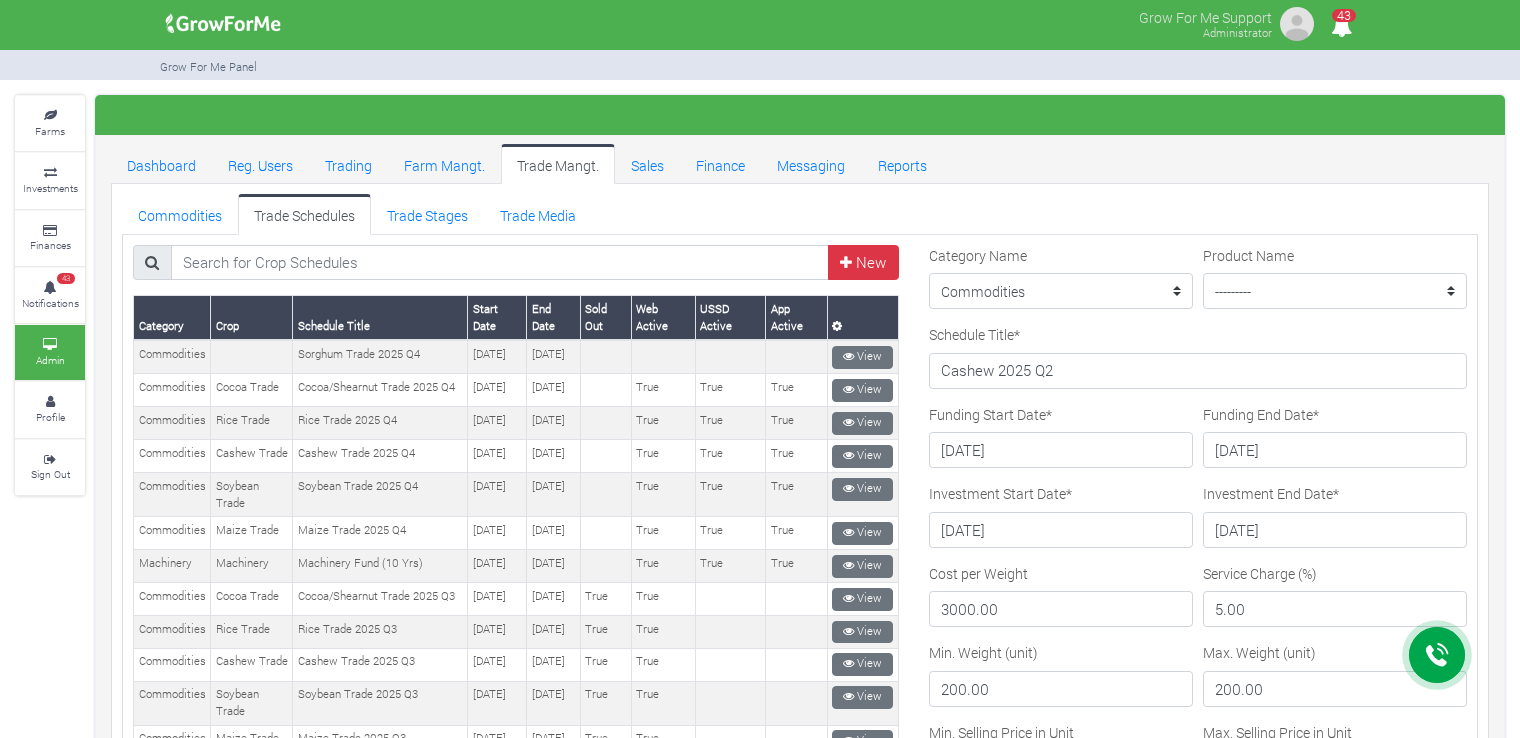 click on "Commodities
Trade Schedules
Trade Stages
Trade Media" at bounding box center (800, 214) 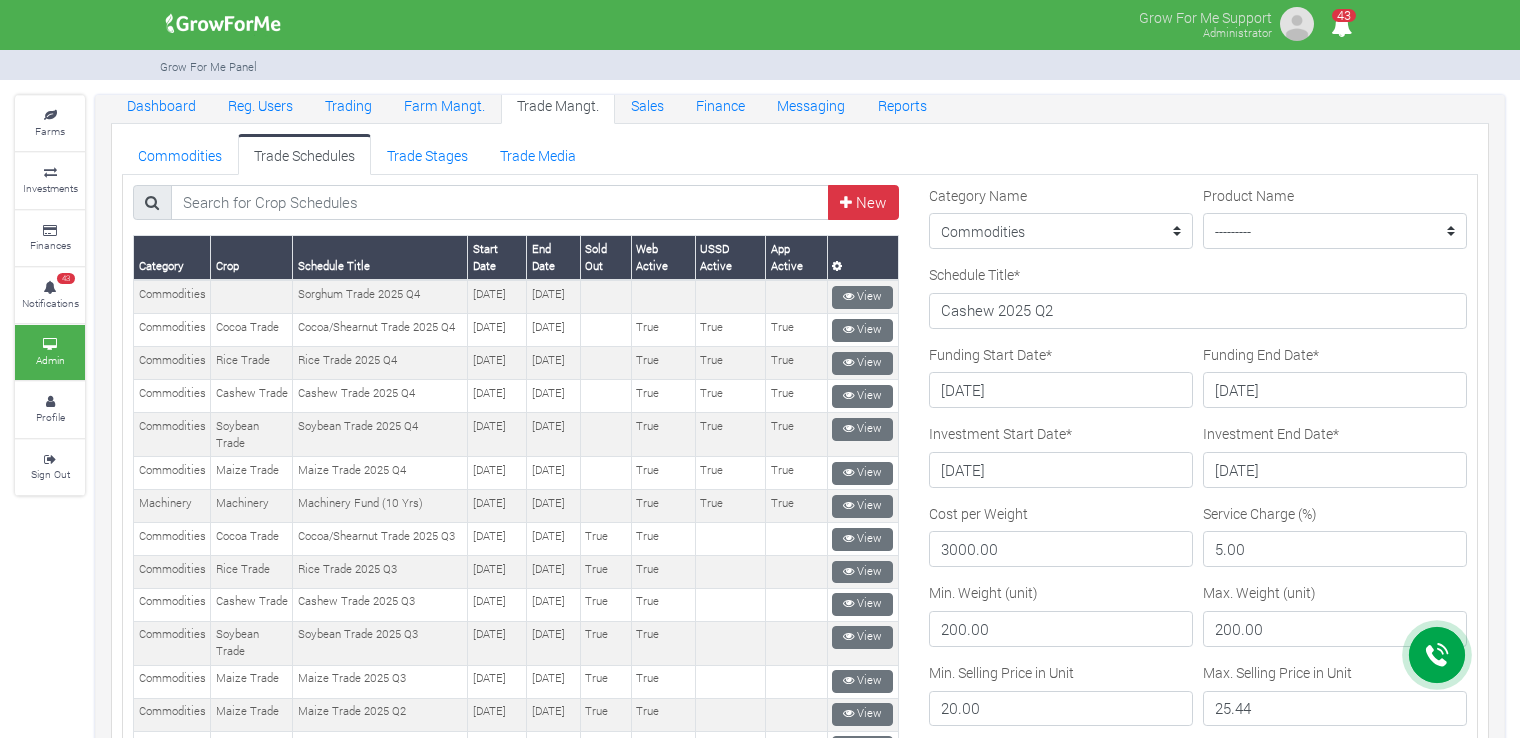 scroll, scrollTop: 0, scrollLeft: 0, axis: both 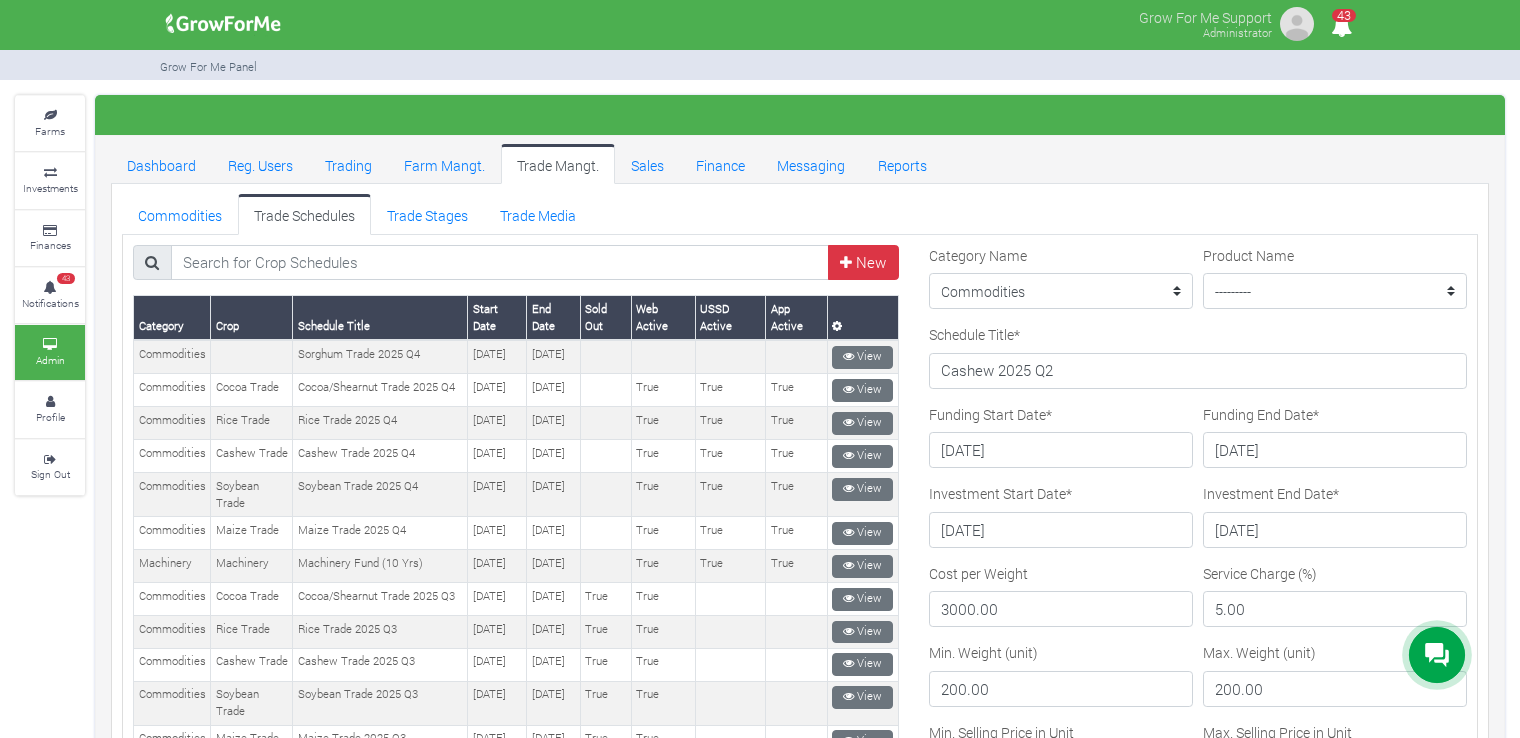 click on "Commodities
Trade Schedules
Trade Stages
Trade Media" at bounding box center (800, 214) 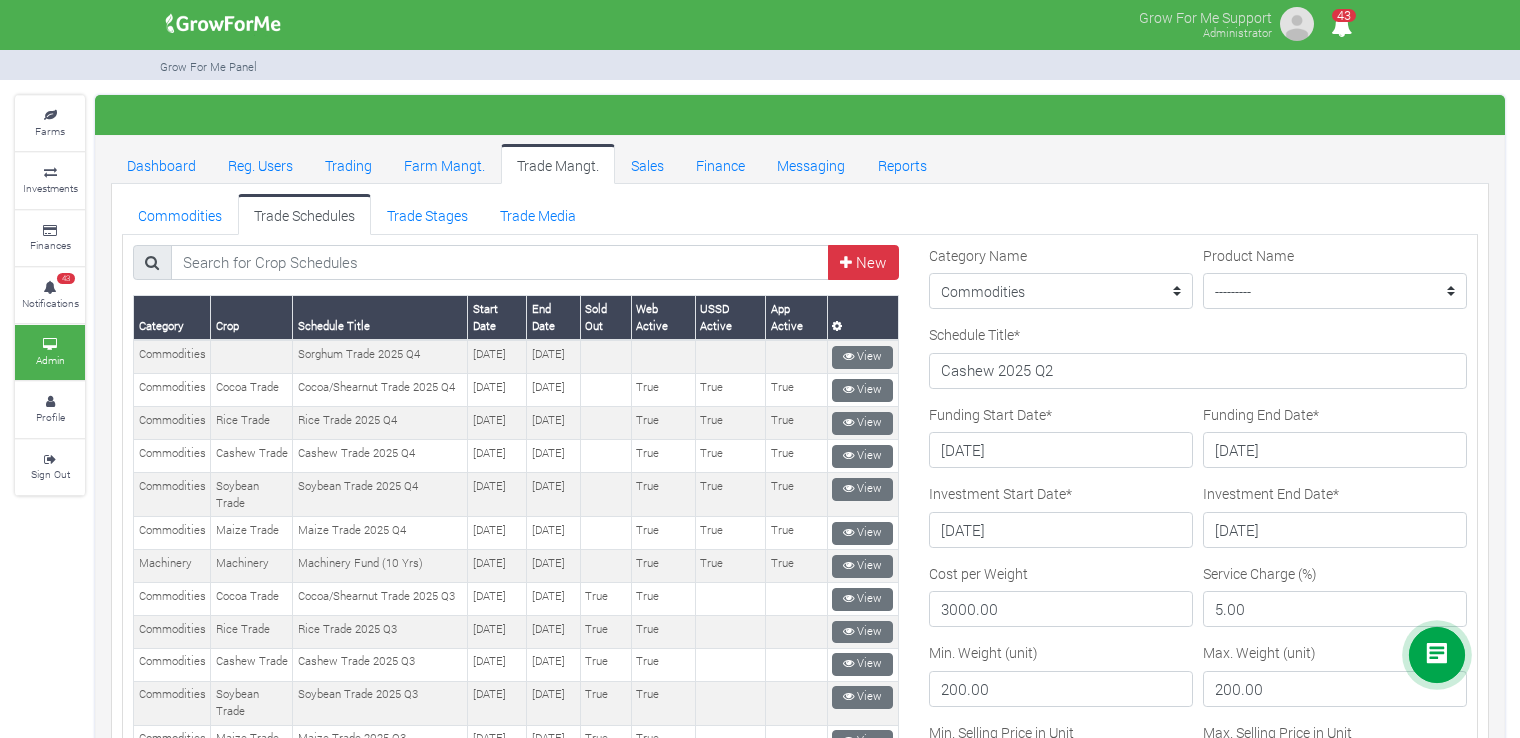 click on "Commodities
Trade Schedules
Trade Stages
Trade Media" at bounding box center [800, 214] 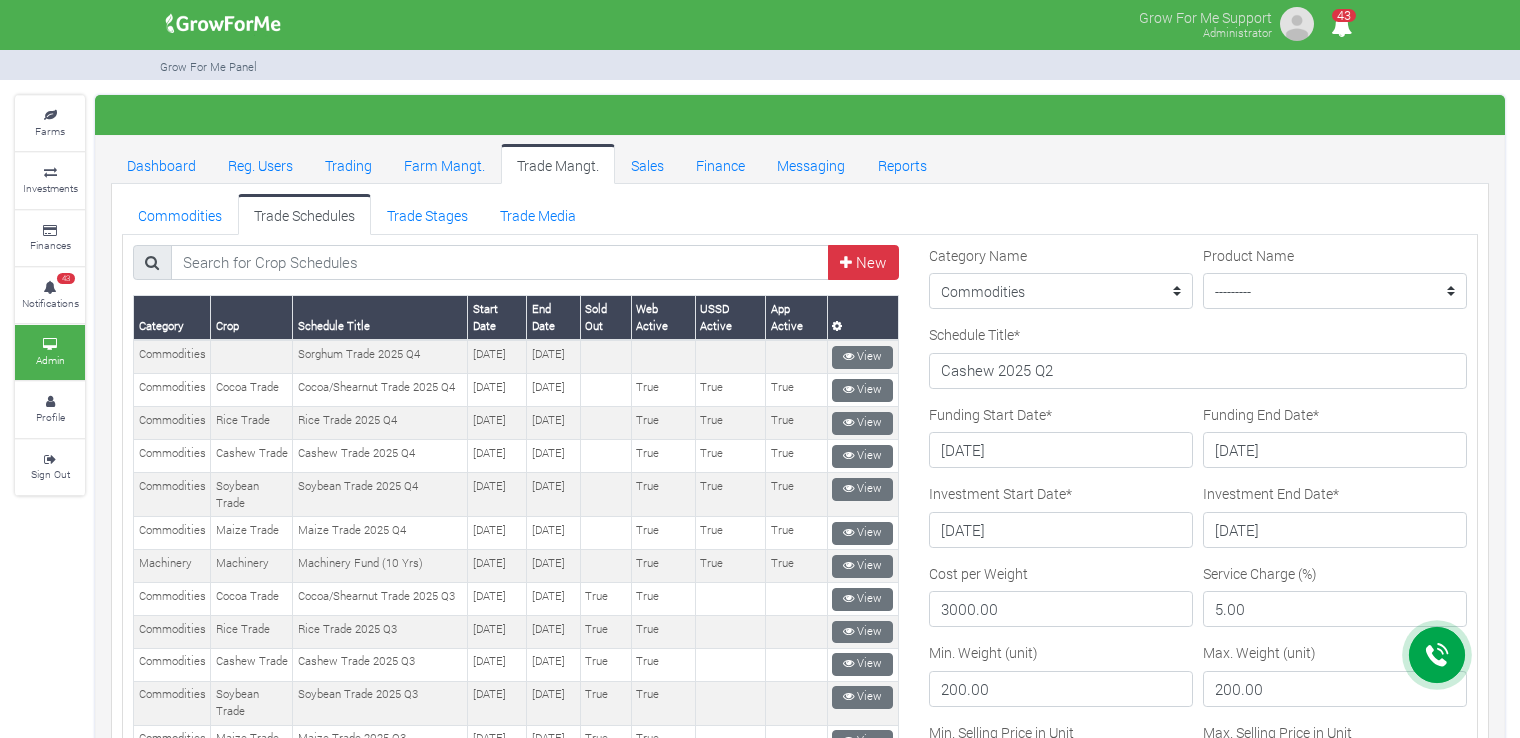 drag, startPoint x: 915, startPoint y: 185, endPoint x: 882, endPoint y: 188, distance: 33.13608 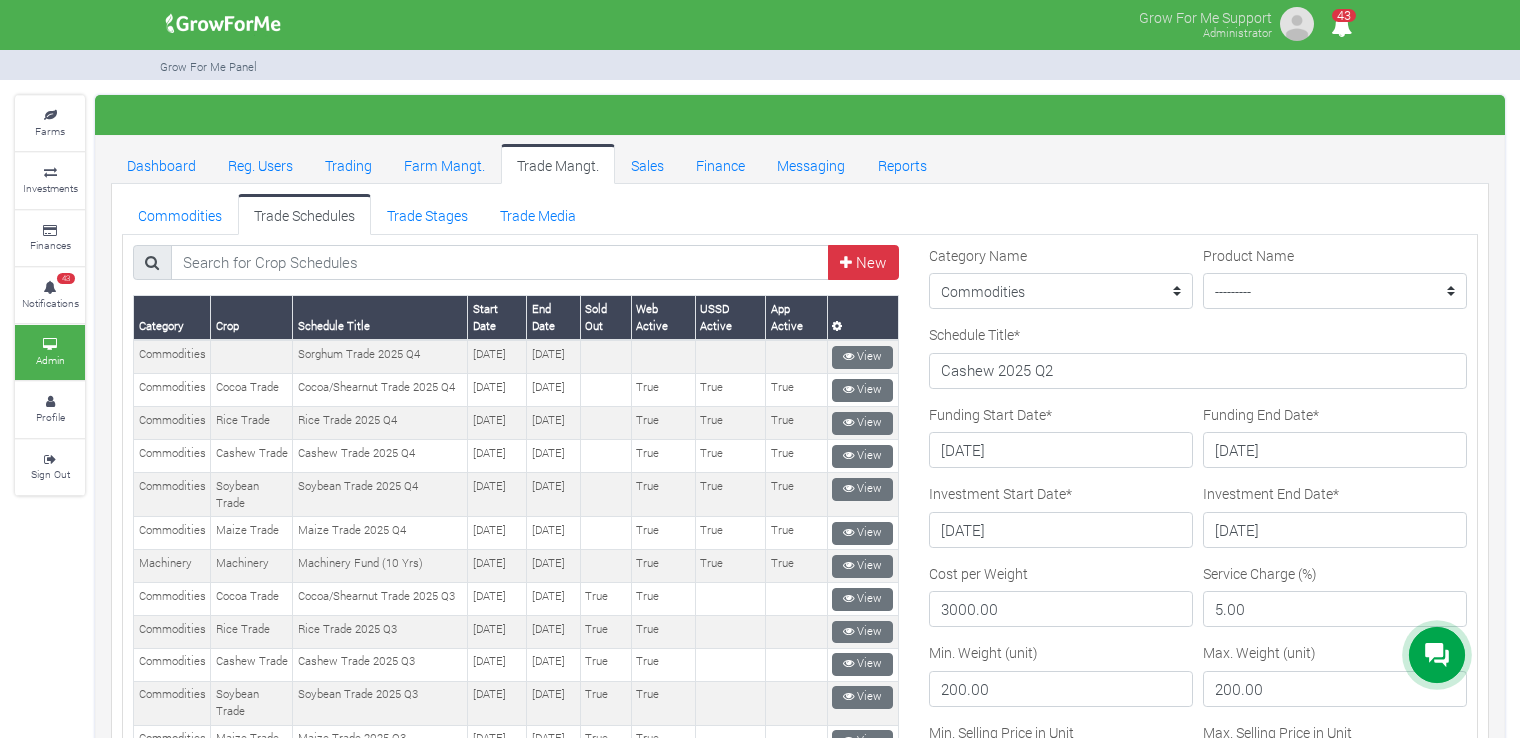 drag, startPoint x: 816, startPoint y: 205, endPoint x: 767, endPoint y: 197, distance: 49.648766 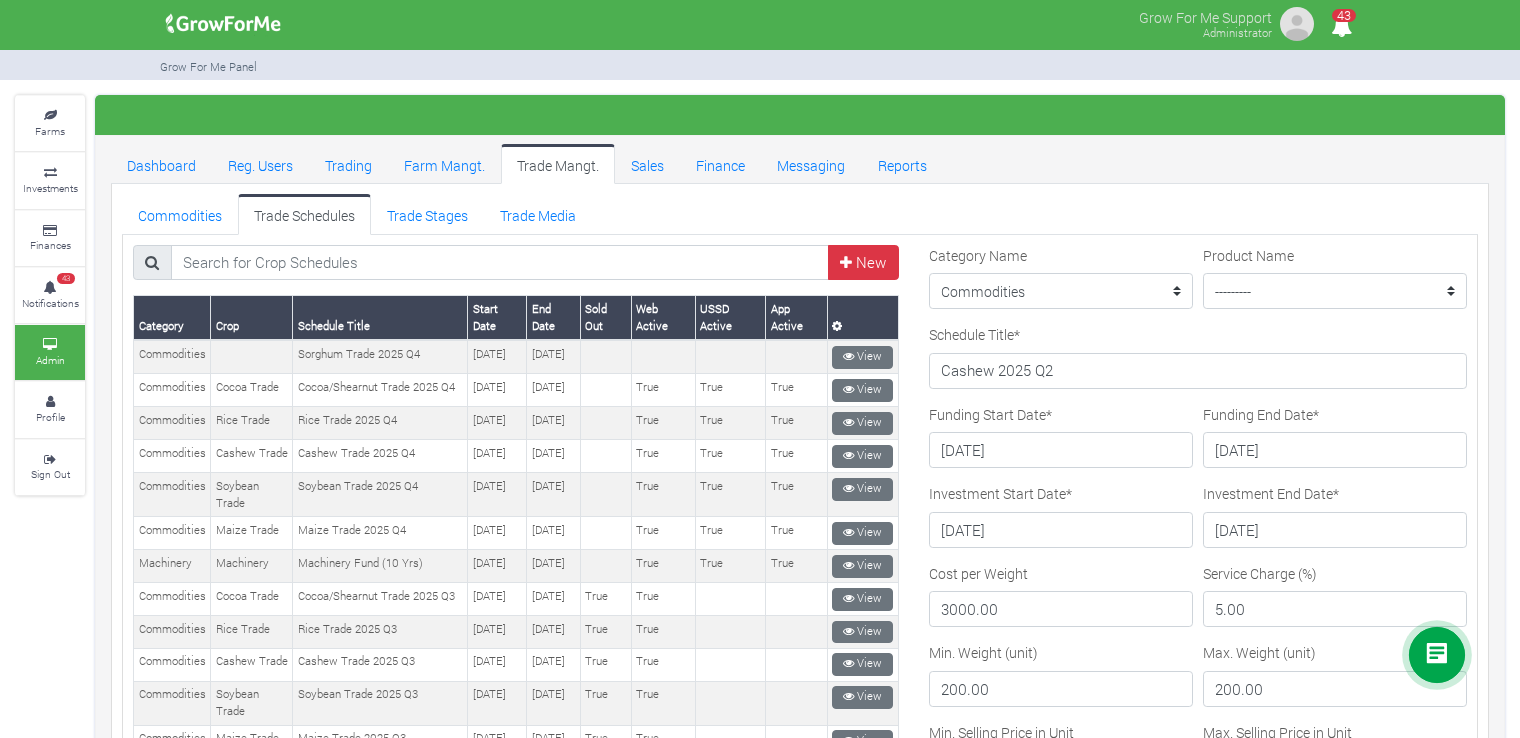 drag, startPoint x: 730, startPoint y: 193, endPoint x: 644, endPoint y: 201, distance: 86.37129 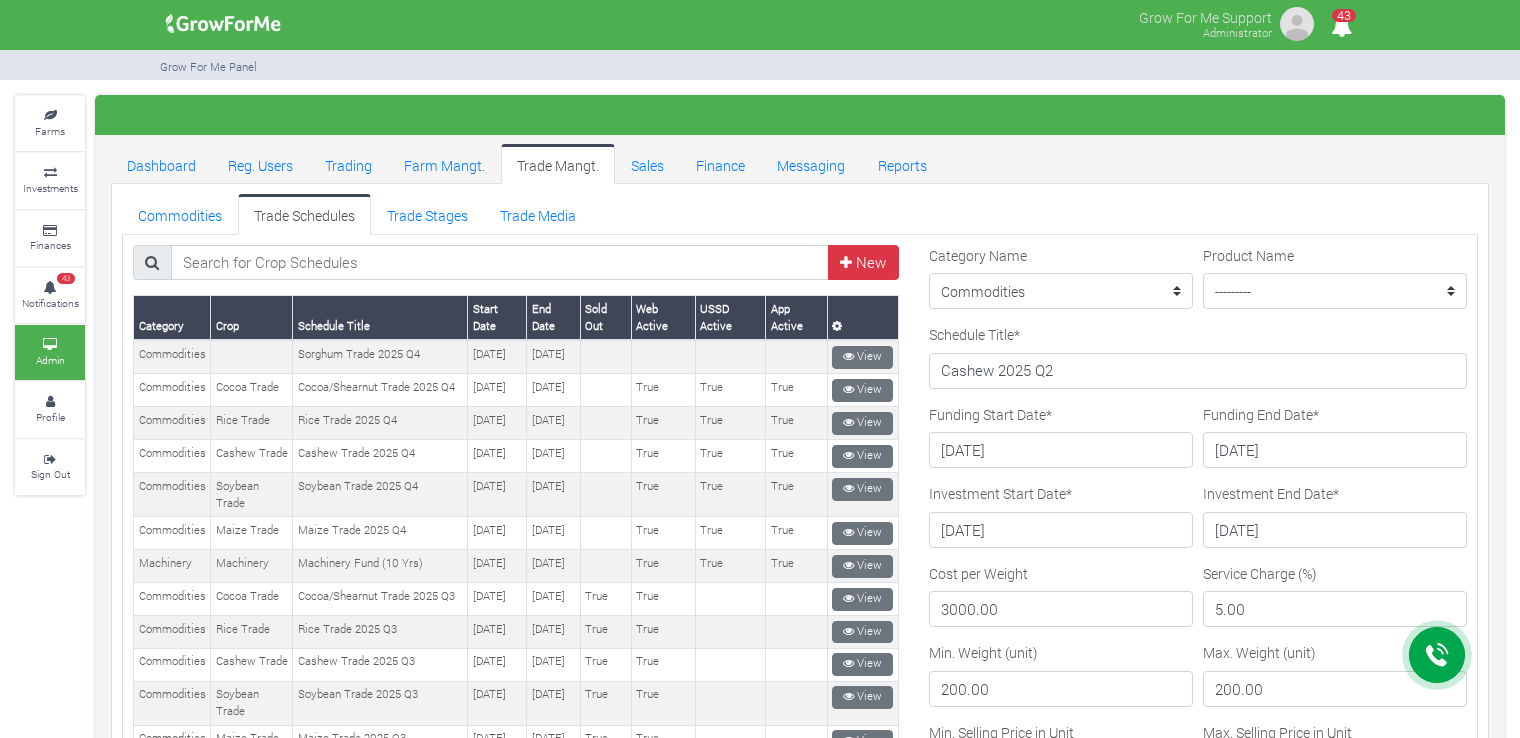 drag, startPoint x: 644, startPoint y: 201, endPoint x: 716, endPoint y: 194, distance: 72.33948 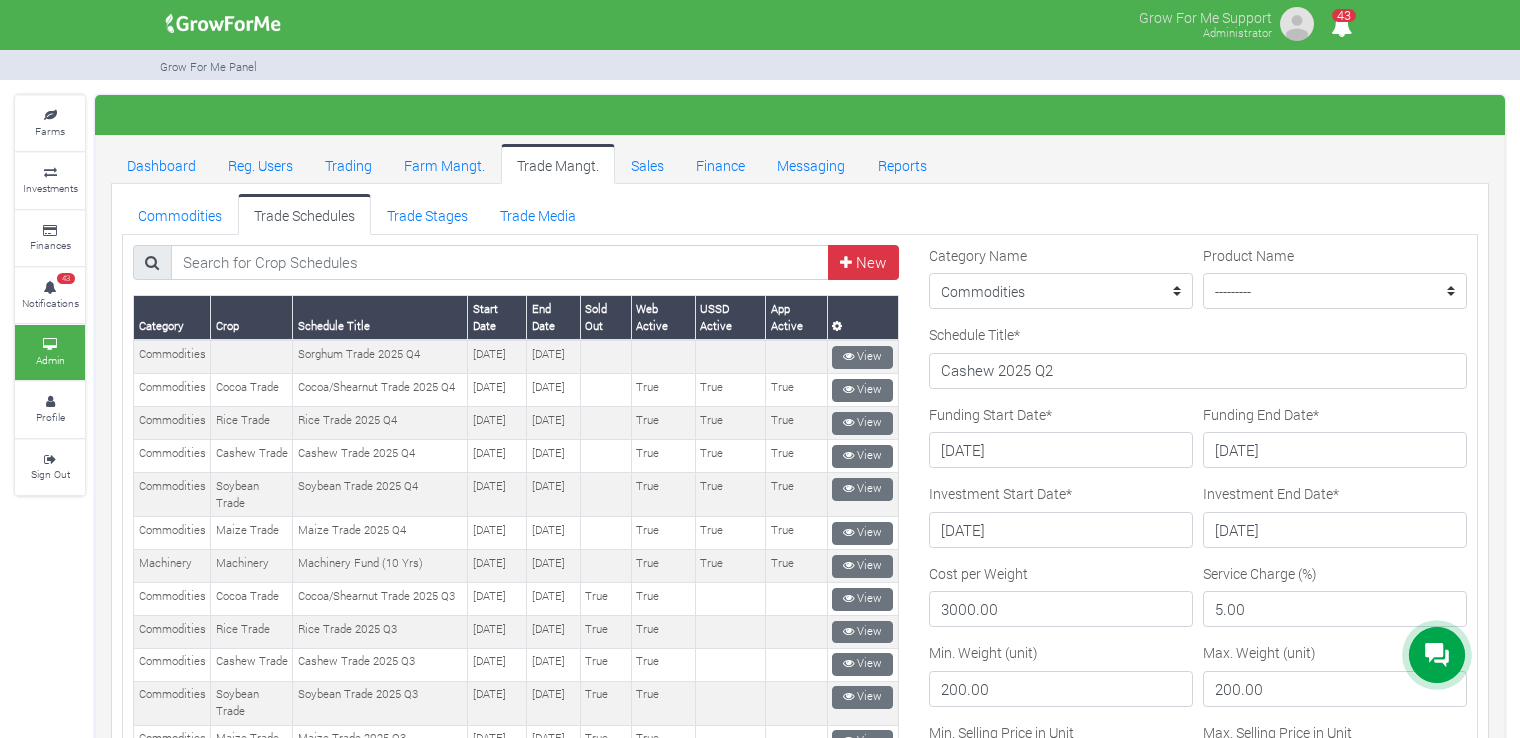 drag, startPoint x: 716, startPoint y: 194, endPoint x: 791, endPoint y: 191, distance: 75.059975 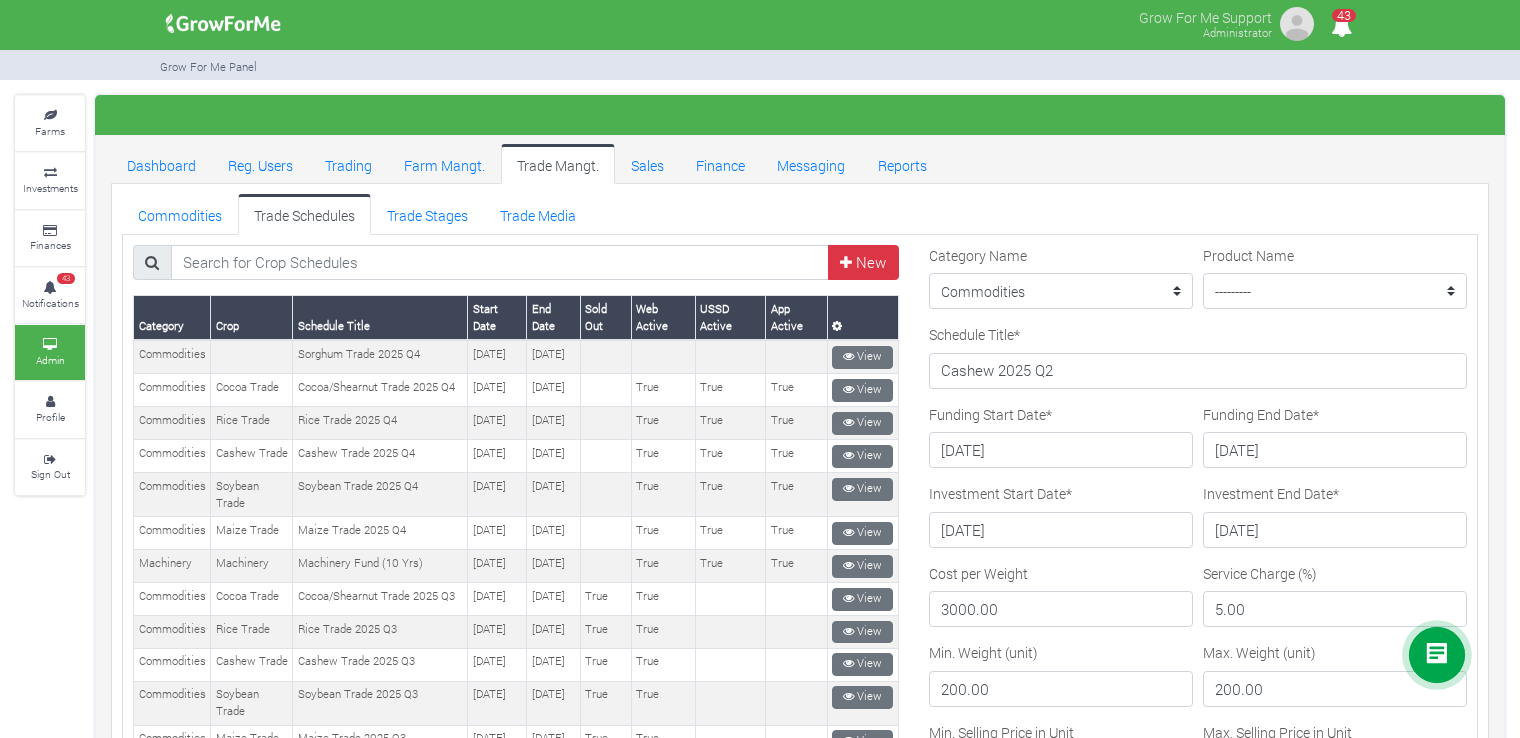drag, startPoint x: 894, startPoint y: 188, endPoint x: 883, endPoint y: 205, distance: 20.248457 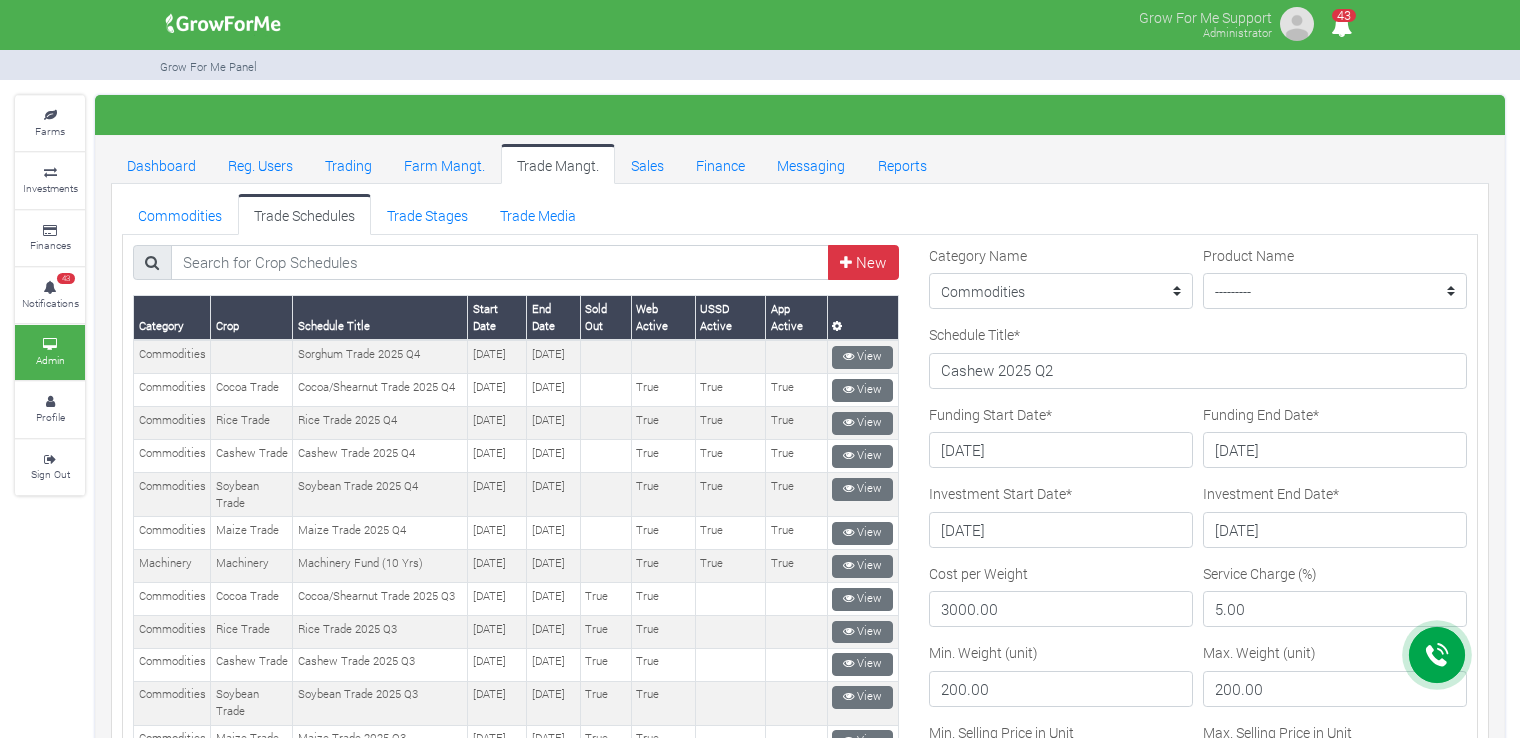 drag, startPoint x: 894, startPoint y: 198, endPoint x: 885, endPoint y: 213, distance: 17.492855 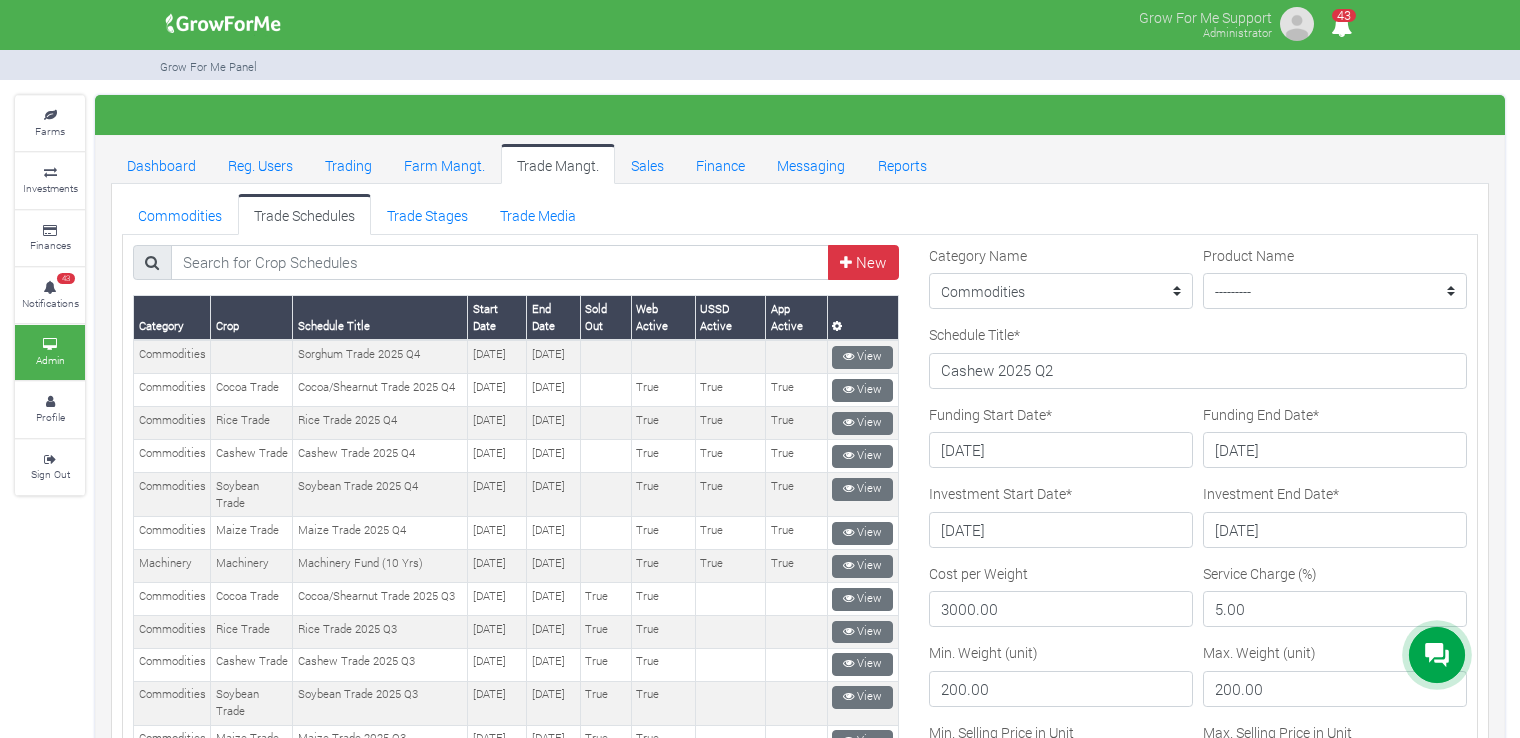 drag, startPoint x: 885, startPoint y: 213, endPoint x: 896, endPoint y: 203, distance: 14.866069 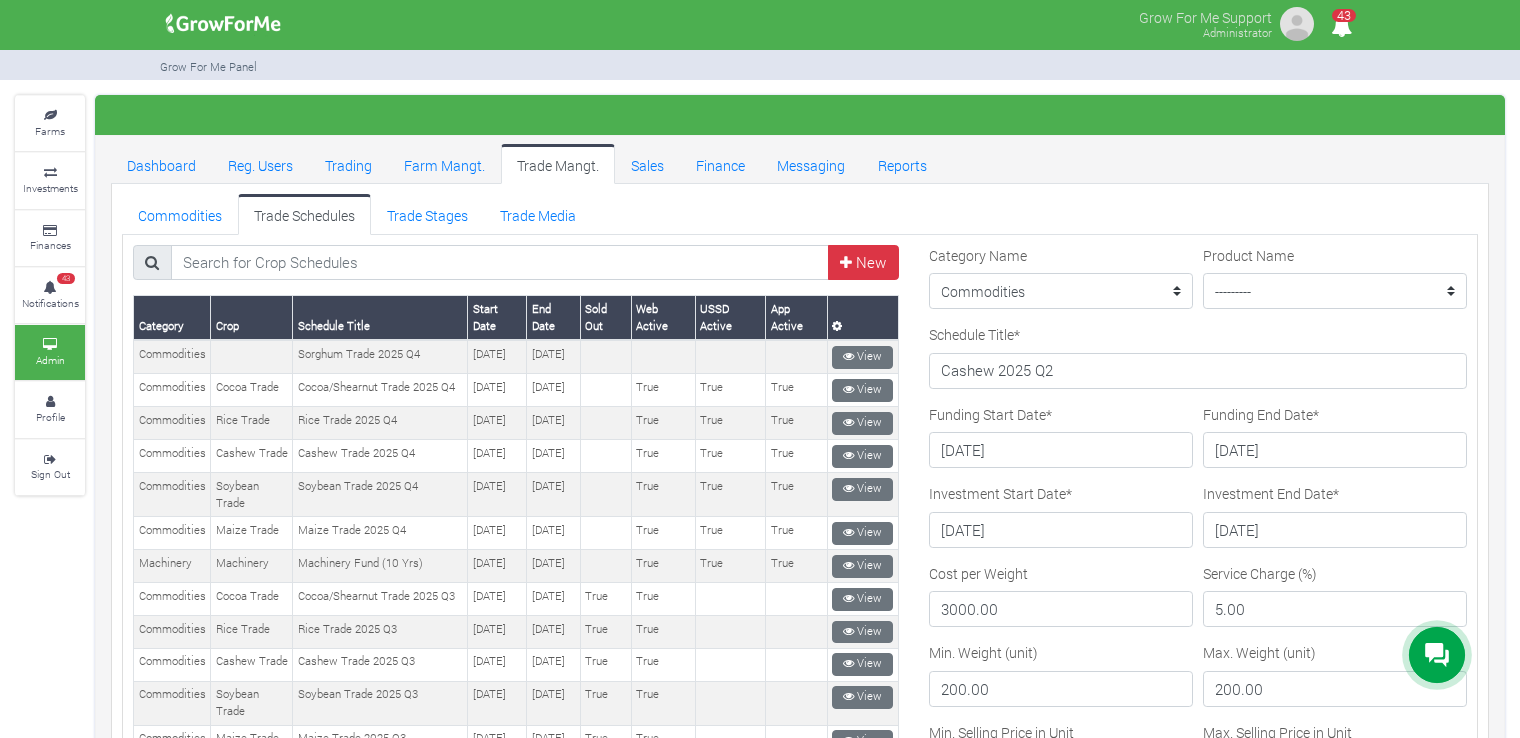 drag, startPoint x: 896, startPoint y: 203, endPoint x: 812, endPoint y: 205, distance: 84.0238 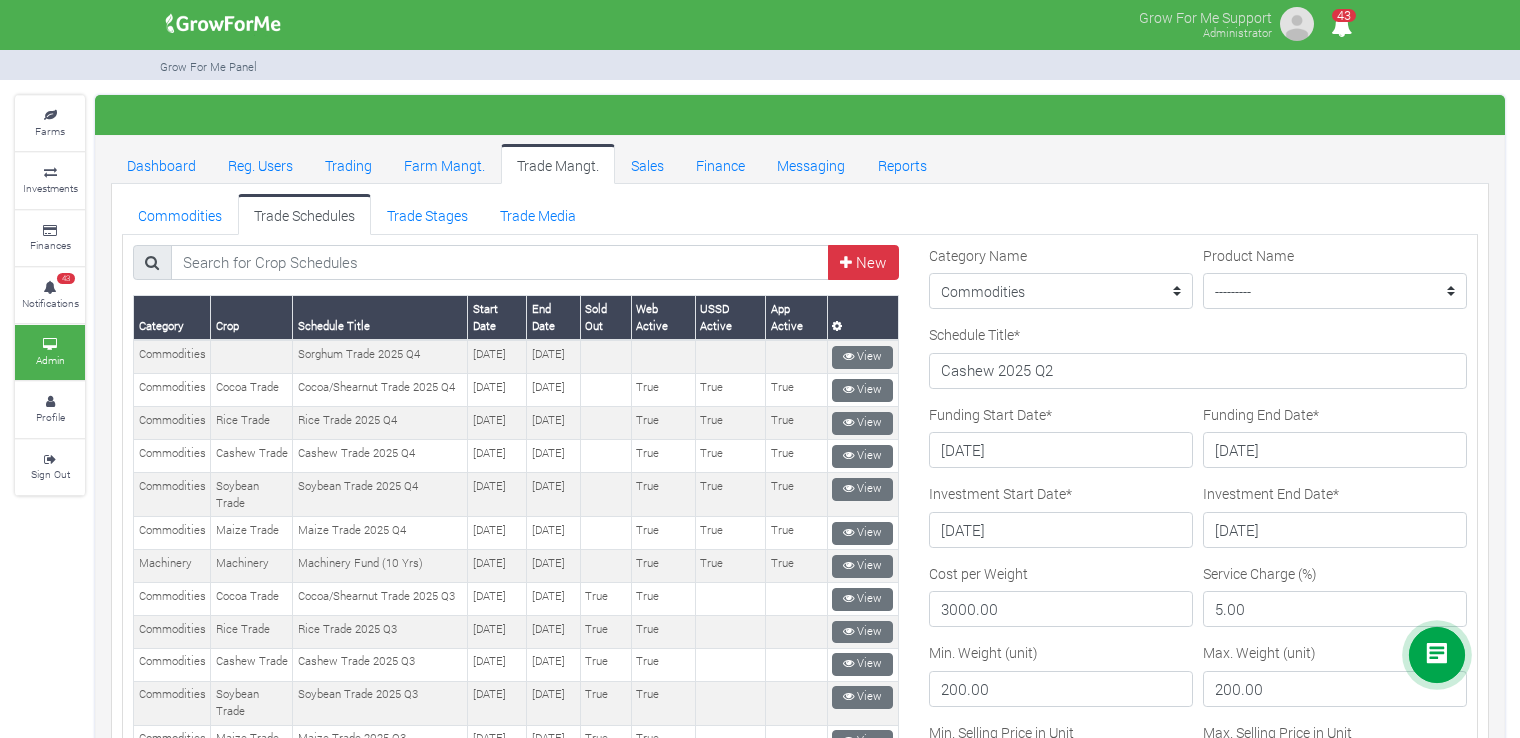 drag, startPoint x: 812, startPoint y: 205, endPoint x: 710, endPoint y: 207, distance: 102.01961 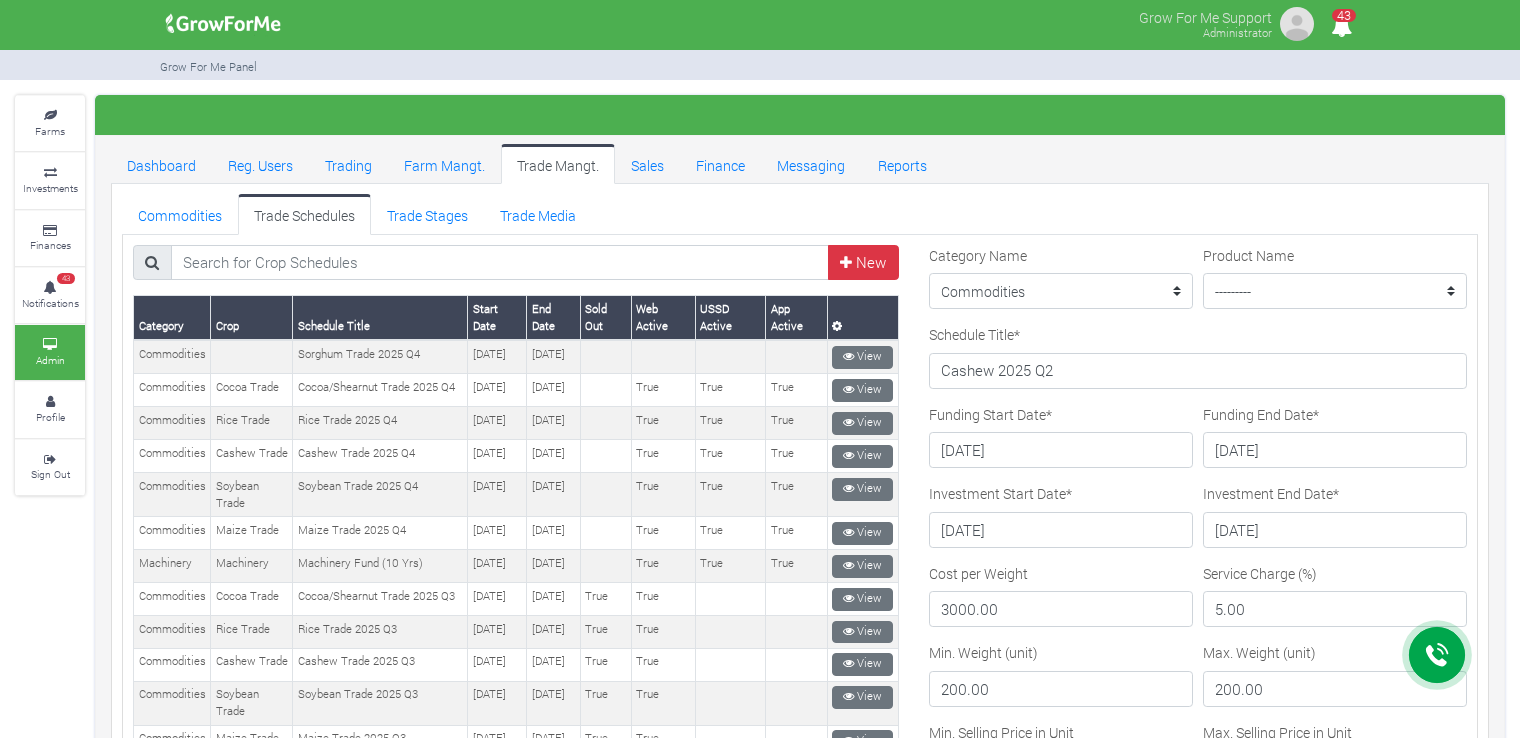 drag, startPoint x: 710, startPoint y: 207, endPoint x: 650, endPoint y: 212, distance: 60.207973 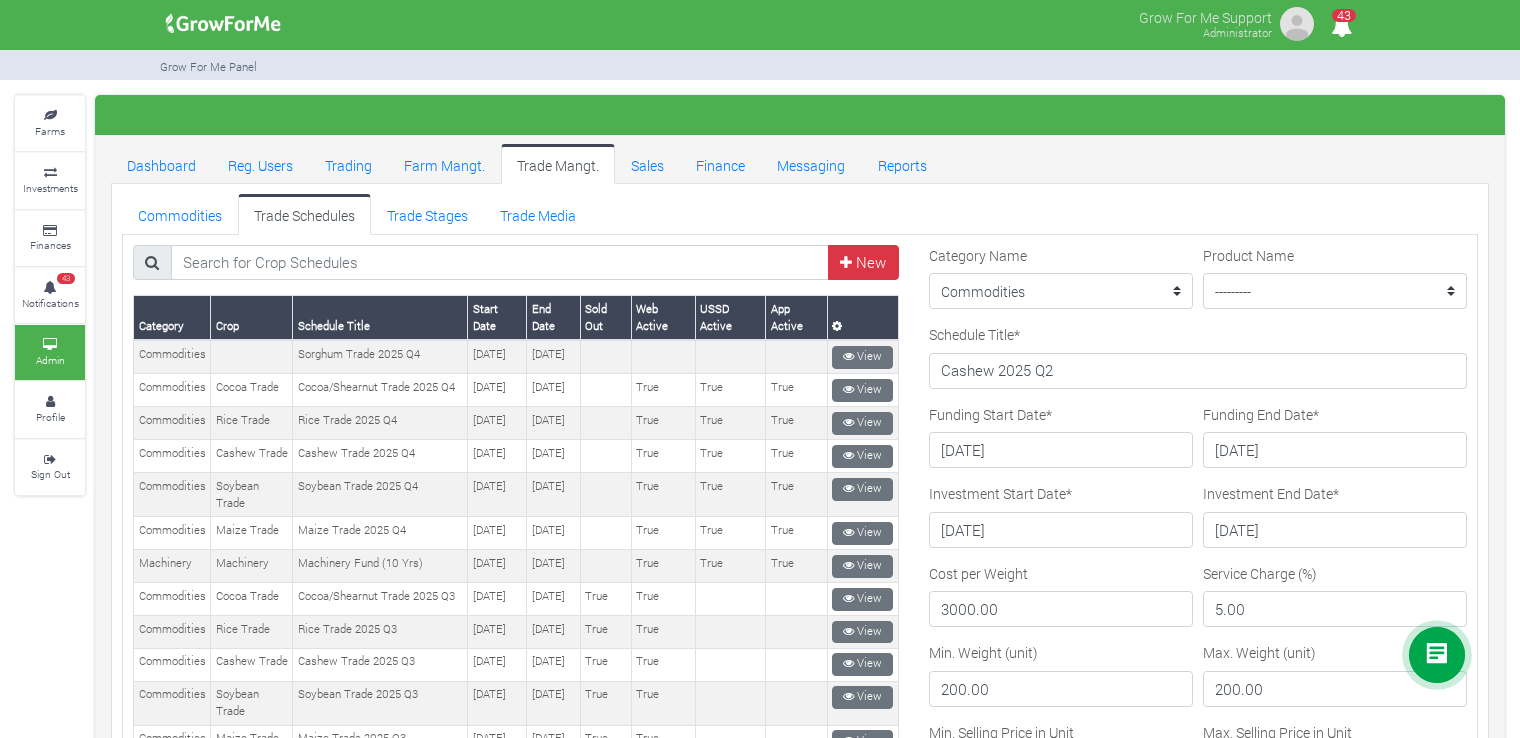 drag, startPoint x: 650, startPoint y: 212, endPoint x: 1163, endPoint y: 207, distance: 513.02435 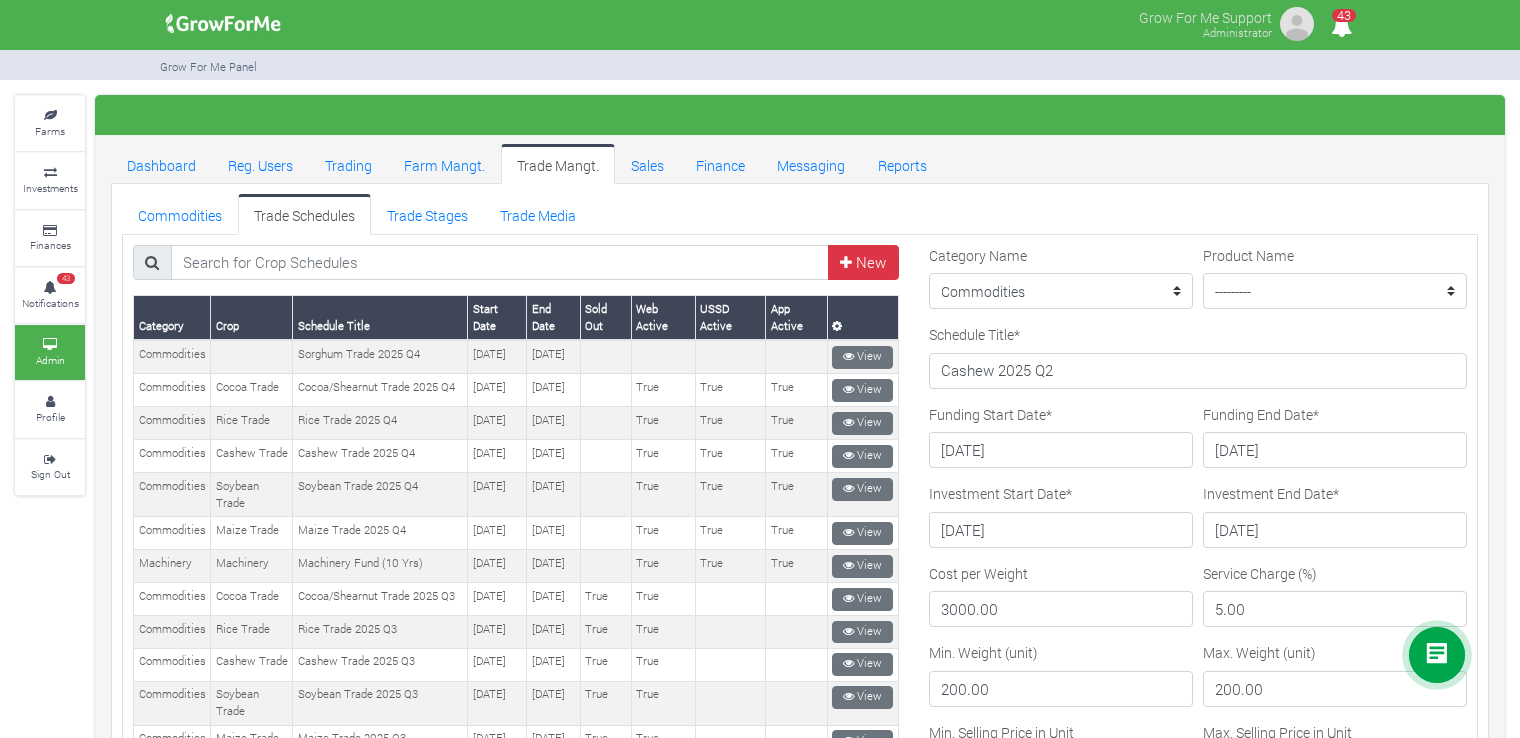 click on "Commodities
Trade Schedules
Trade Stages
Trade Media" at bounding box center [800, 214] 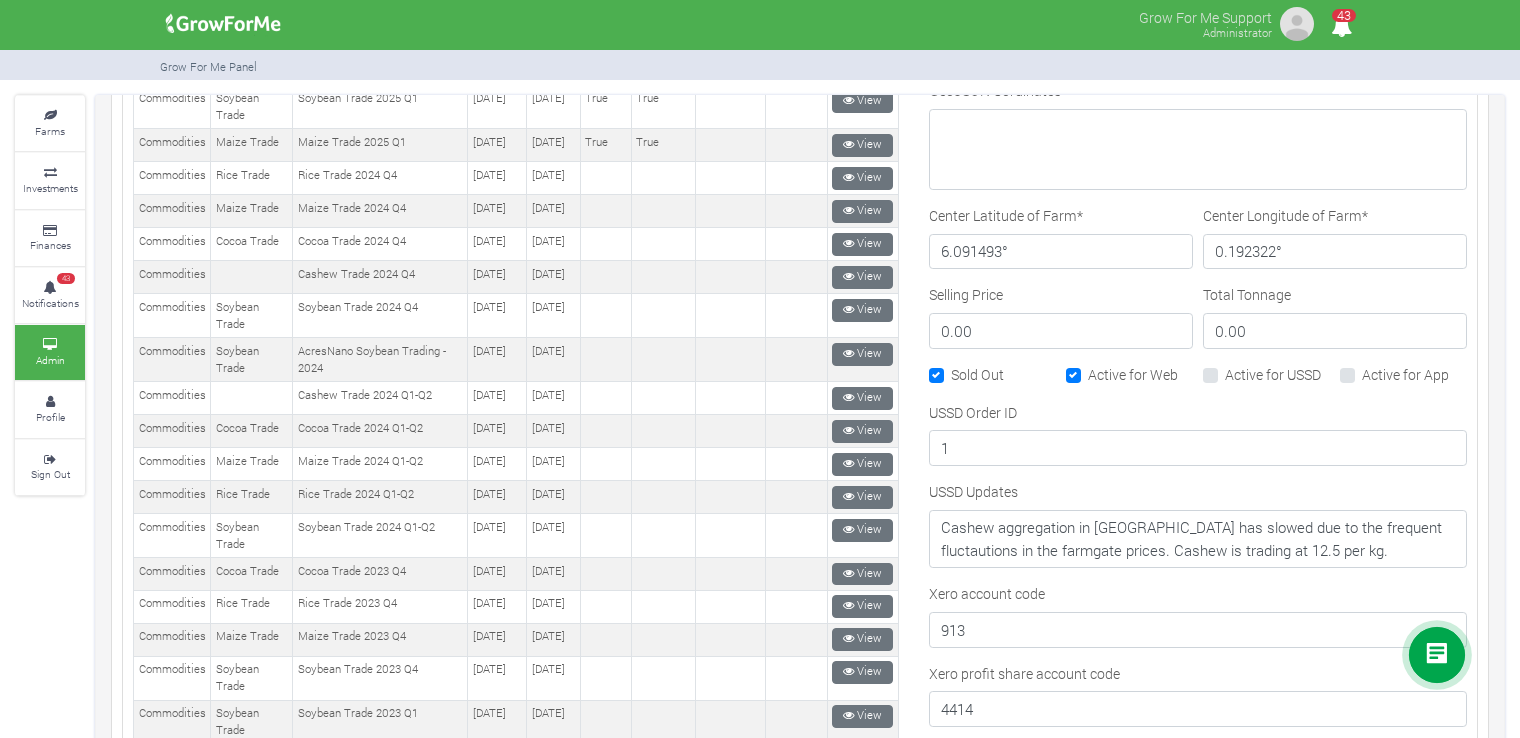 scroll, scrollTop: 1200, scrollLeft: 0, axis: vertical 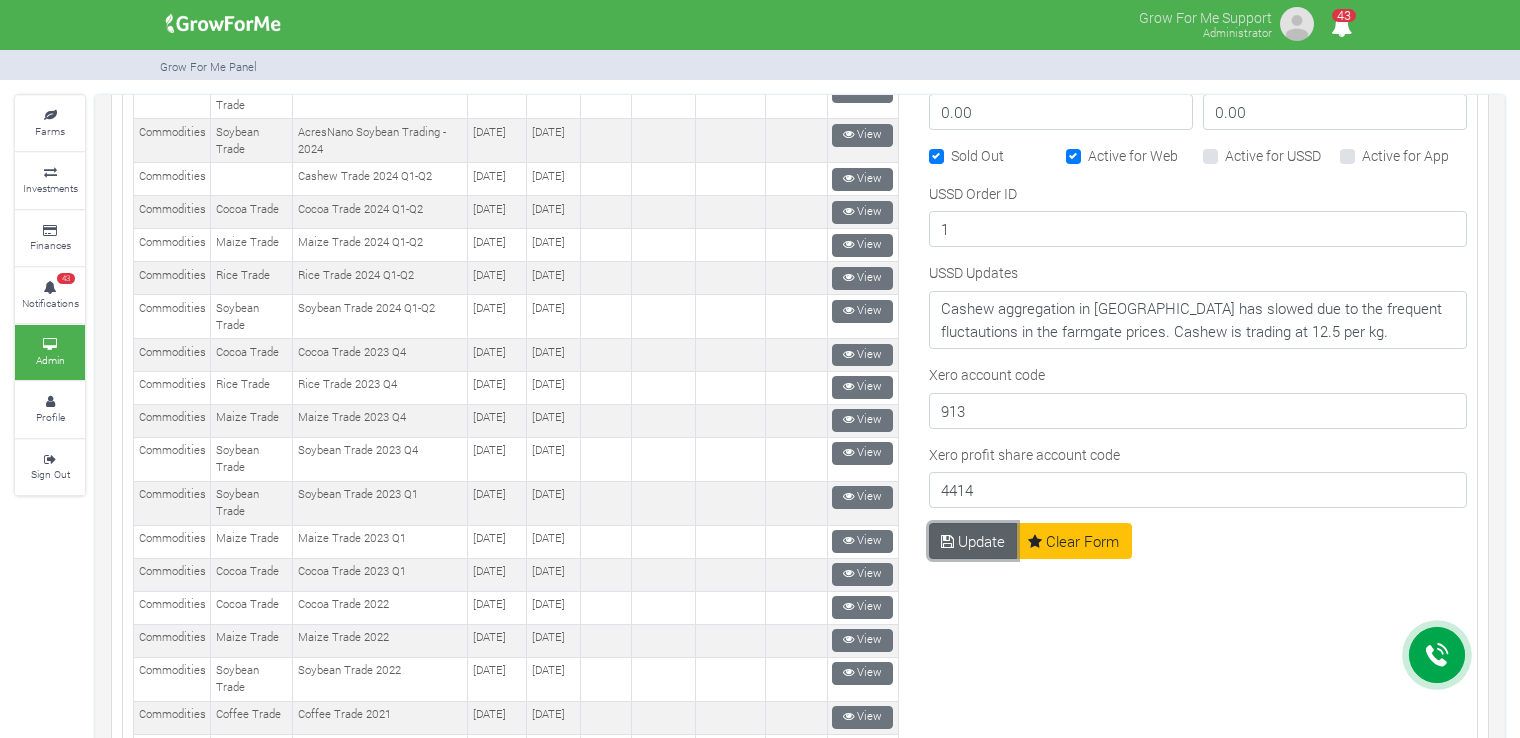 click on "Update" at bounding box center [973, 541] 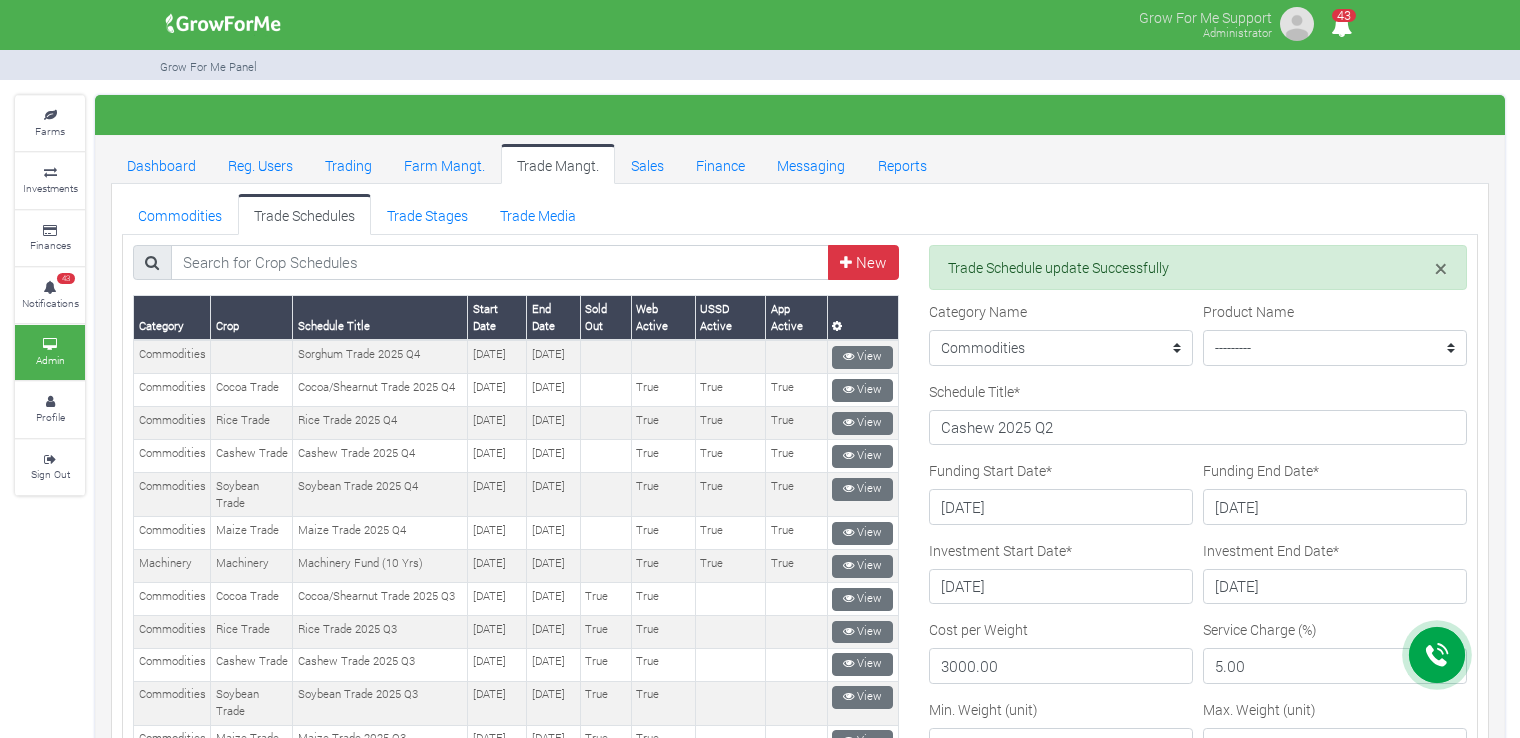 scroll, scrollTop: 0, scrollLeft: 0, axis: both 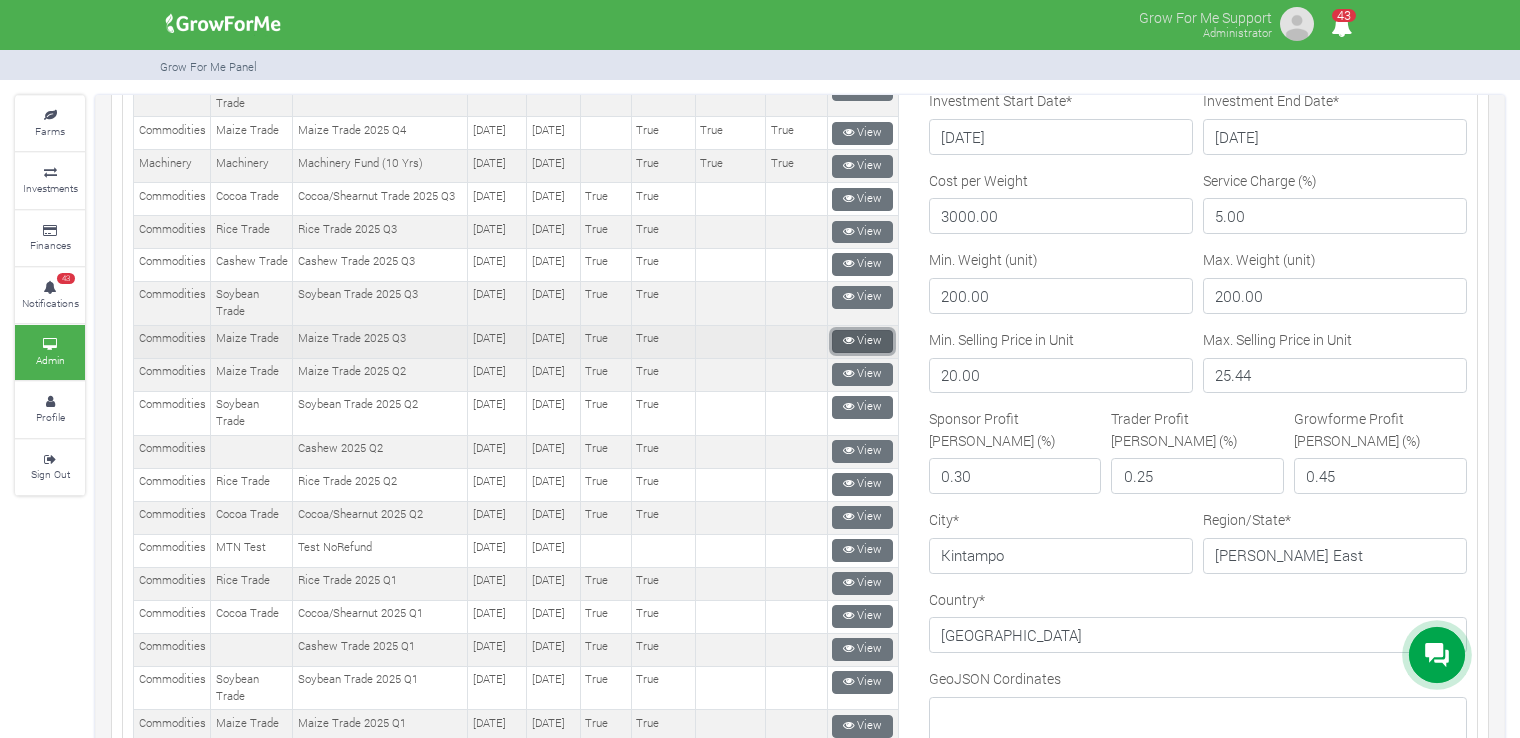 click on "View" at bounding box center [862, 341] 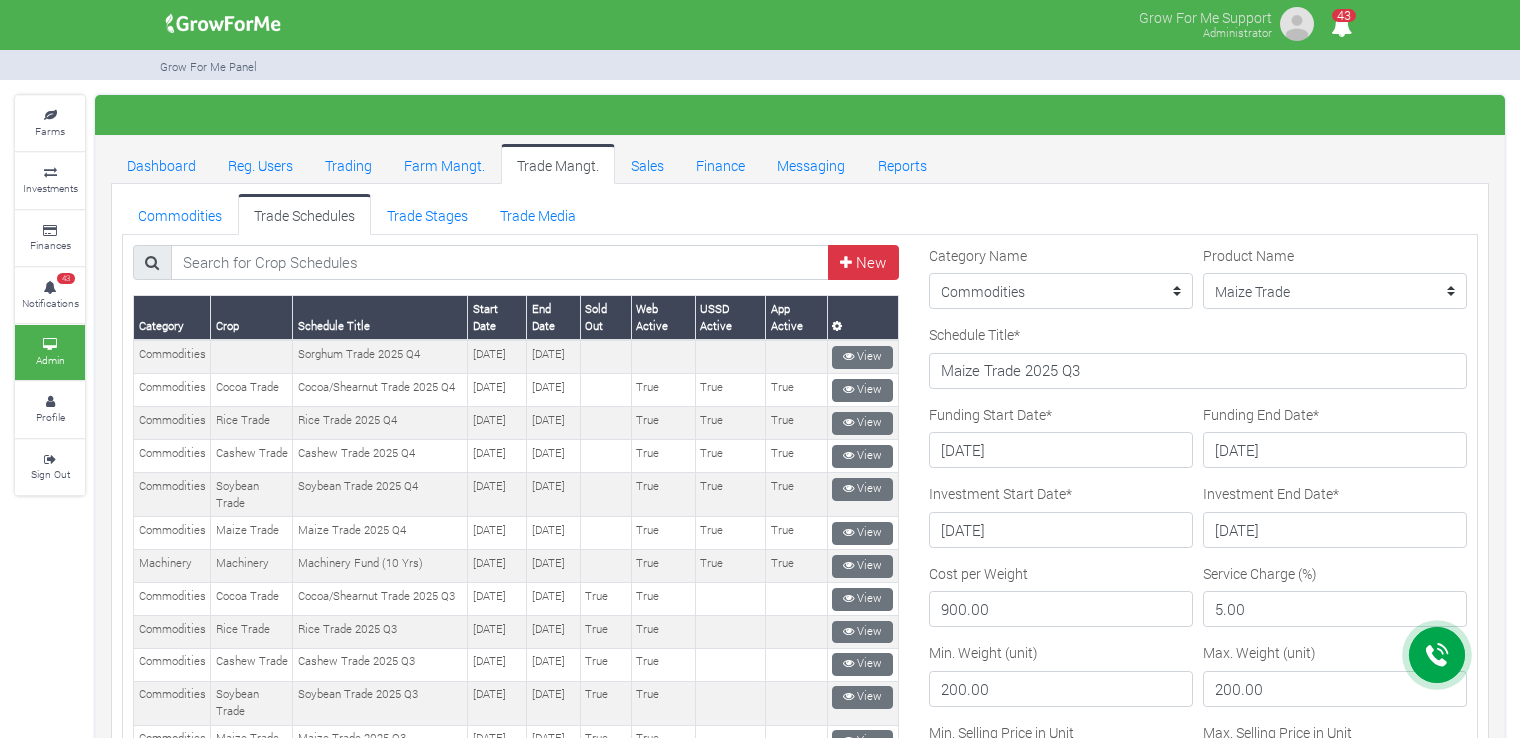 scroll, scrollTop: 0, scrollLeft: 0, axis: both 